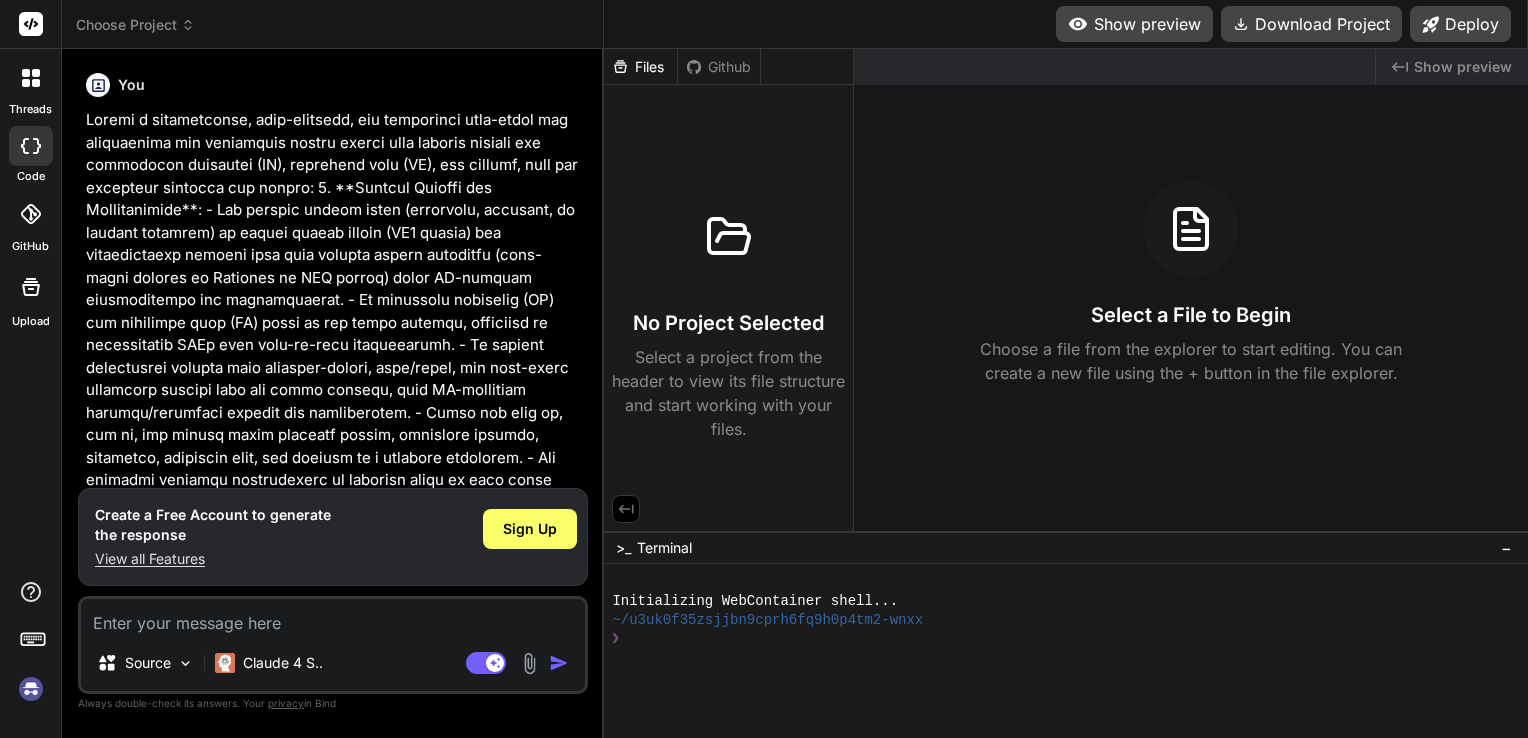 scroll, scrollTop: 0, scrollLeft: 0, axis: both 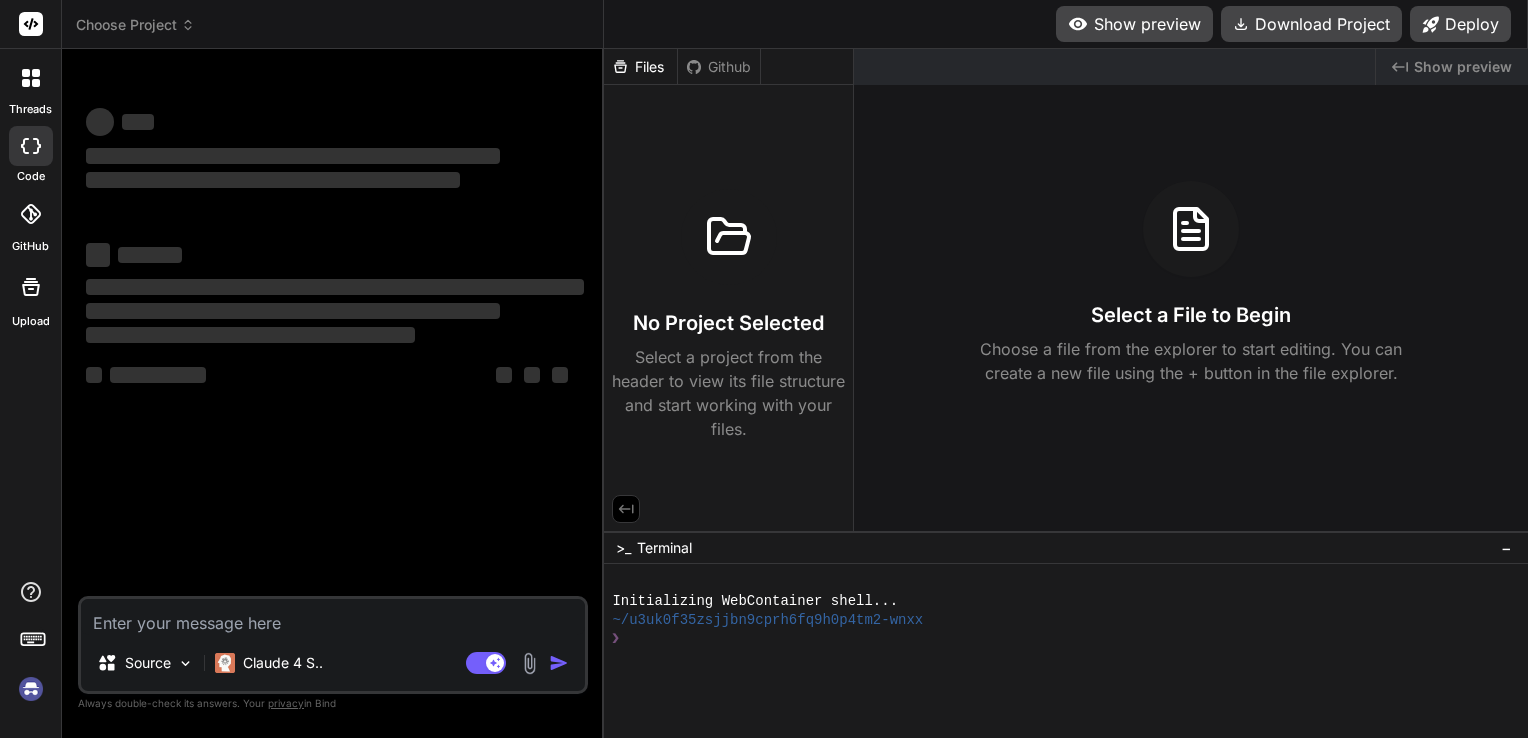 type on "x" 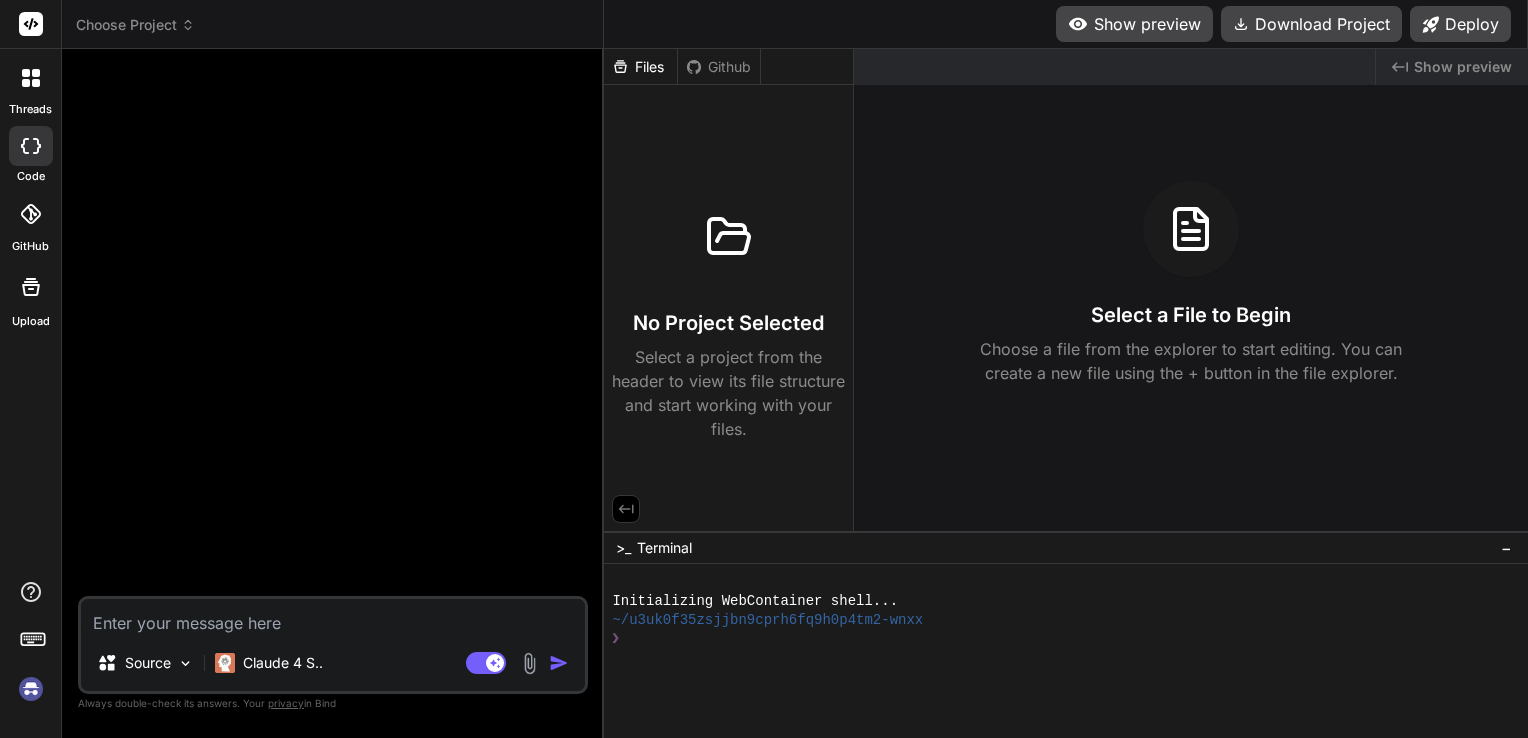 paste on "The website allows users (educators, students, or content creators) to upload course videos (MP4 format) and automatically convert them into written course materials (text-based lessons in Markdown or PDF format) using AI-powered transcription and summarization.
- It generates tutorials (TD) and practical work (TP) based on the video content, formatted as downloadable PDFs with step-by-step instructions.
- It creates interactive quizzes with multiple-choice, true/false, and open-ended questions derived from the video content, with AI-generated correct/incorrect answers and explanations.
- Users can sign up, log in, and manage their uploaded videos, converted courses, tutorials, practical work, and quizzes in a personal ..." 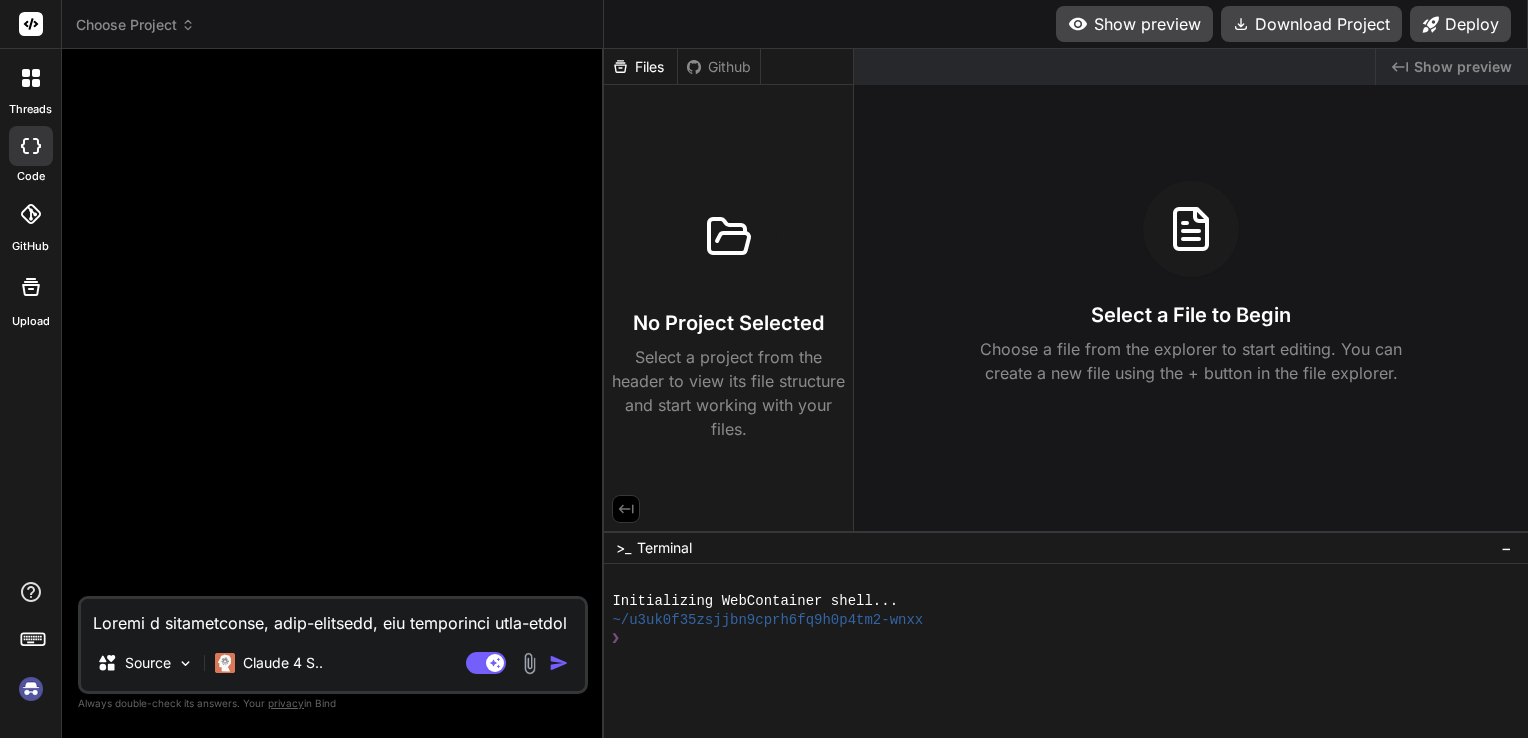 scroll, scrollTop: 3745, scrollLeft: 0, axis: vertical 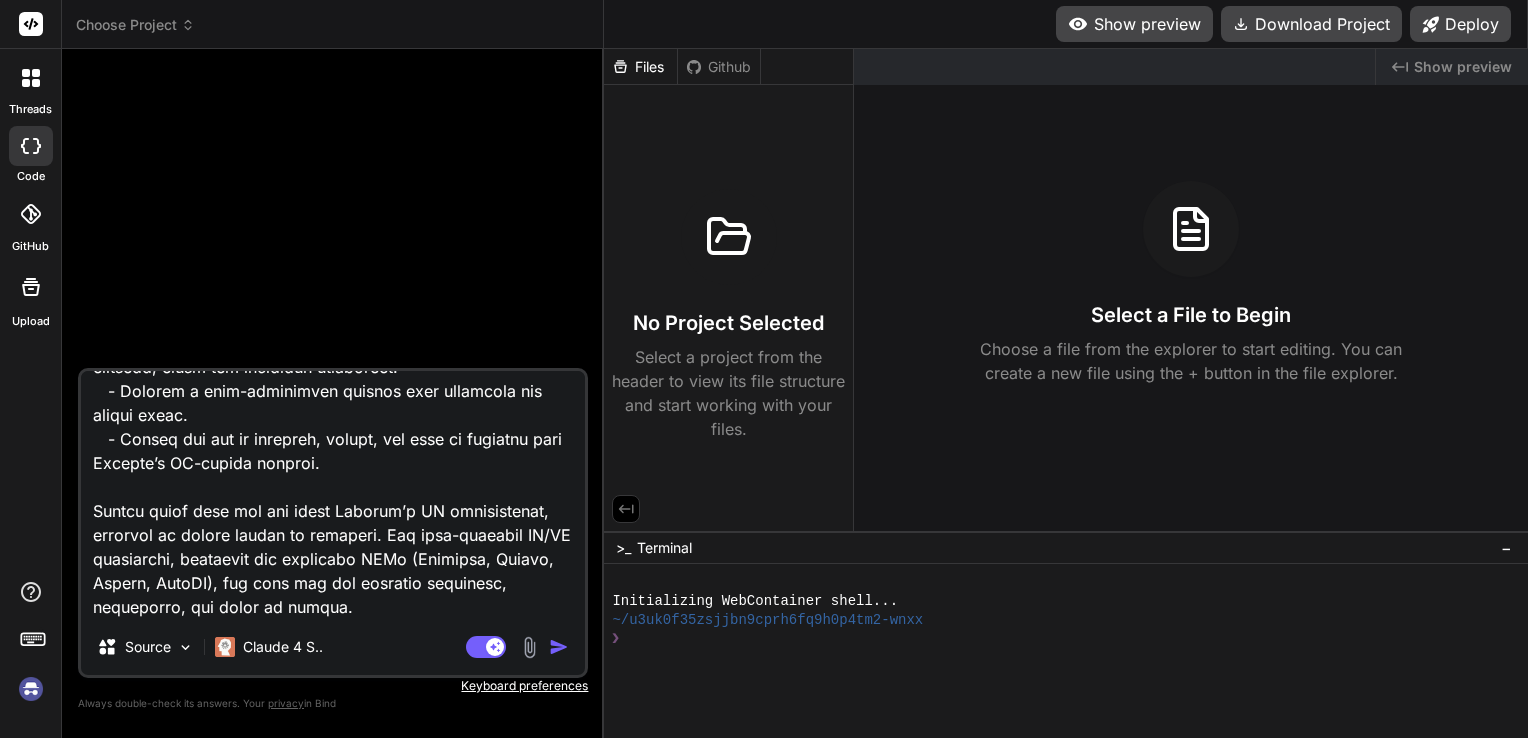 type on "The website allows users (educators, students, or content creators) to upload course videos (MP4 format) and automatically convert them into written course materials (text-based lessons in Markdown or PDF format) using AI-powered transcription and summarization.
- It generates tutorials (TD) and practical work (TP) based on the video content, formatted as downloadable PDFs with step-by-step instructions.
- It creates interactive quizzes with multiple-choice, true/false, and open-ended questions derived from the video content, with AI-generated correct/incorrect answers and explanations.
- Users can sign up, log in, and manage their uploaded videos, converted courses, tutorials, practical work, and quizzes in a personal ..." 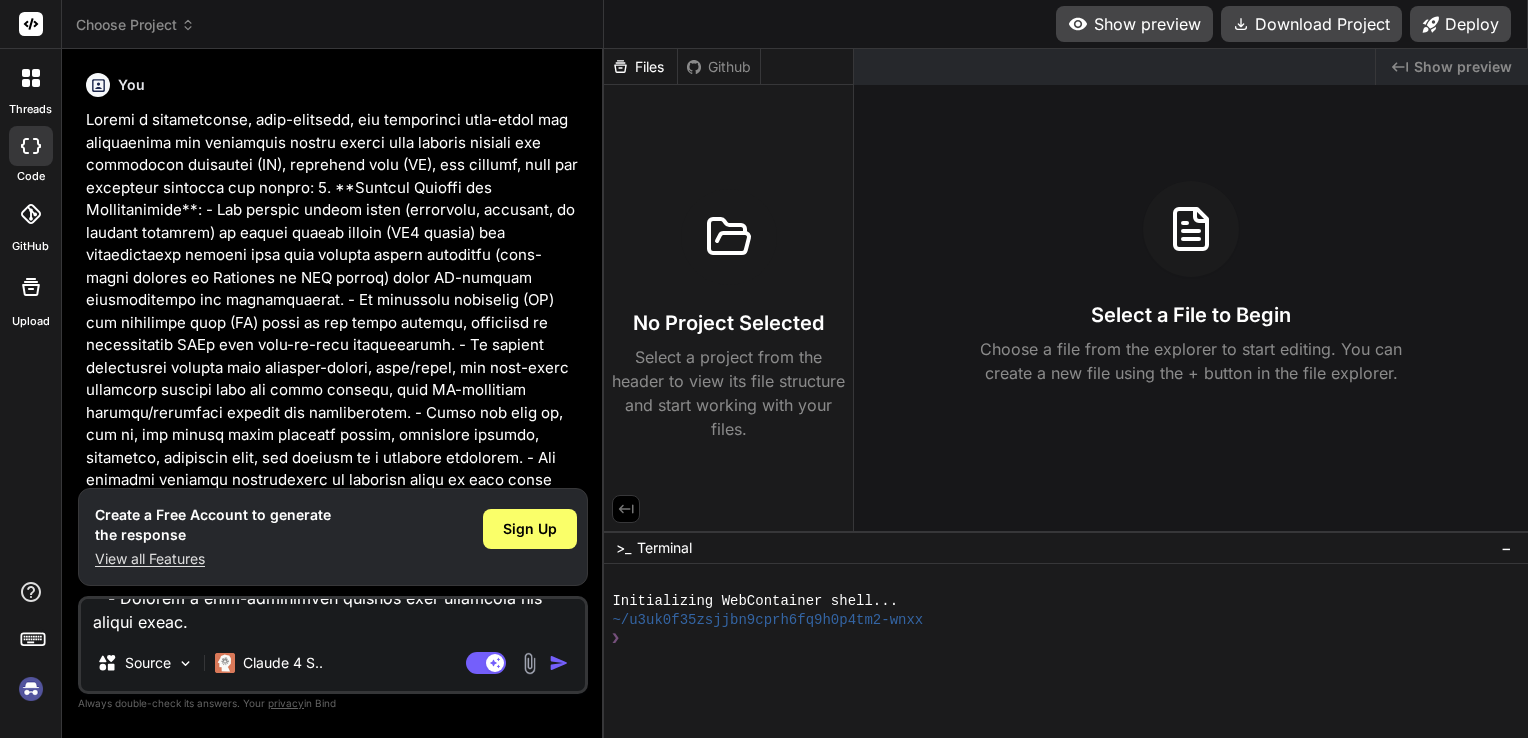 scroll, scrollTop: 0, scrollLeft: 0, axis: both 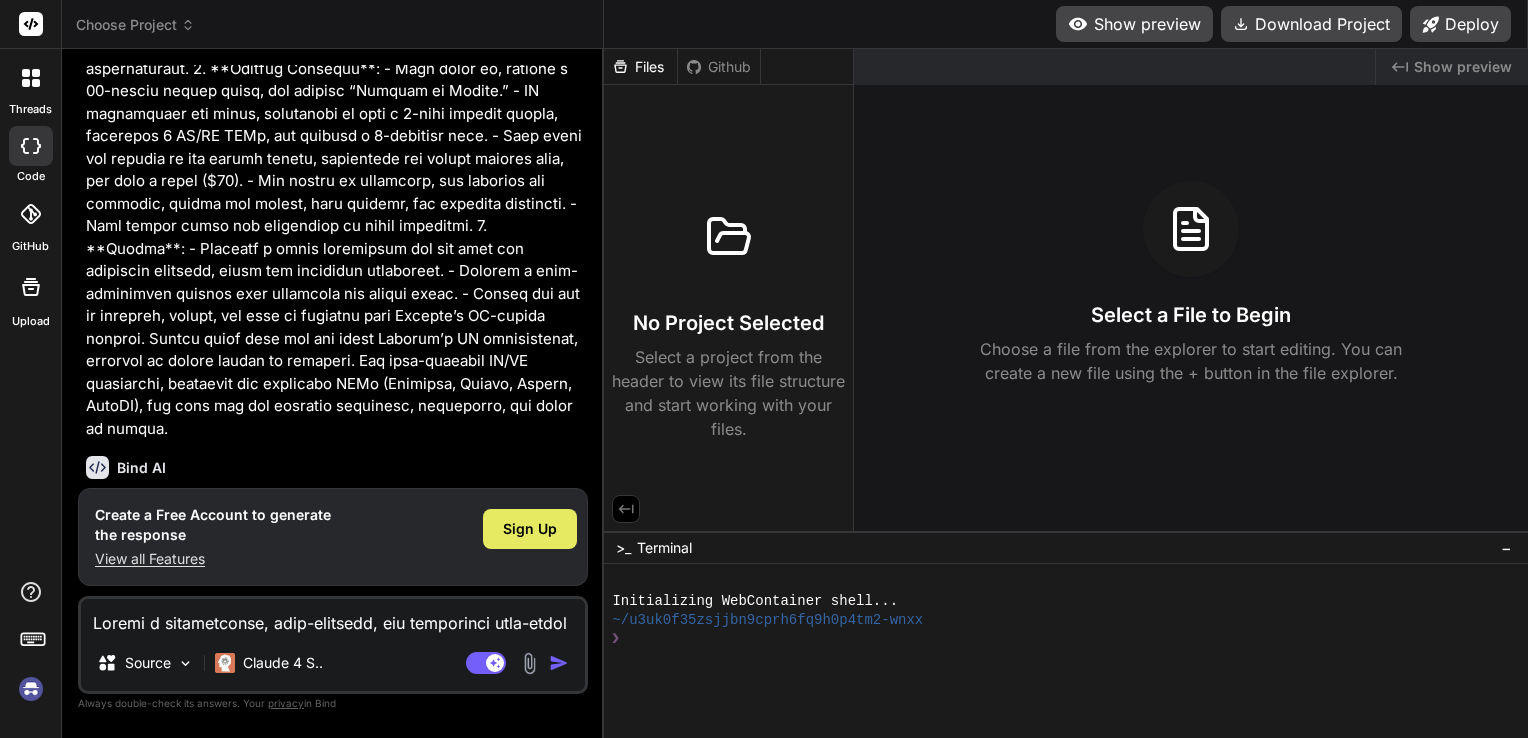 click on "Sign Up" at bounding box center [530, 529] 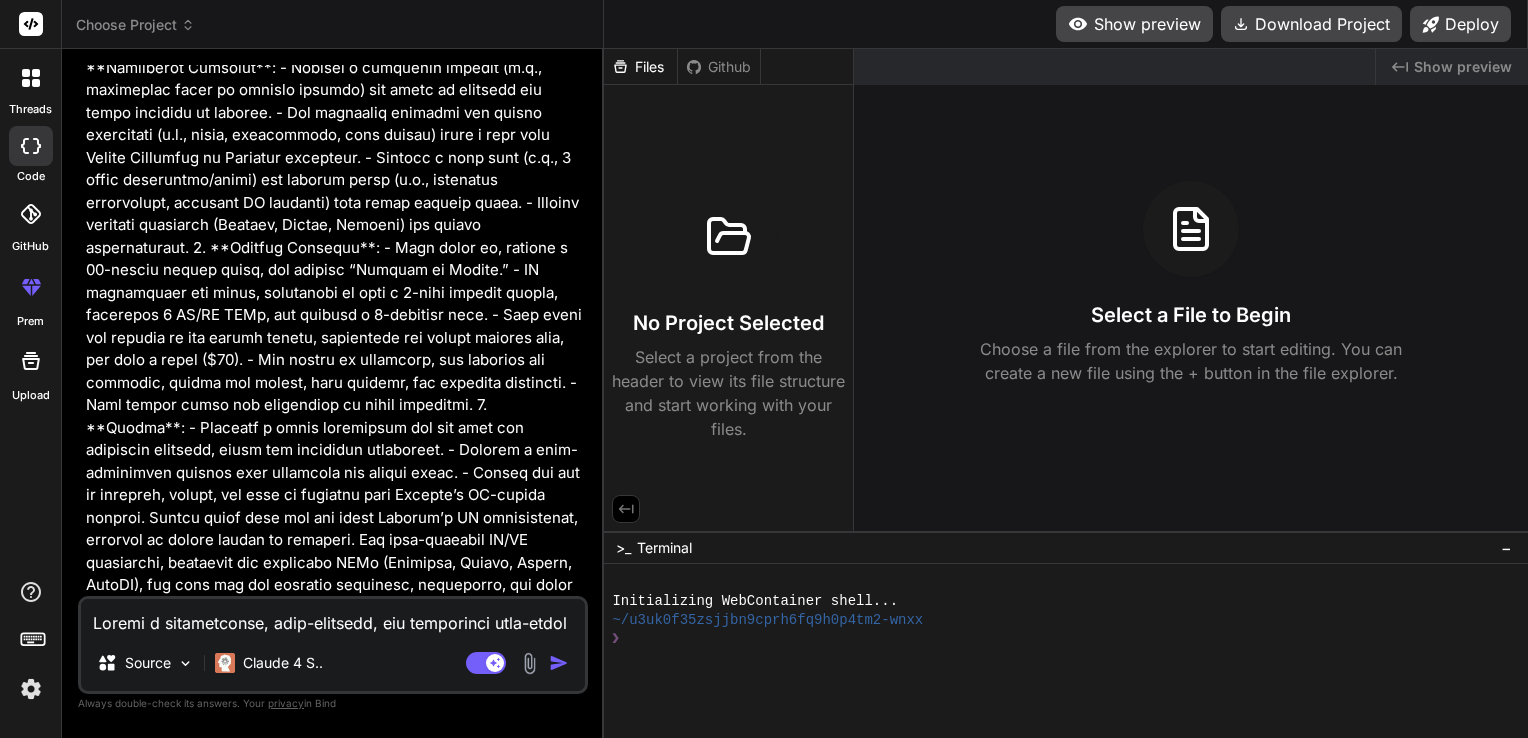 scroll, scrollTop: 2127, scrollLeft: 0, axis: vertical 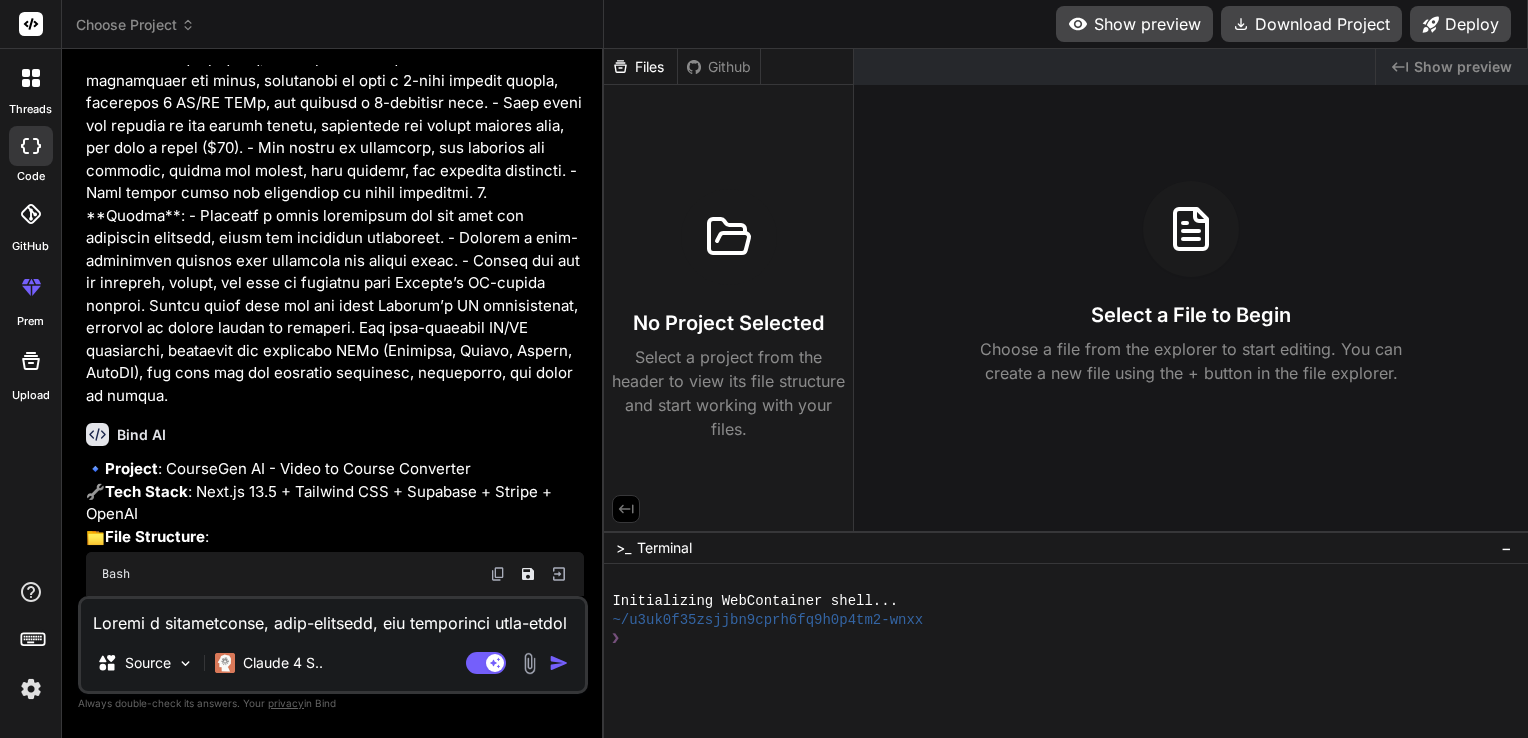 type on "x" 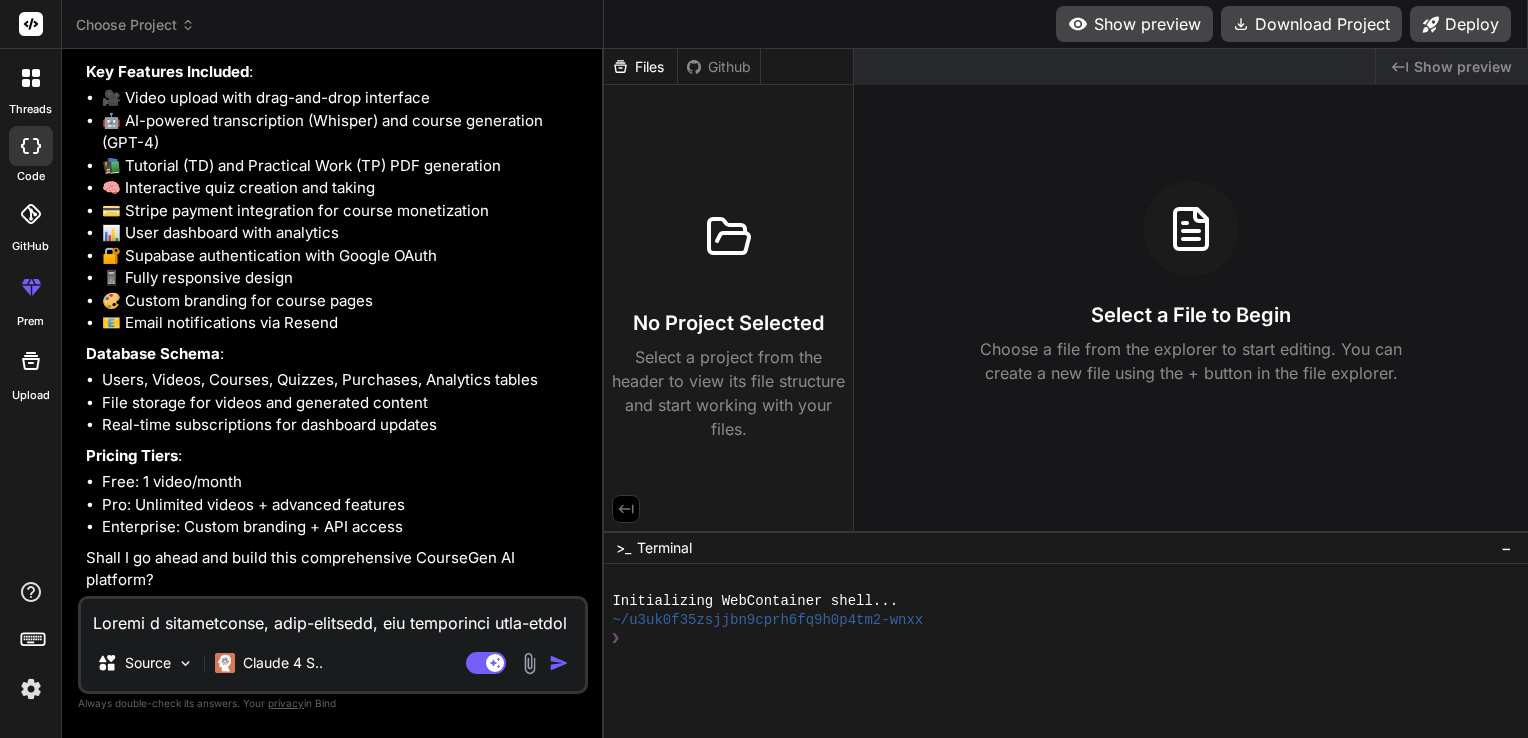scroll, scrollTop: 3387, scrollLeft: 0, axis: vertical 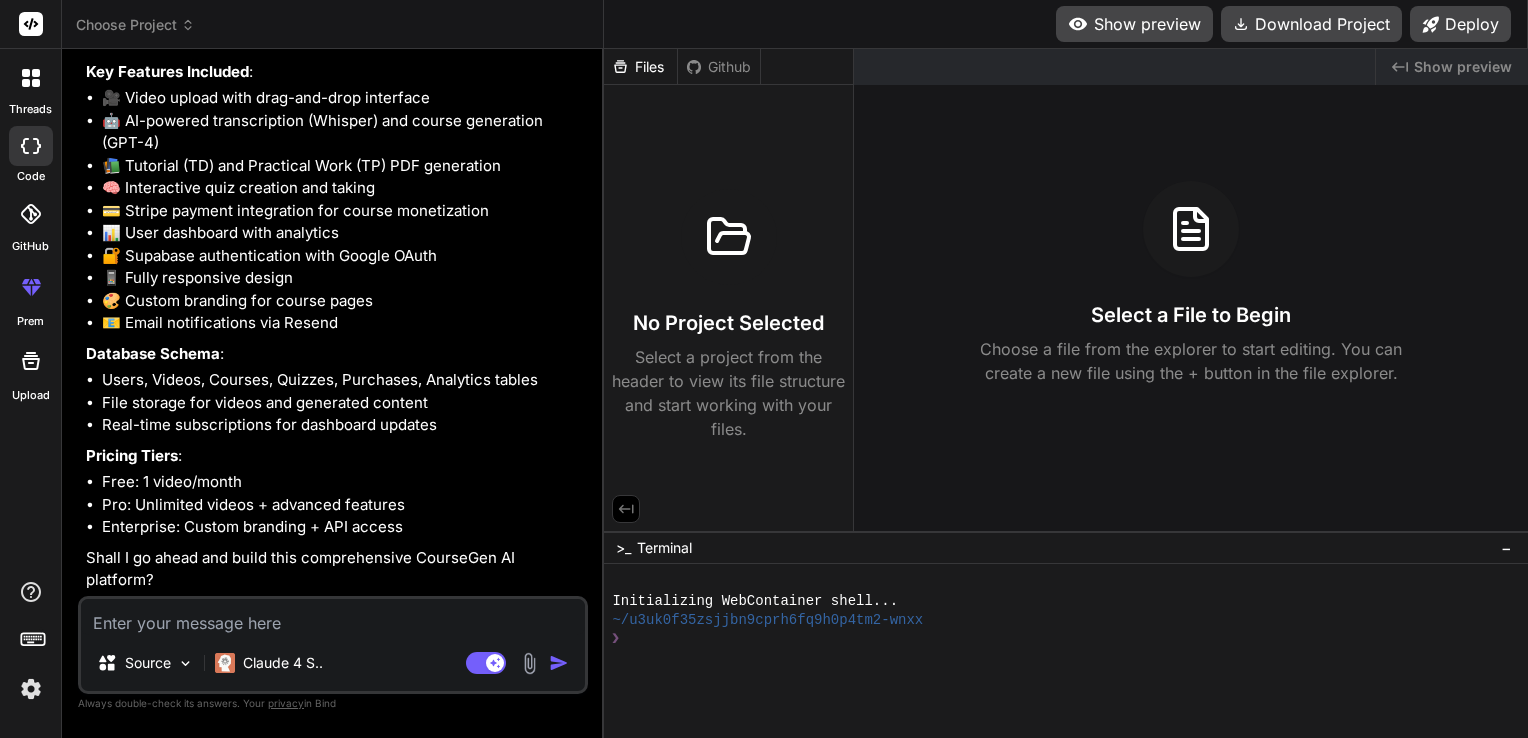 type on "y" 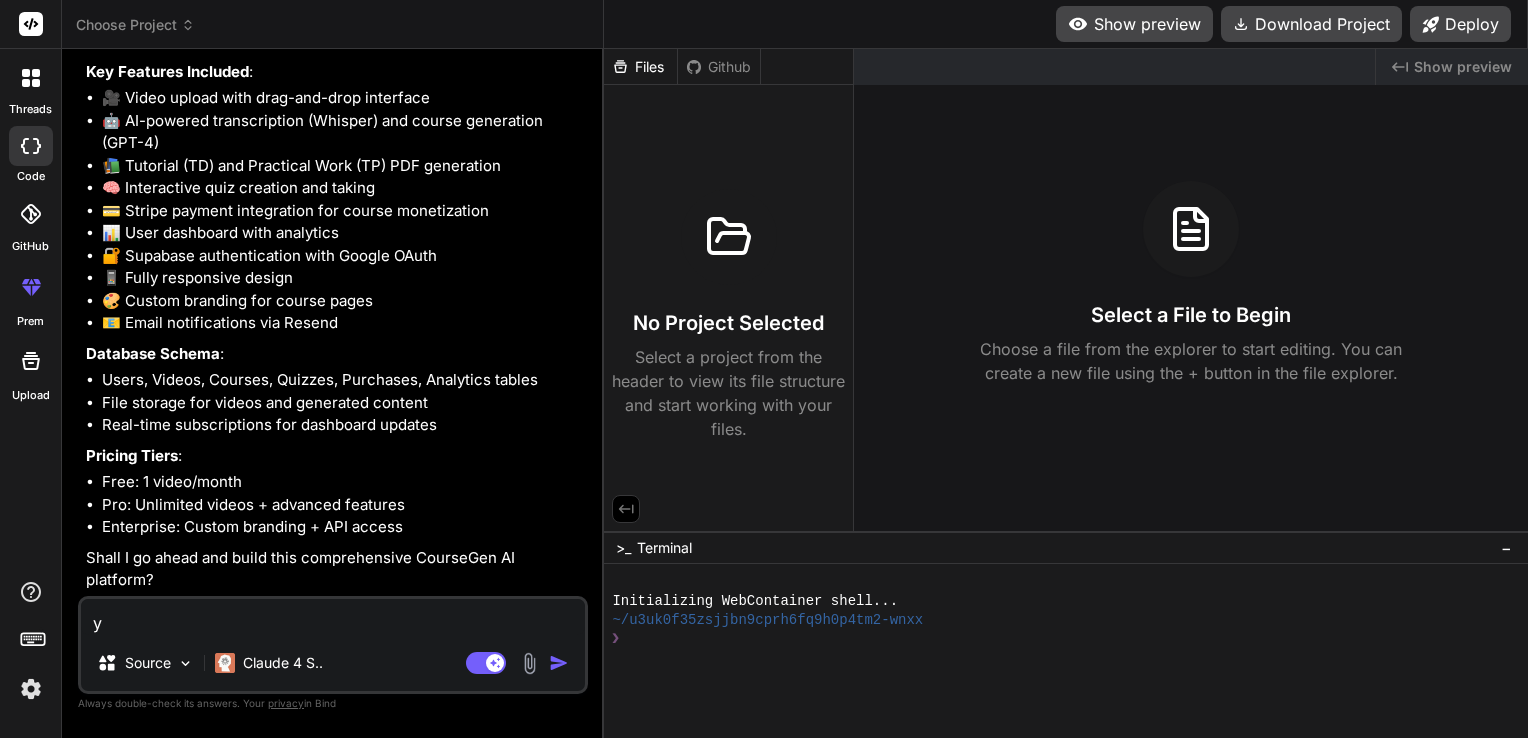 type on "ye" 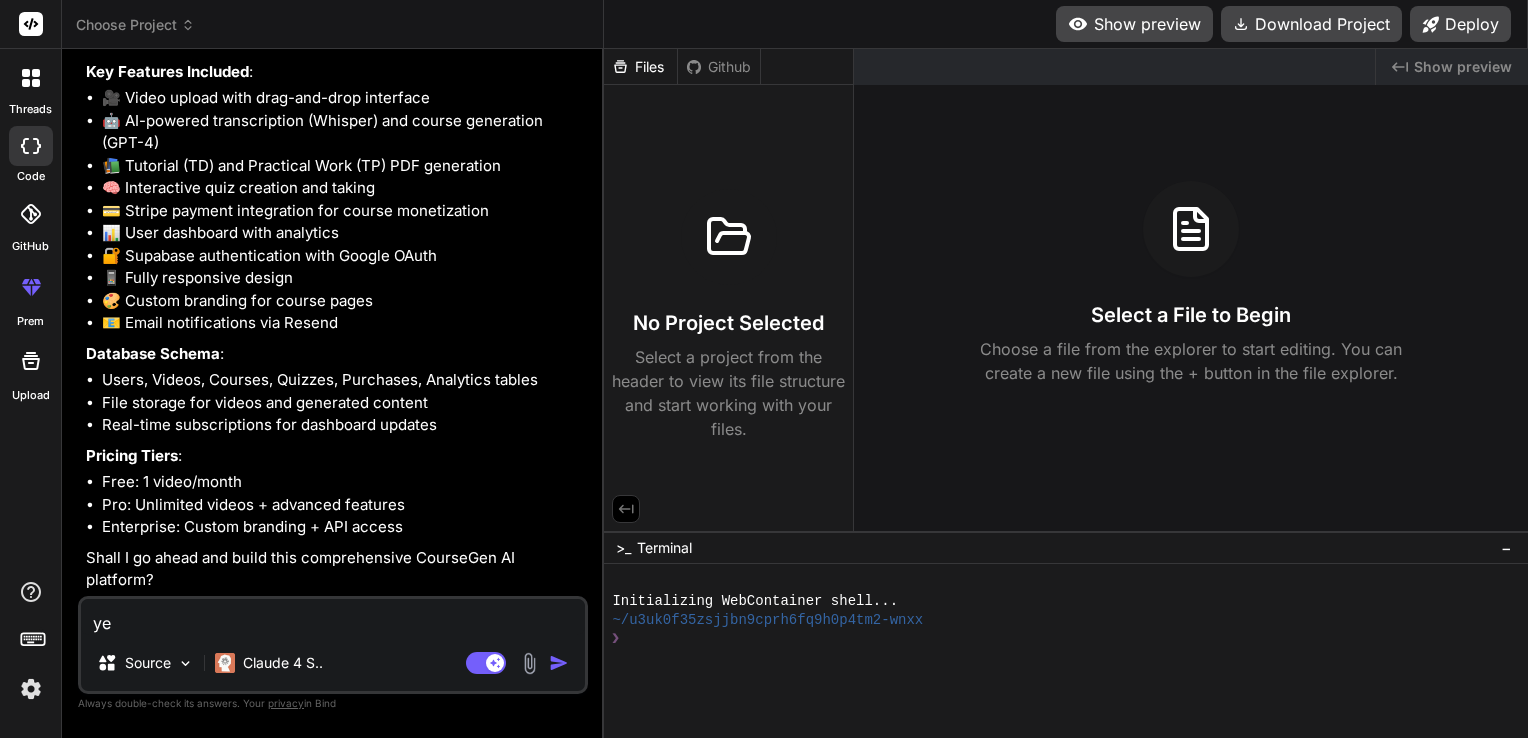 type on "yes" 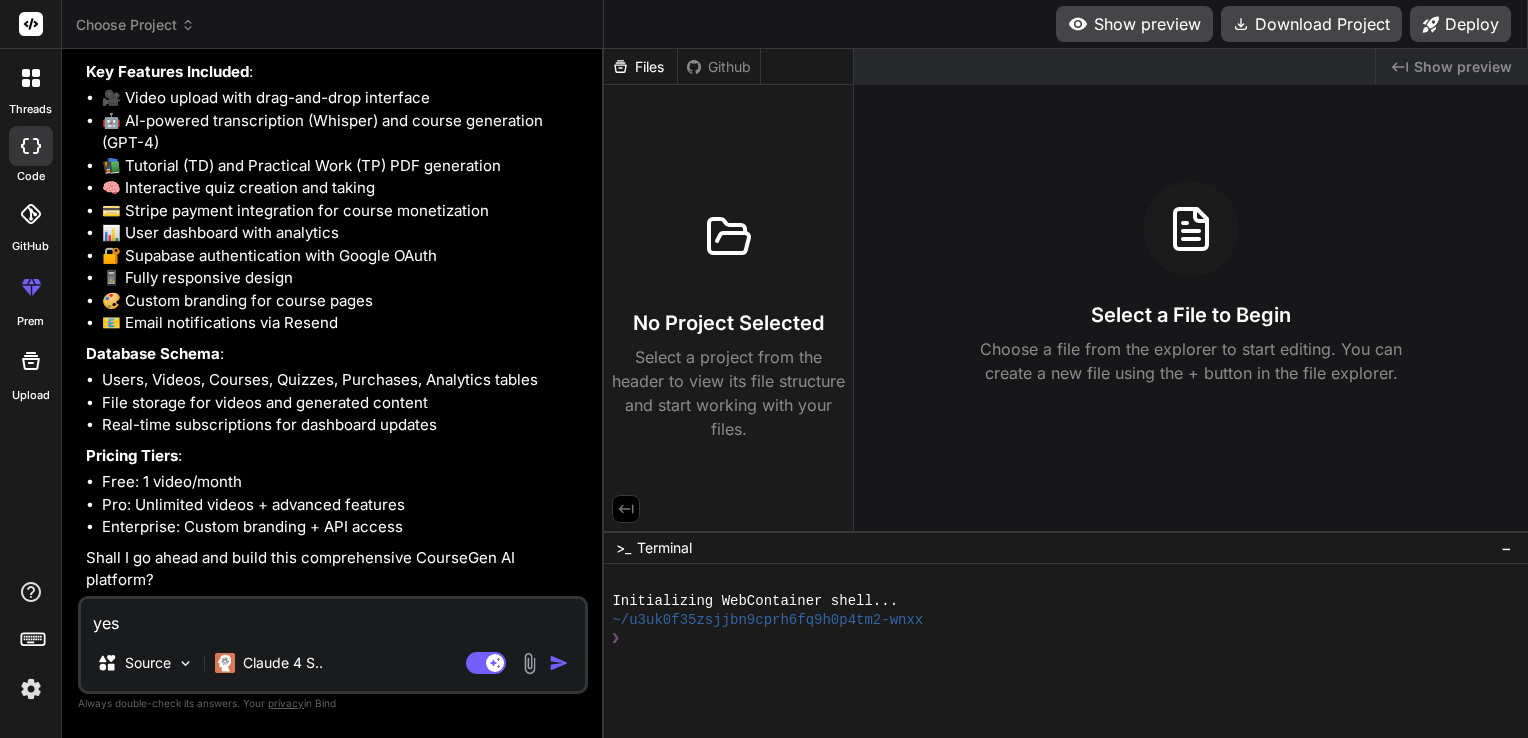 type on "x" 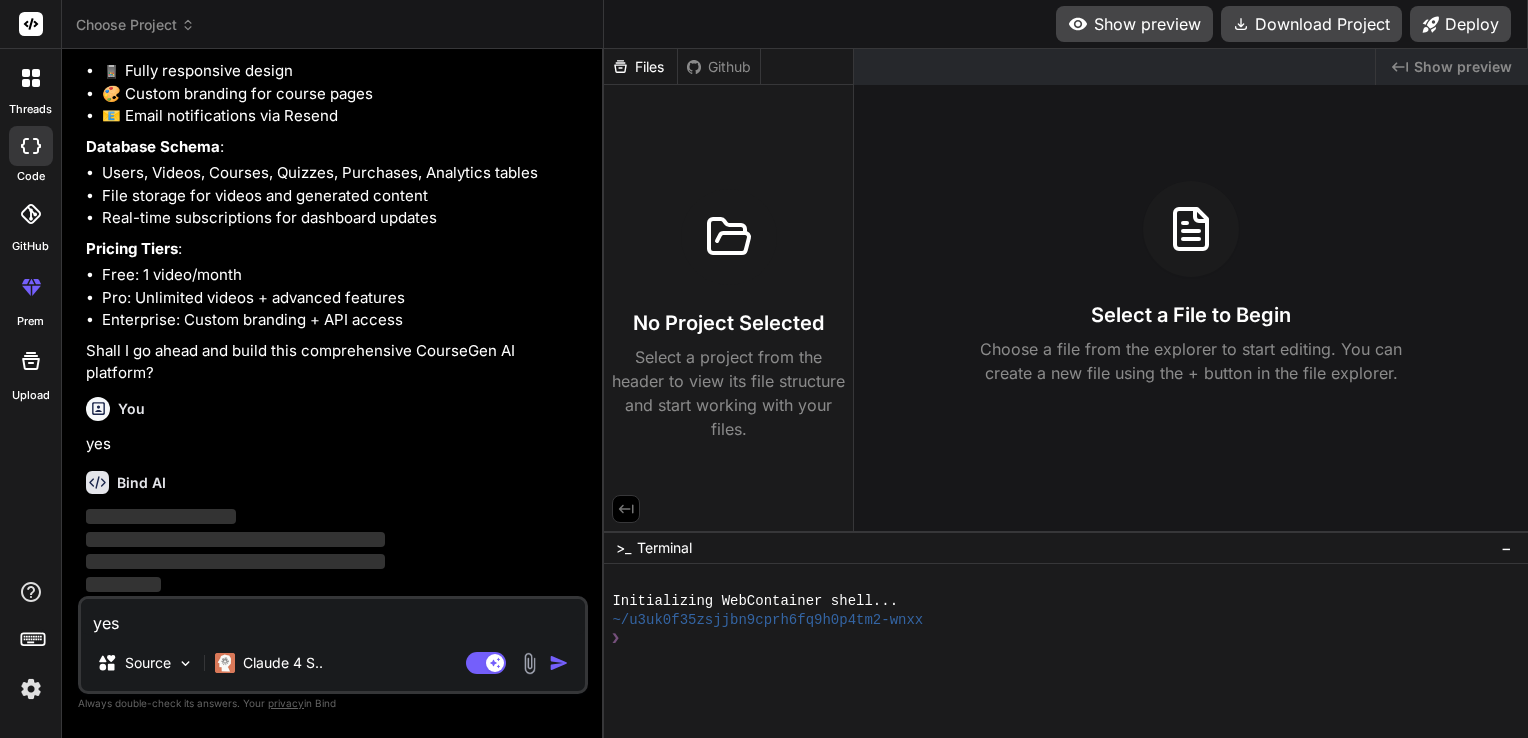 type 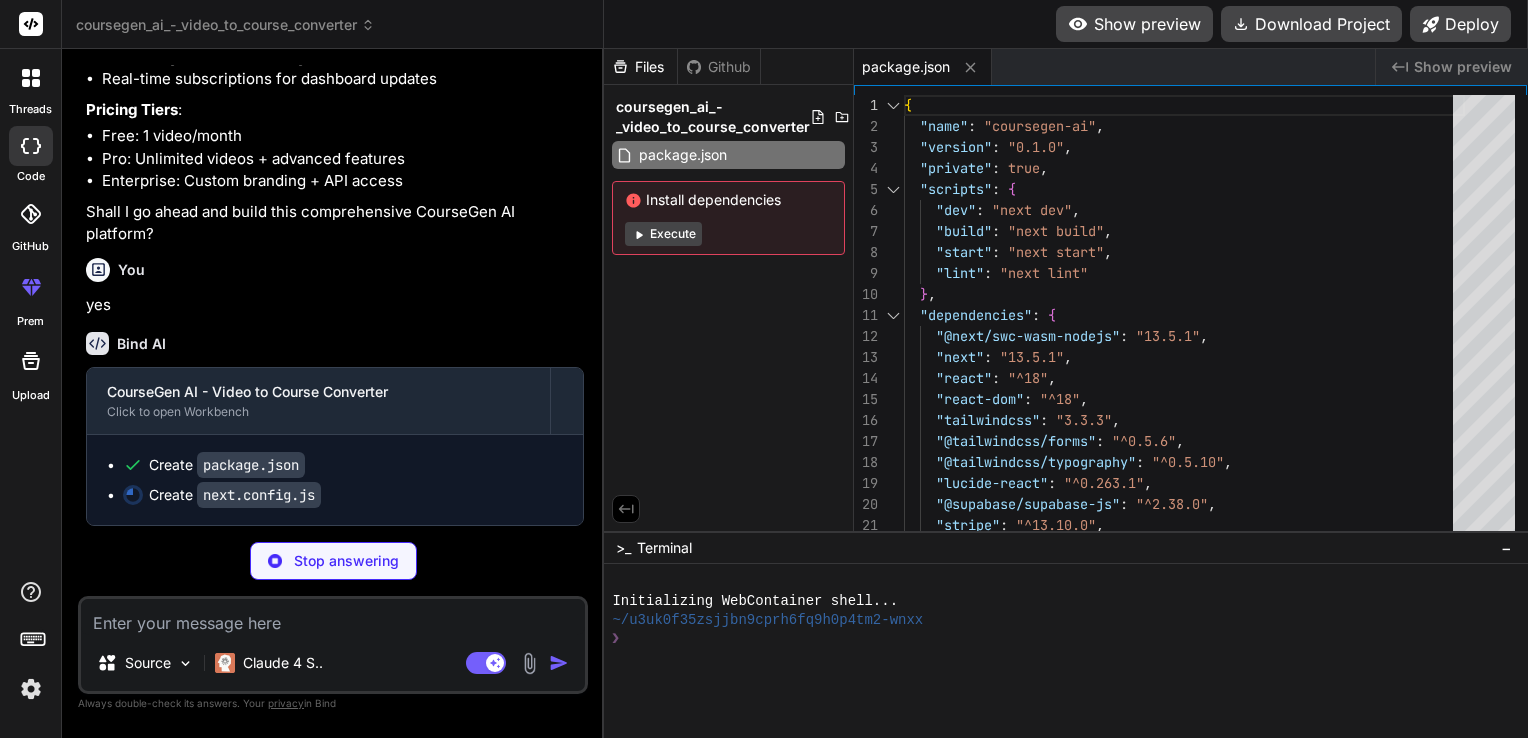 scroll, scrollTop: 3732, scrollLeft: 0, axis: vertical 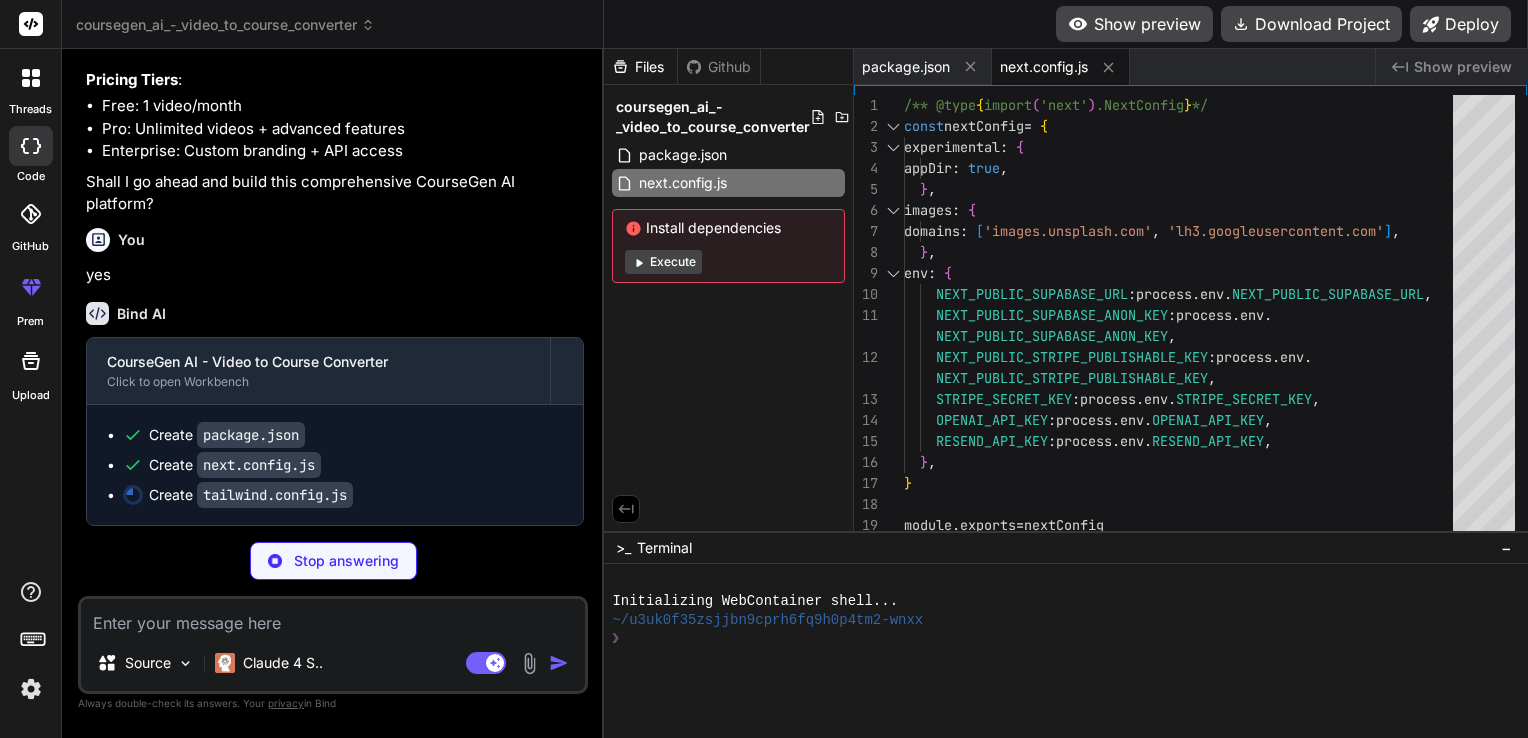 type on "x" 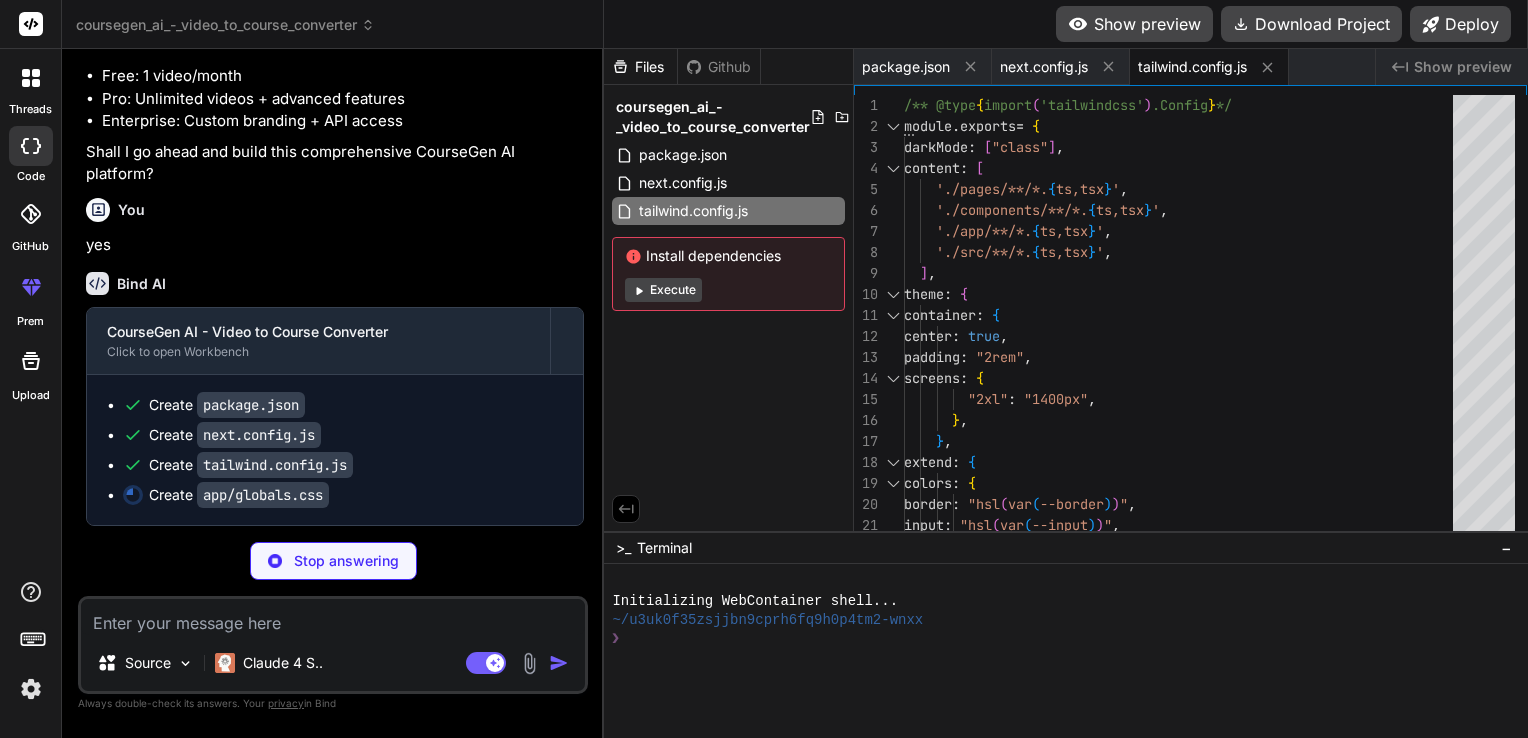 type on "x" 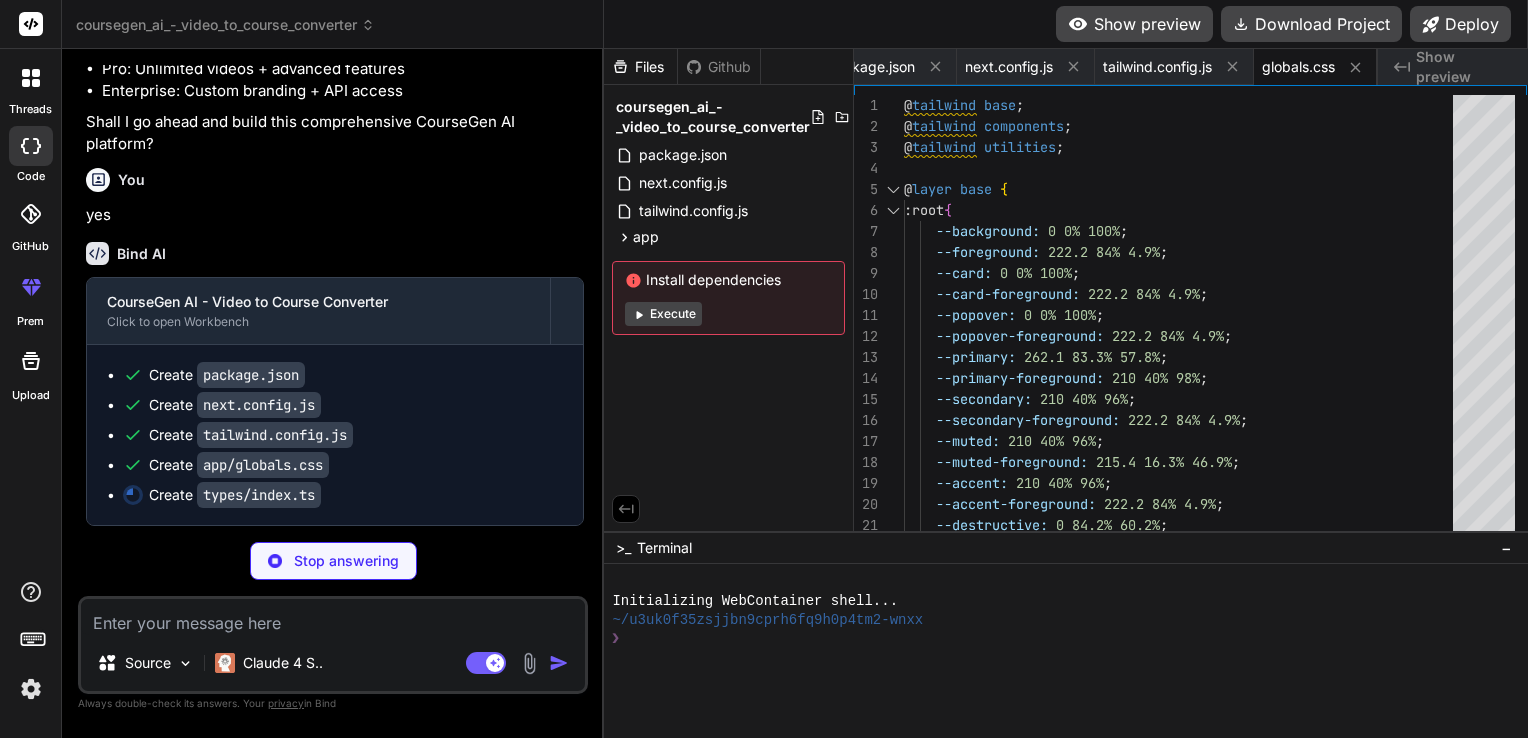 type on "x" 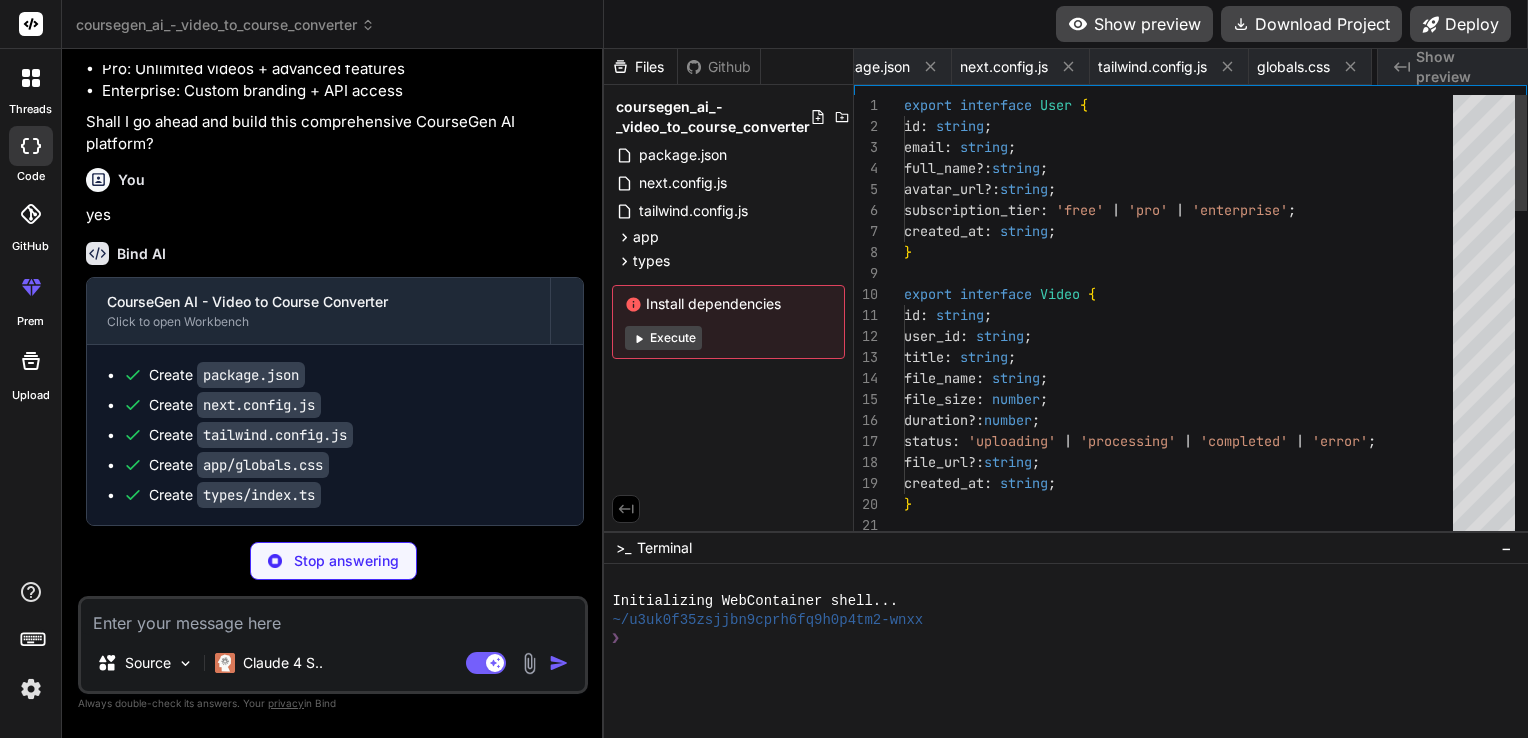 scroll, scrollTop: 0, scrollLeft: 160, axis: horizontal 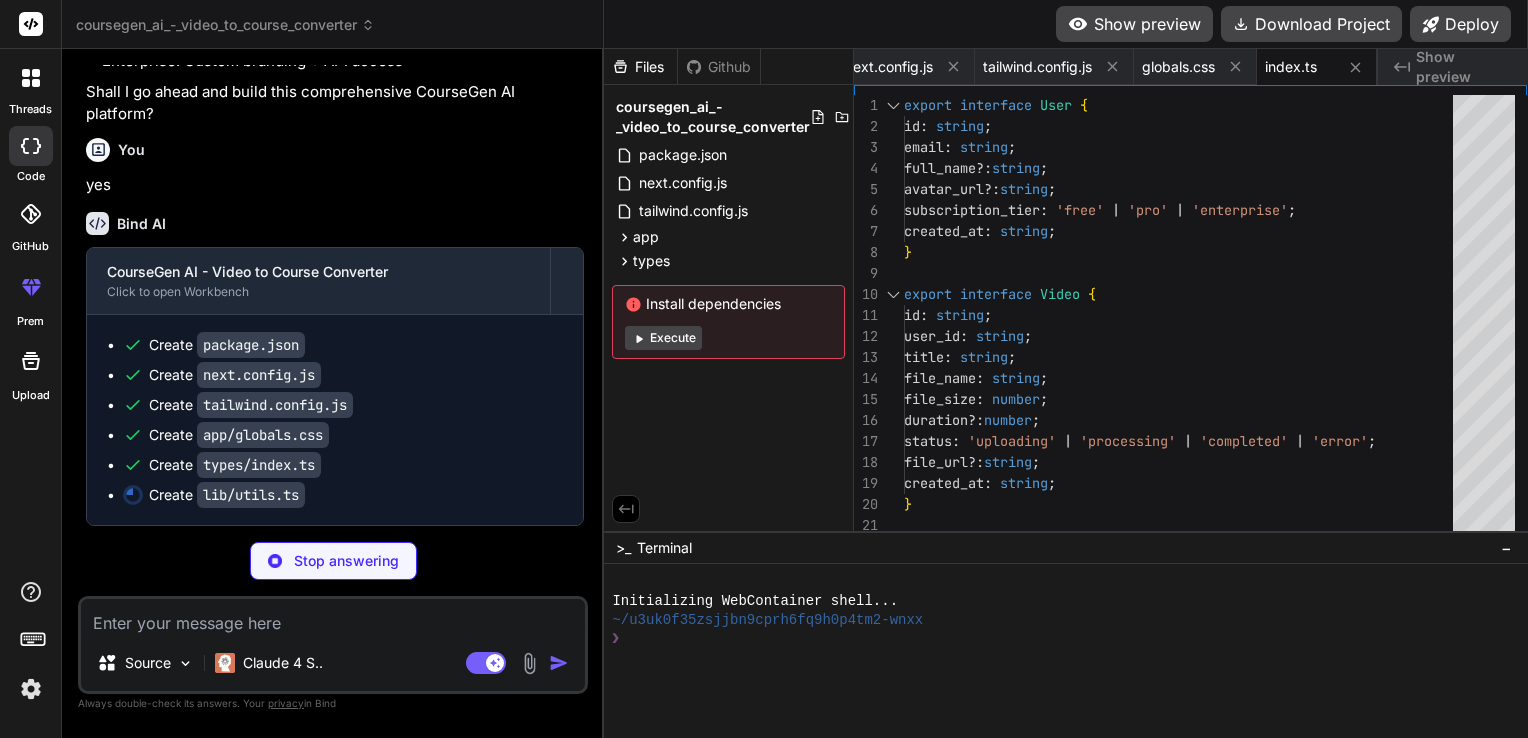 type on "x" 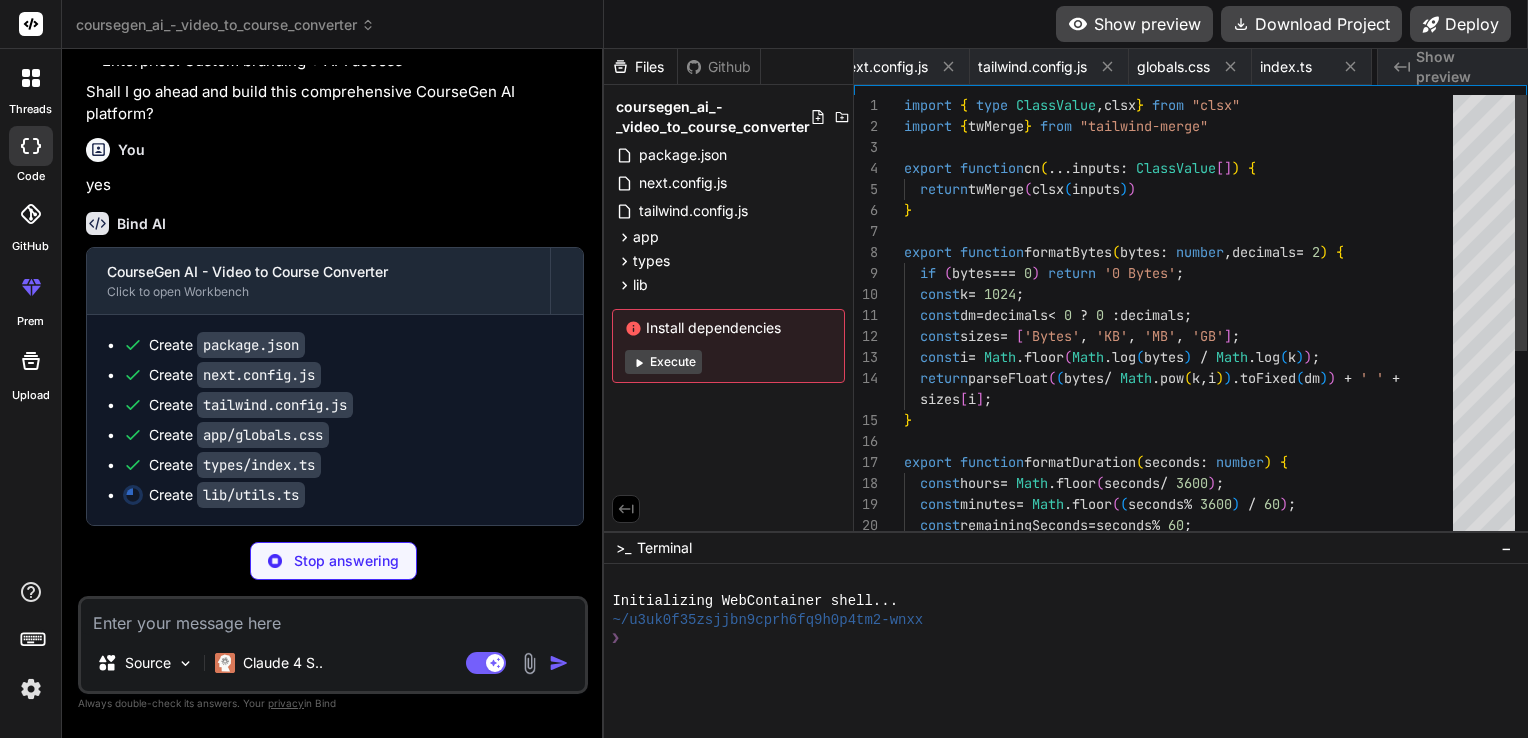 scroll, scrollTop: 0, scrollLeft: 280, axis: horizontal 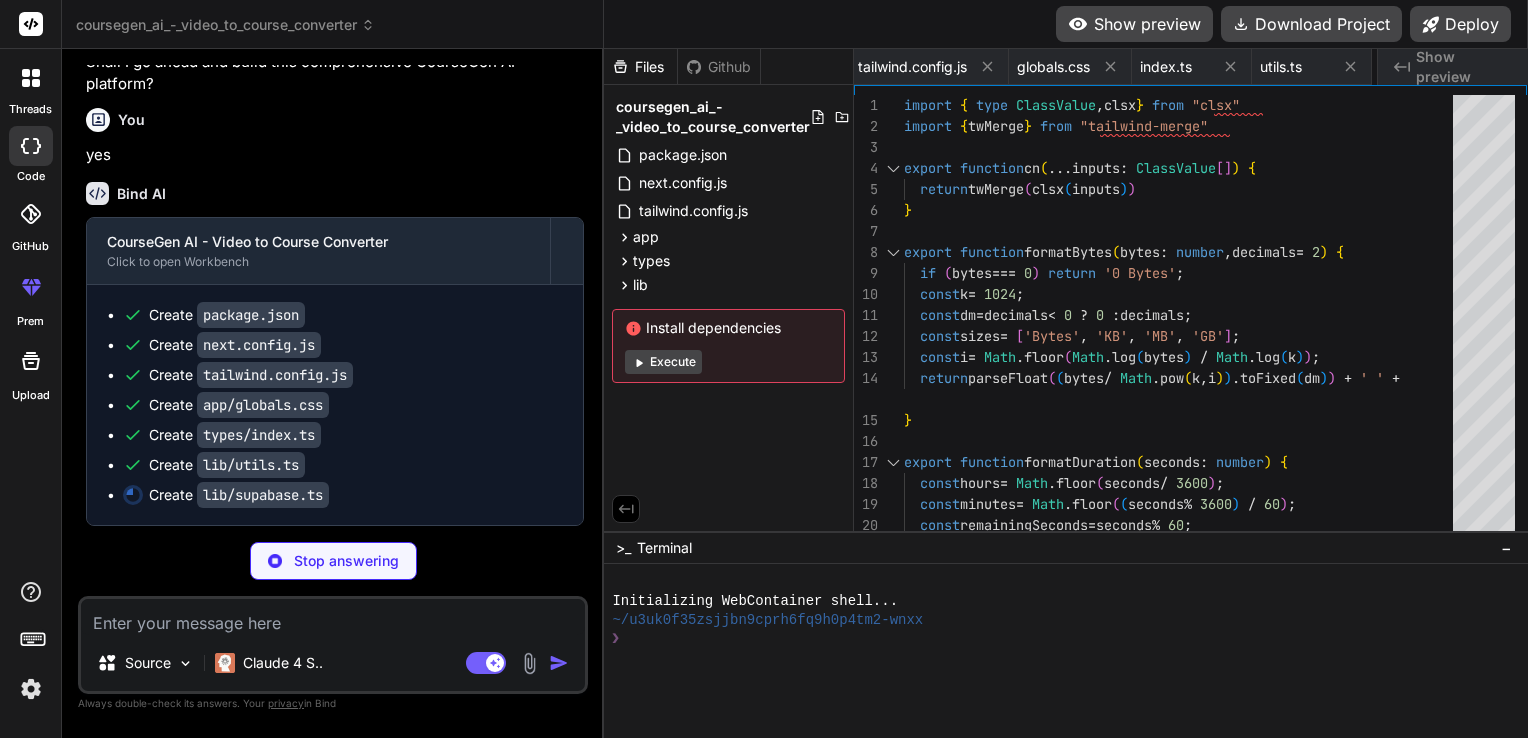 type on "x" 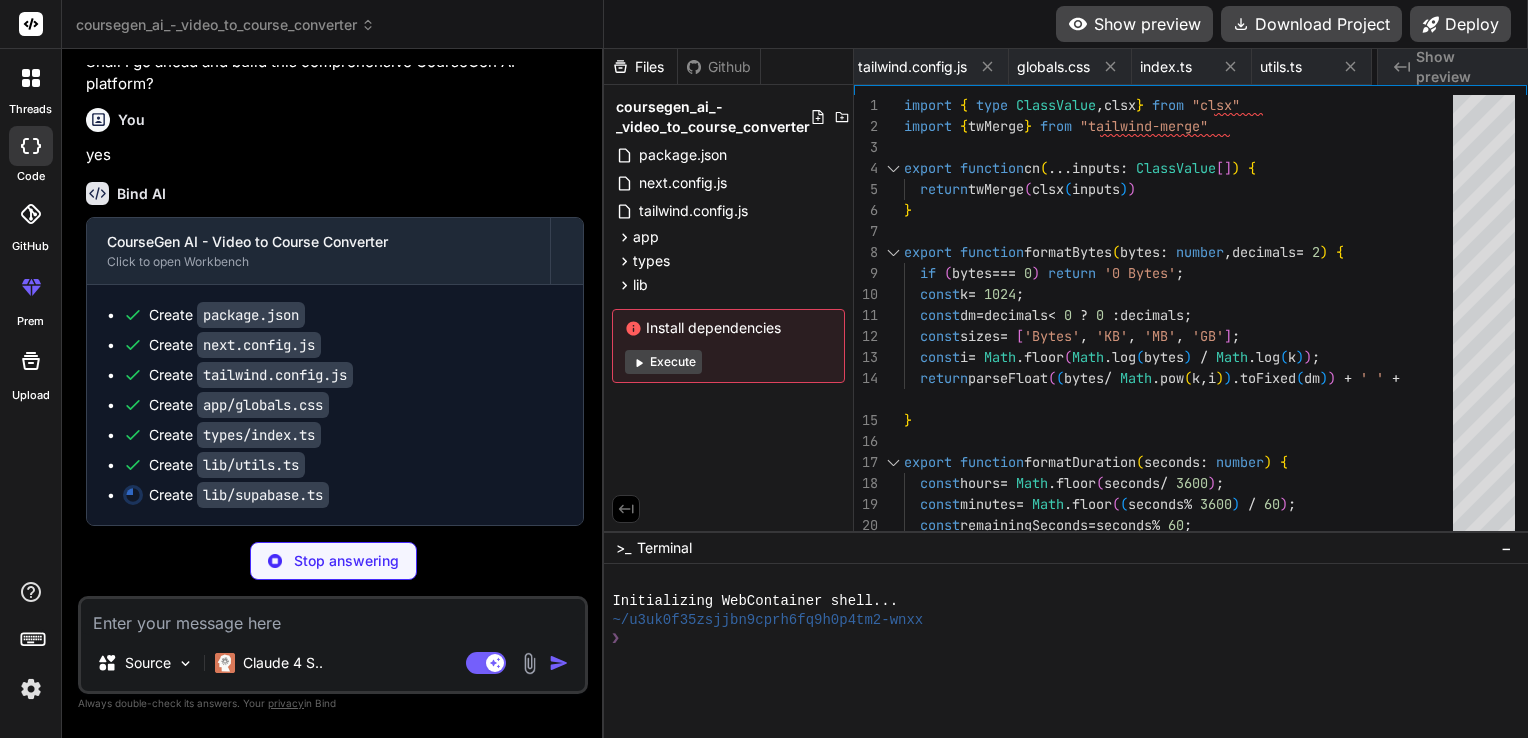 type on "const { data, error } = await supabase.auth.resetPasswordForEmail(email, {
redirectTo: `${window.location.origin}/auth/reset-password`,
})
return { data, error }" 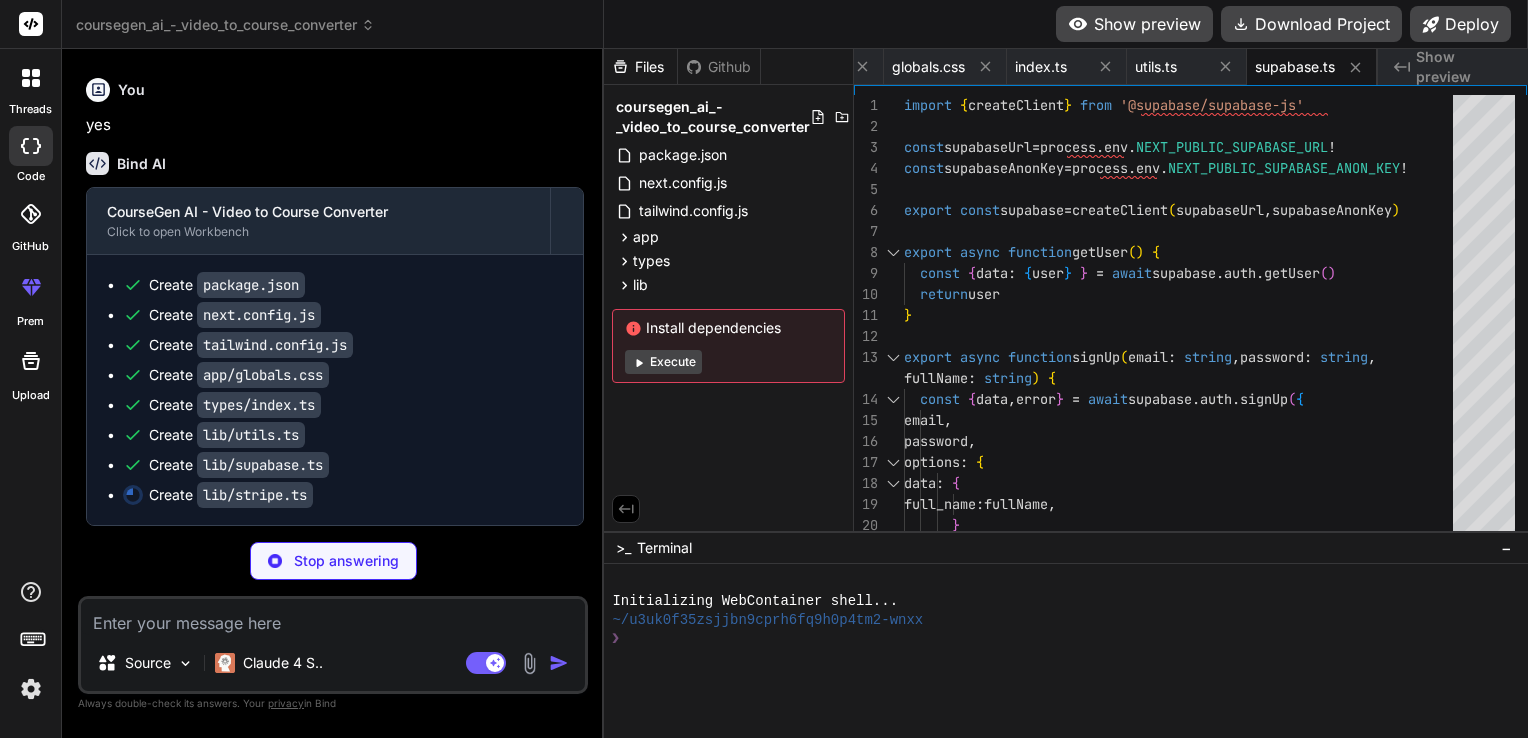 type on "x" 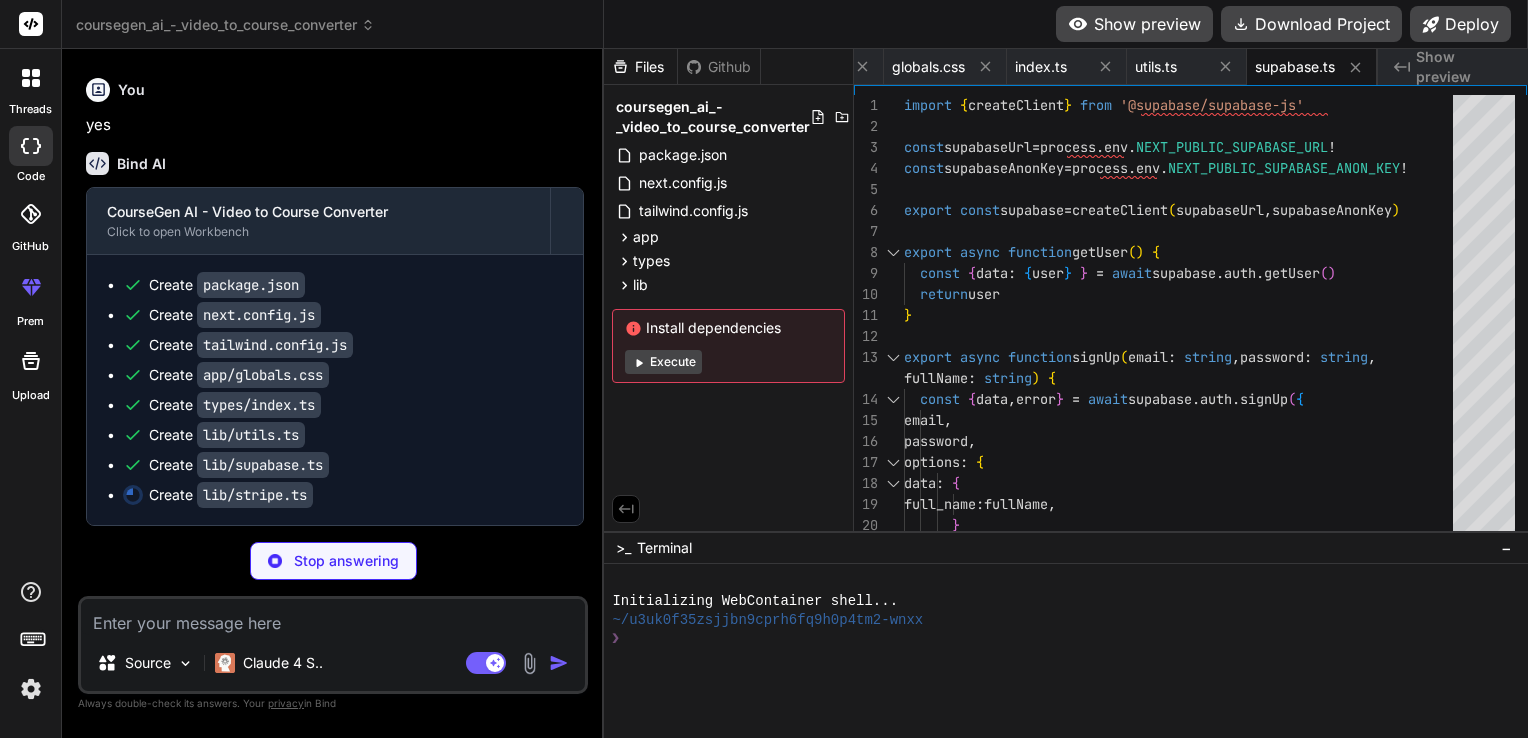 type on "{
const customer = await stripe.customers.create({
email,
name,
})
return customer
}" 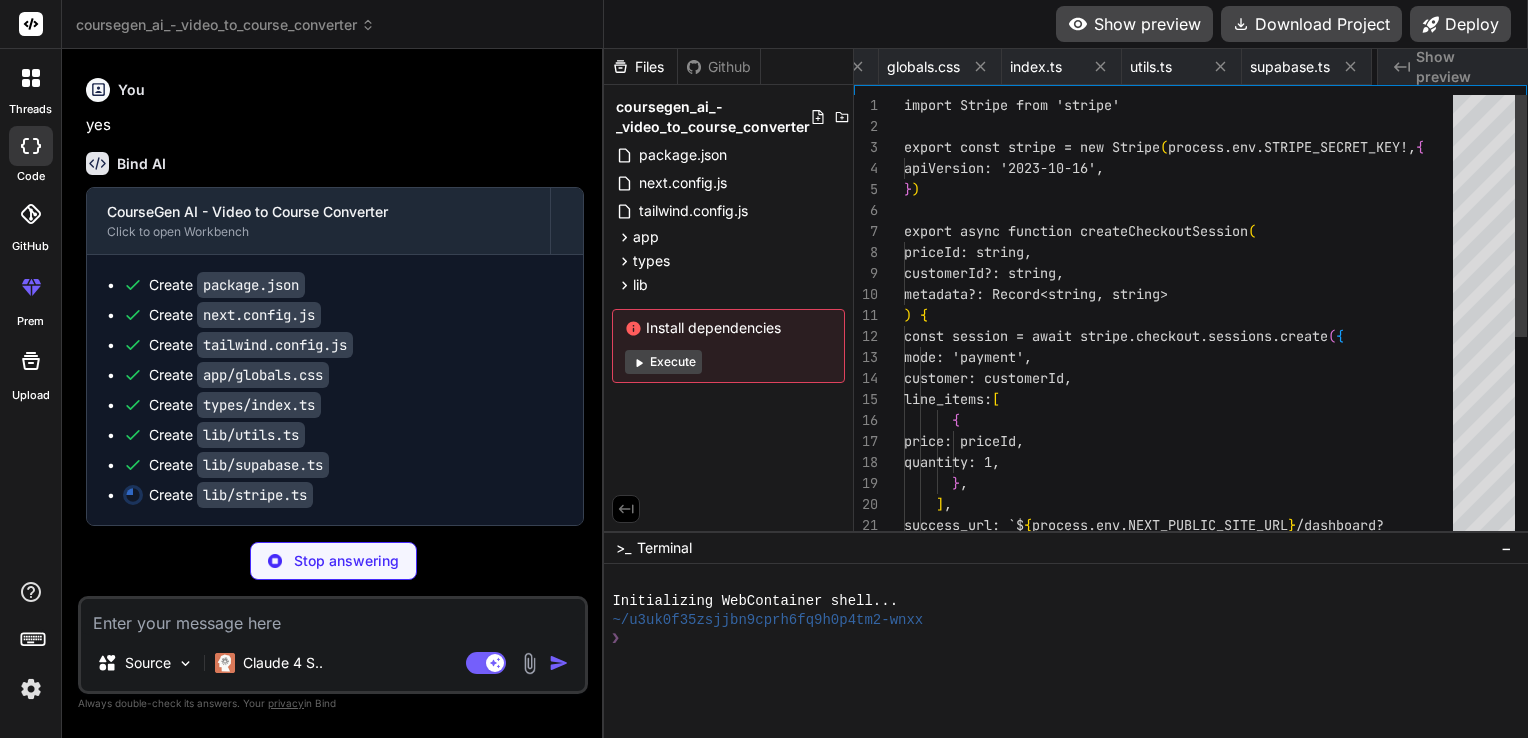 scroll, scrollTop: 0, scrollLeft: 530, axis: horizontal 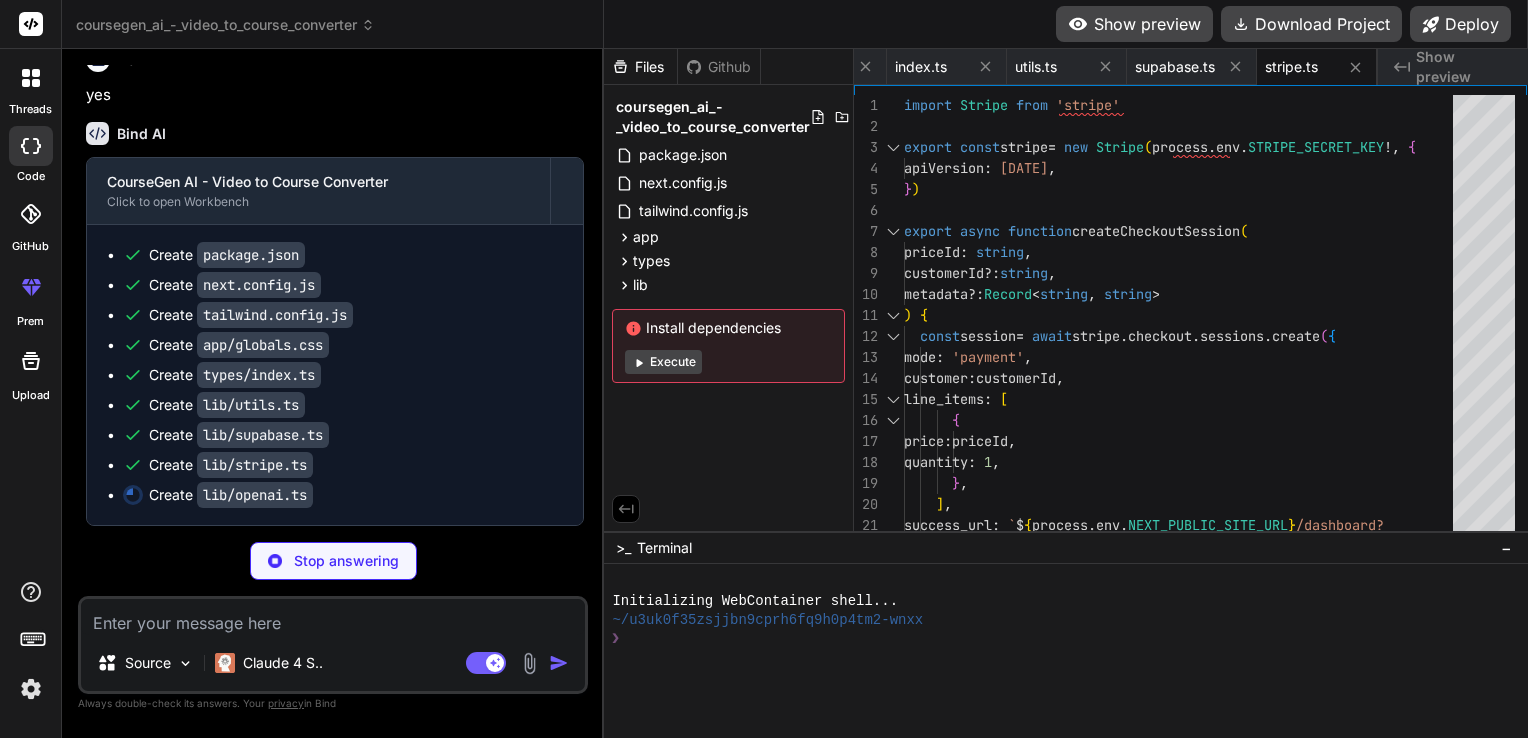 type on "x" 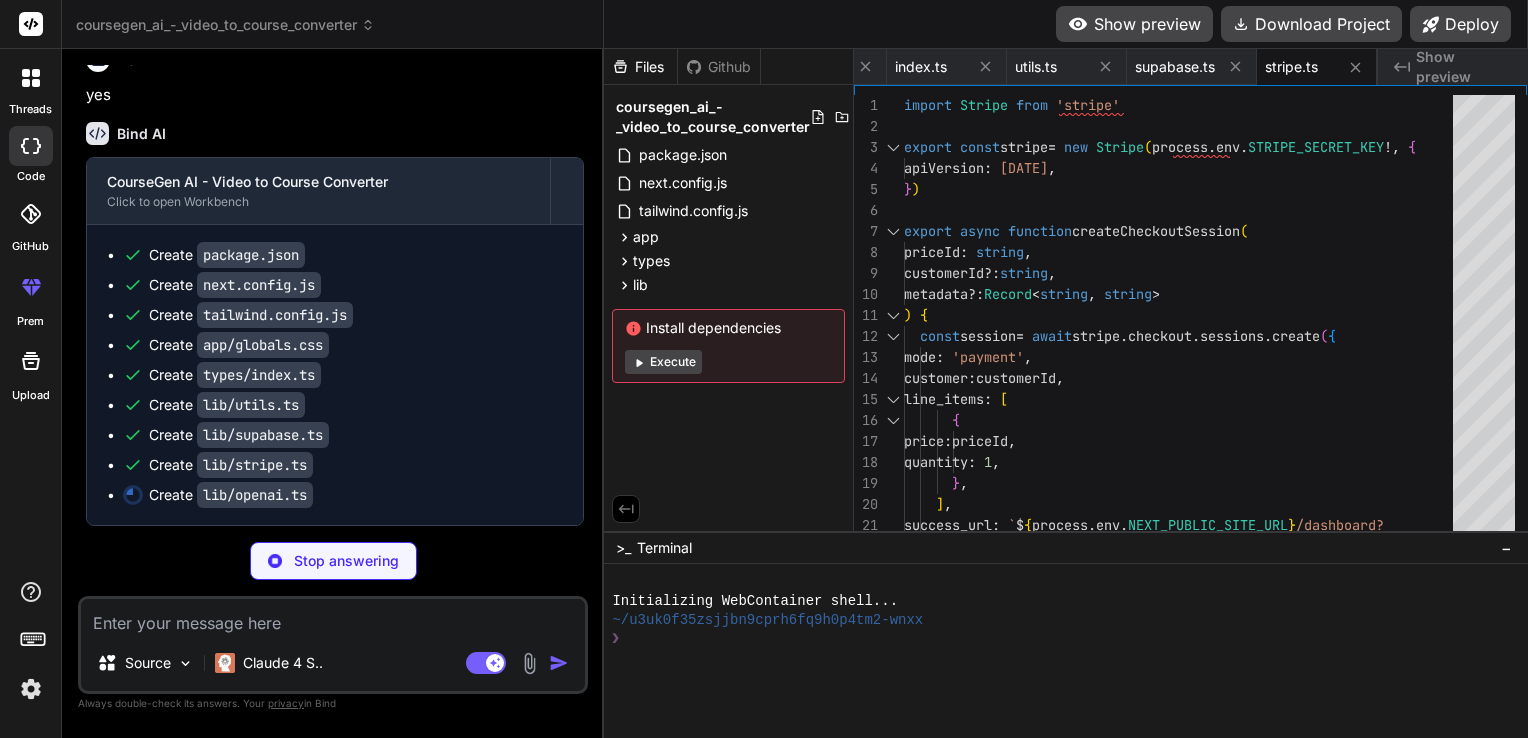 type on "throw new Error('Failed to generate quiz')
}
}" 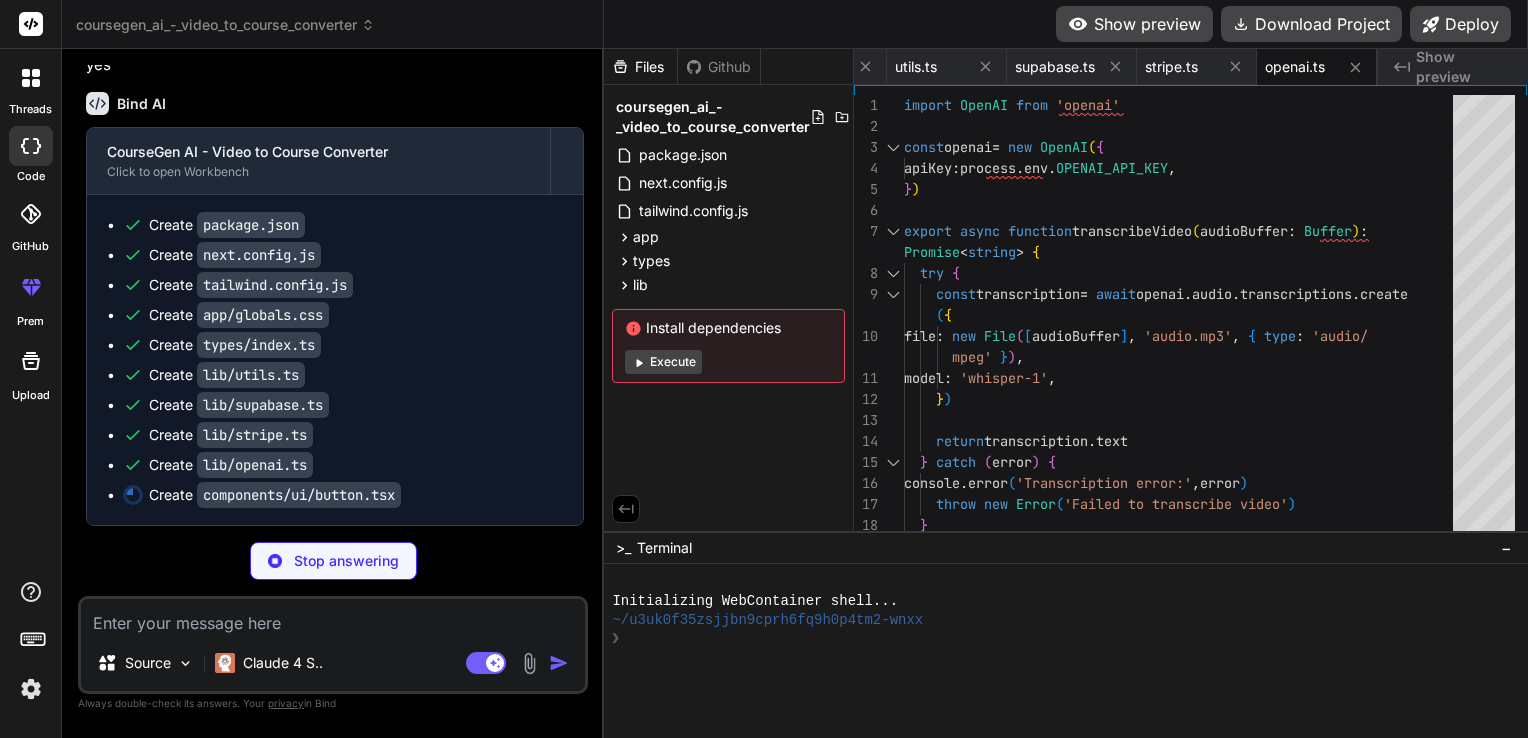 type on "x" 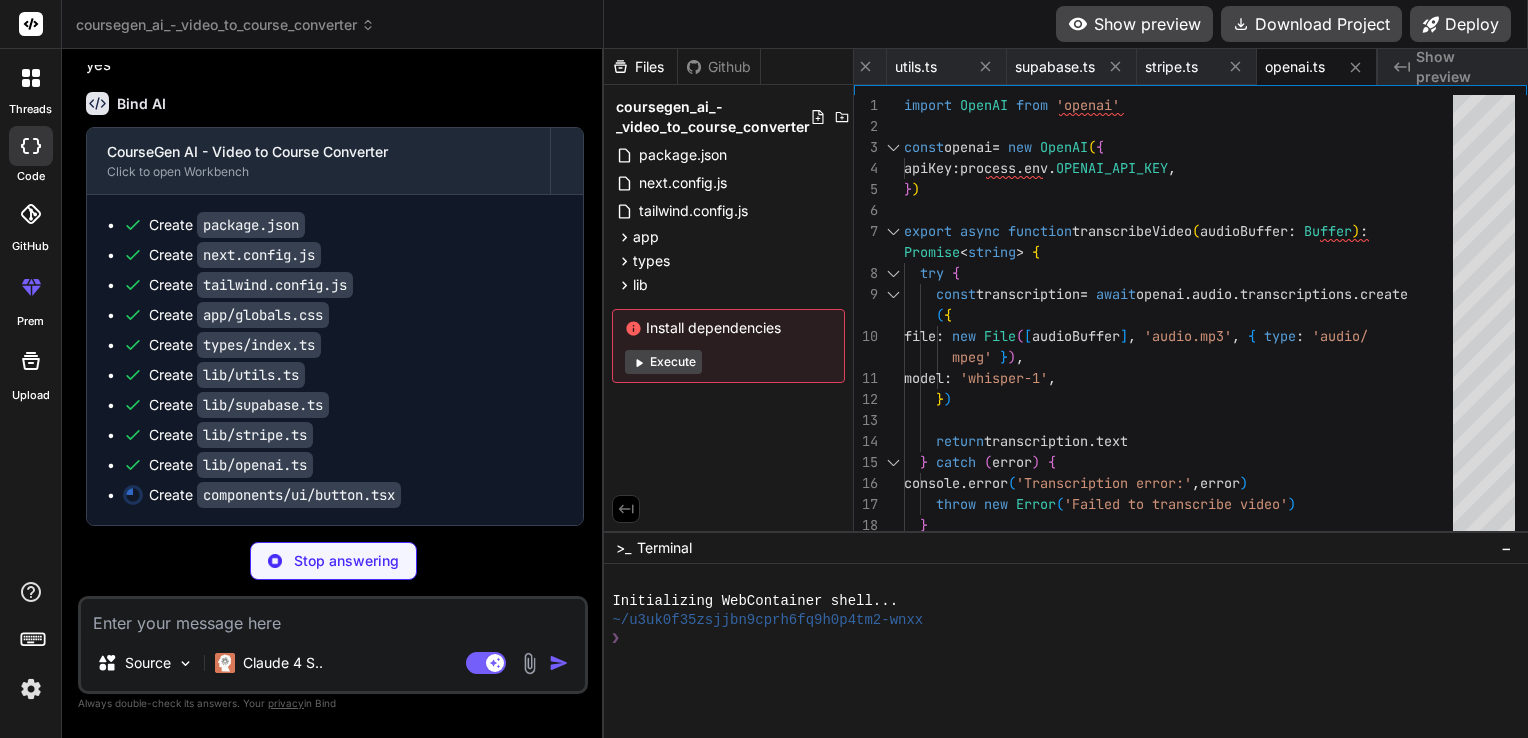 type on ")/page.tsx
)
}
)
Button.displayName = "Button"
export { Button, buttonVariants }" 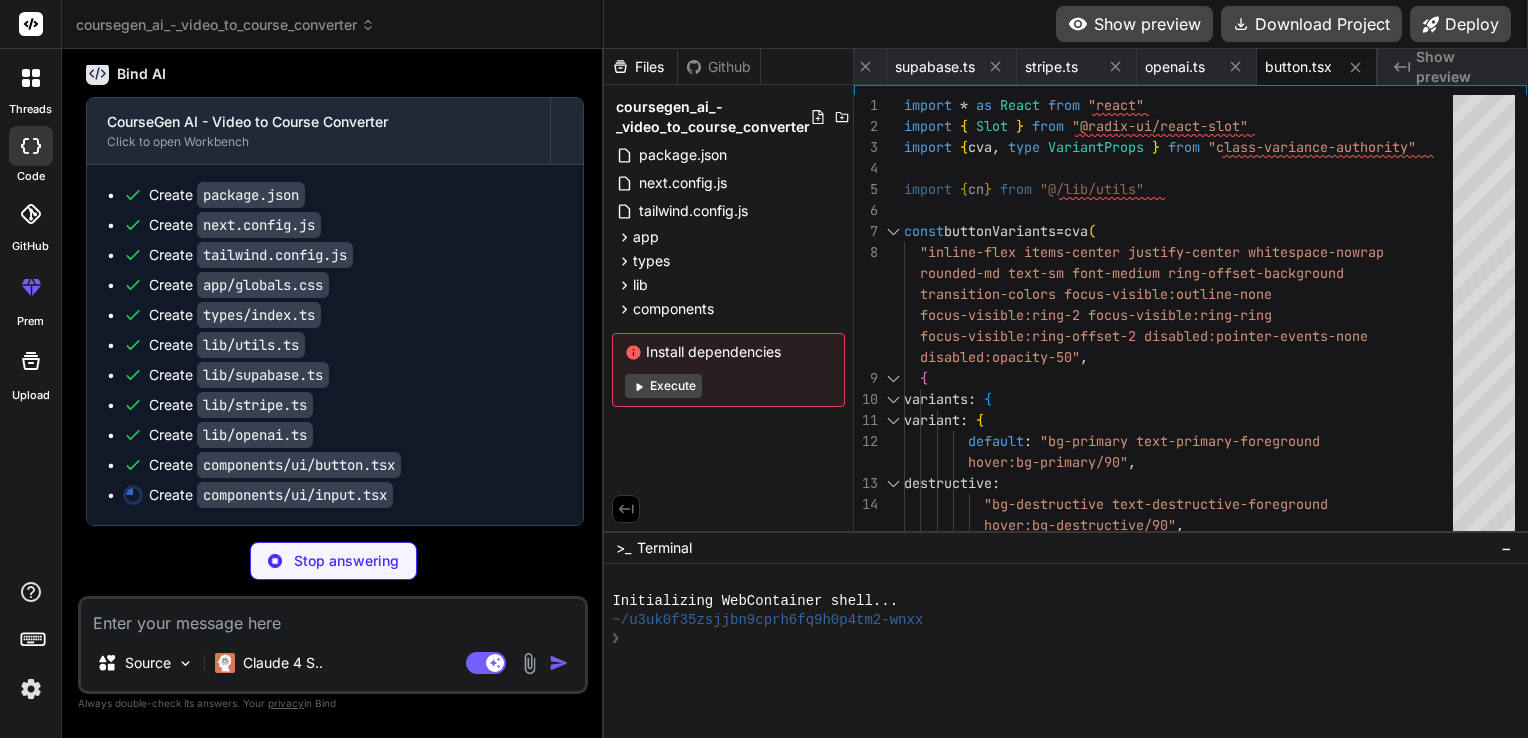 type on "x" 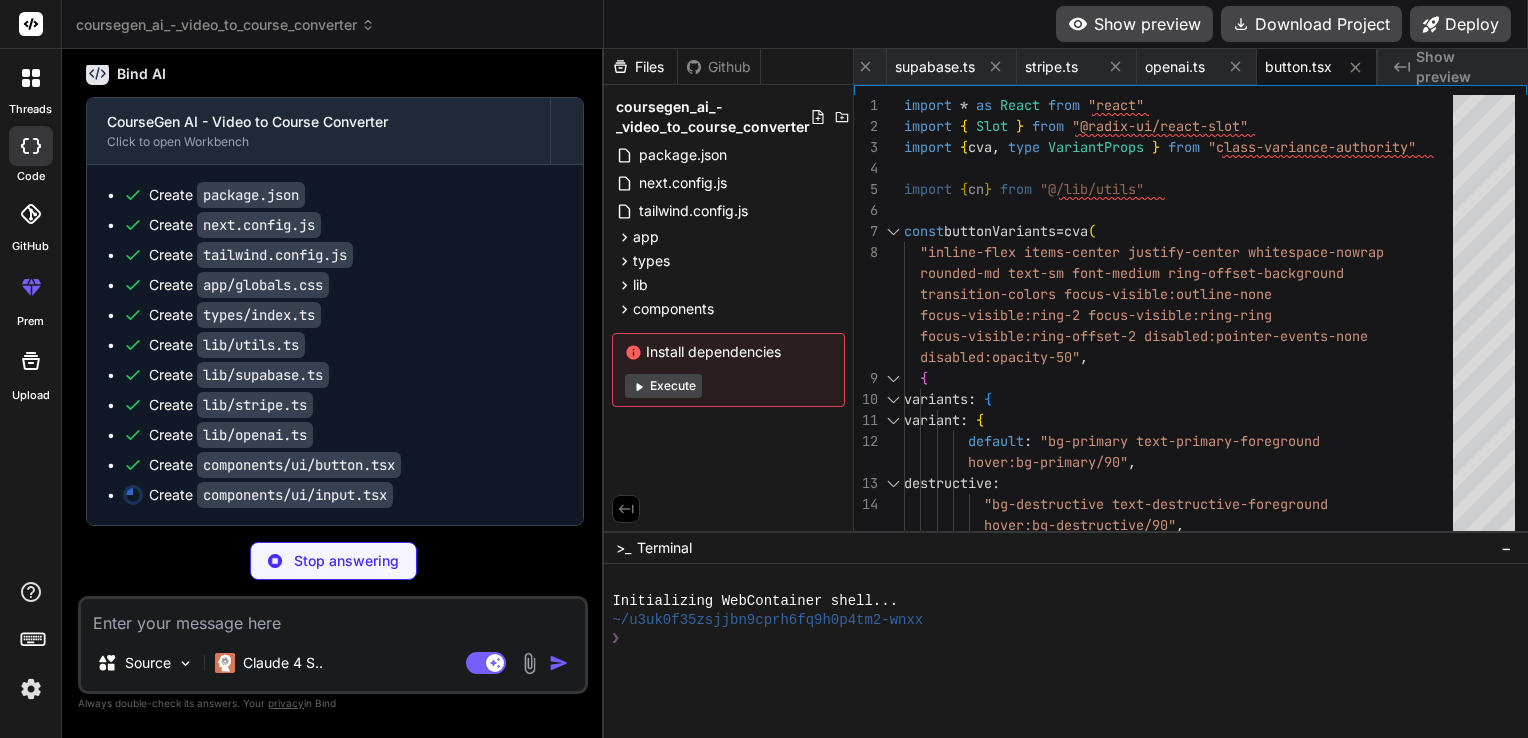 type on "export { Input }" 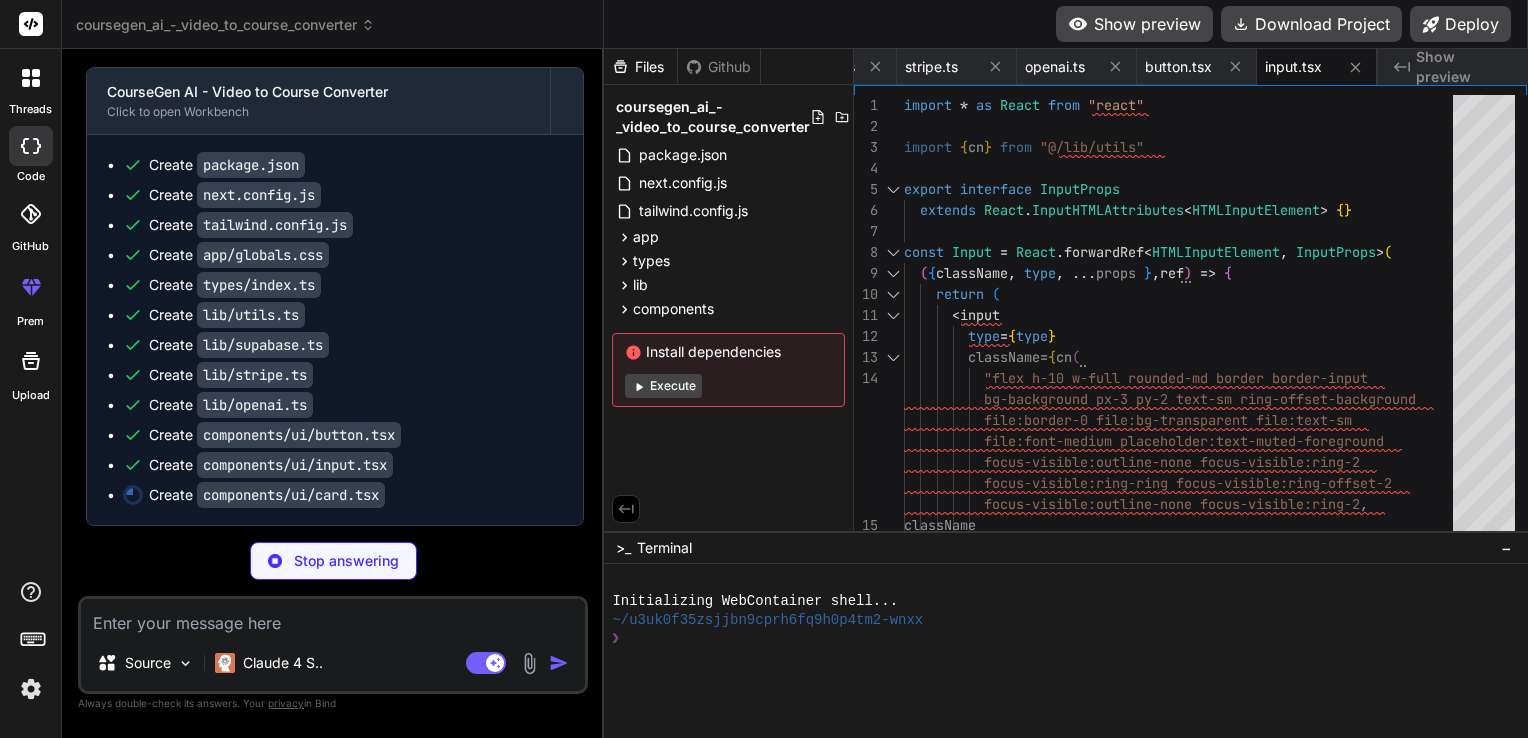 type on "x" 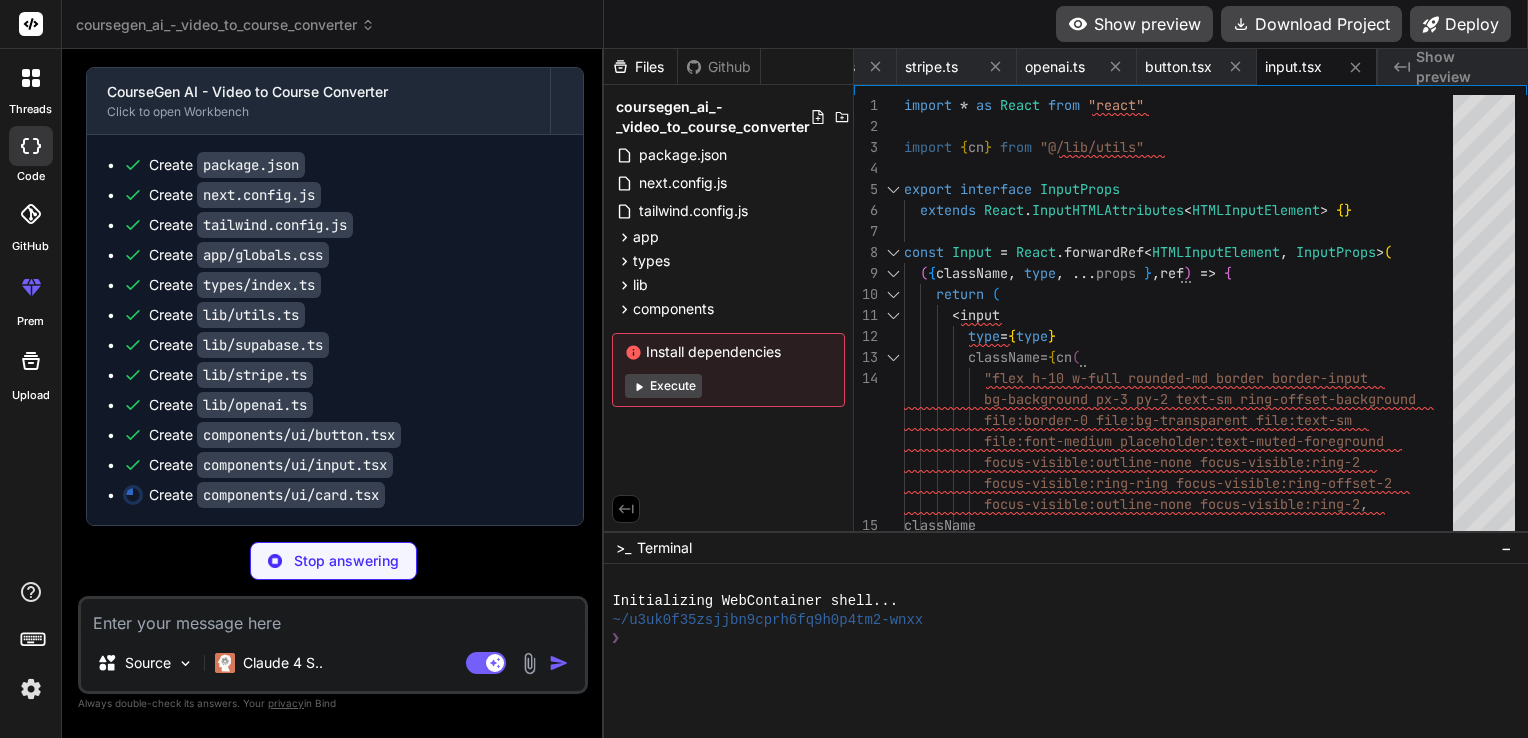 type on "CardContent }" 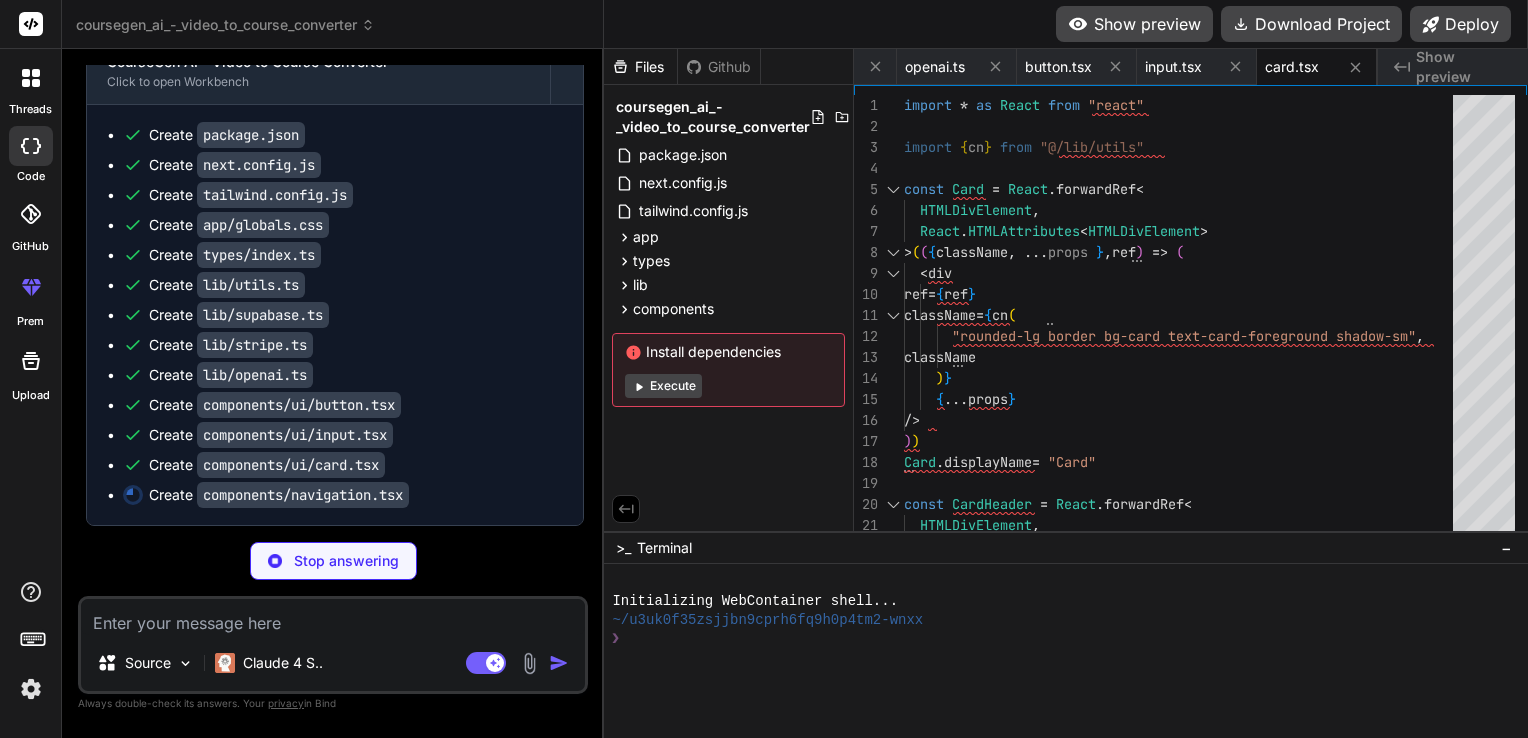 type on "x" 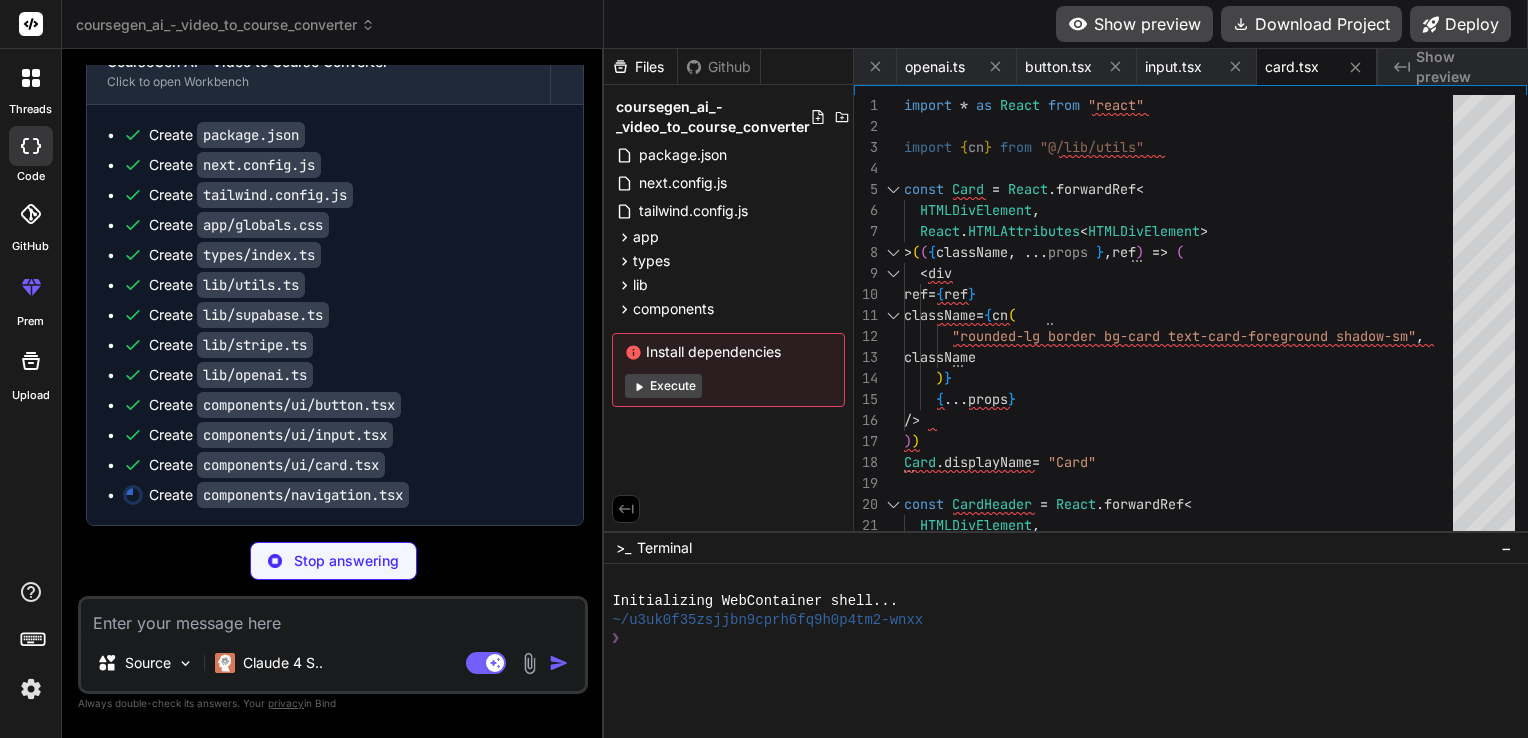 type on "</div
</div
)}
</div
</nav
)
}" 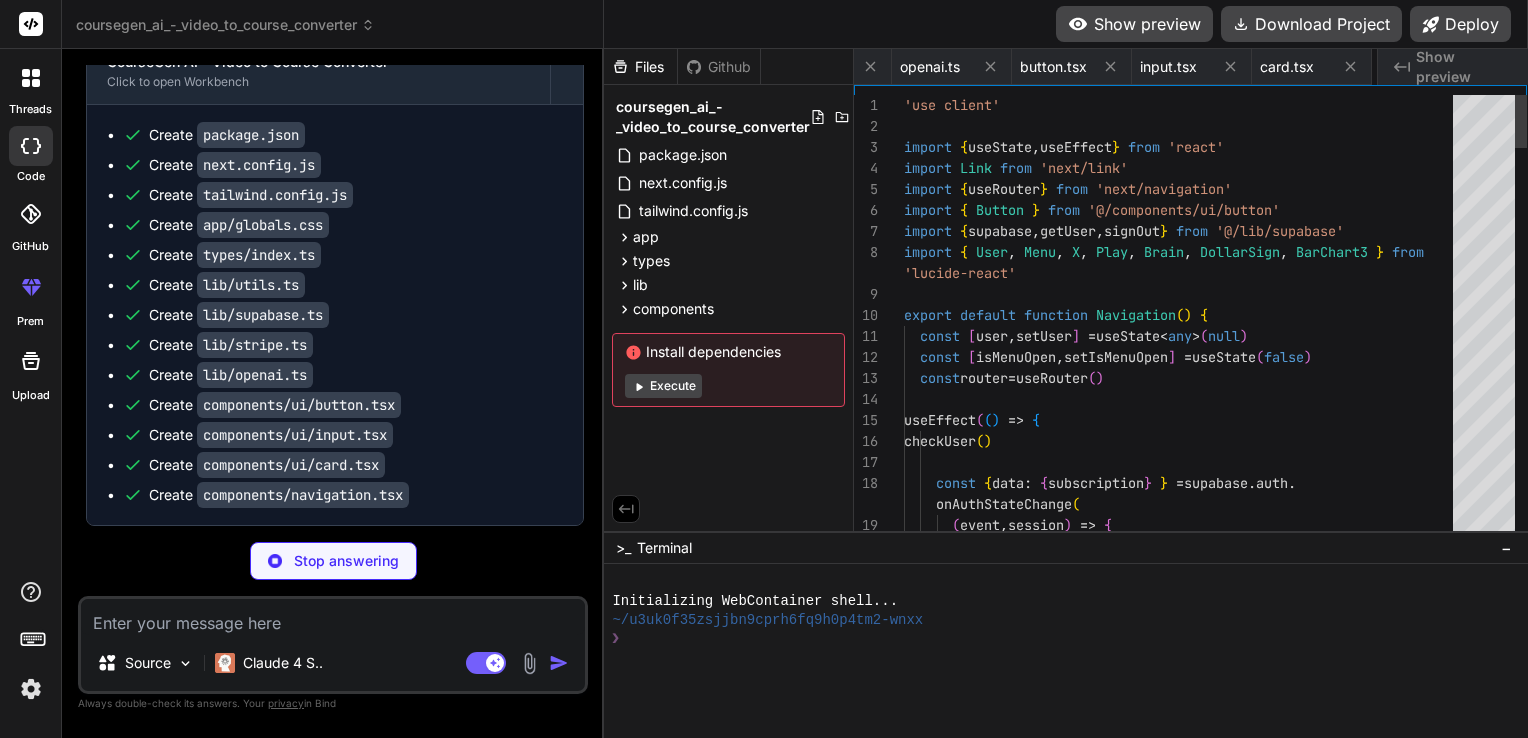 scroll, scrollTop: 0, scrollLeft: 1152, axis: horizontal 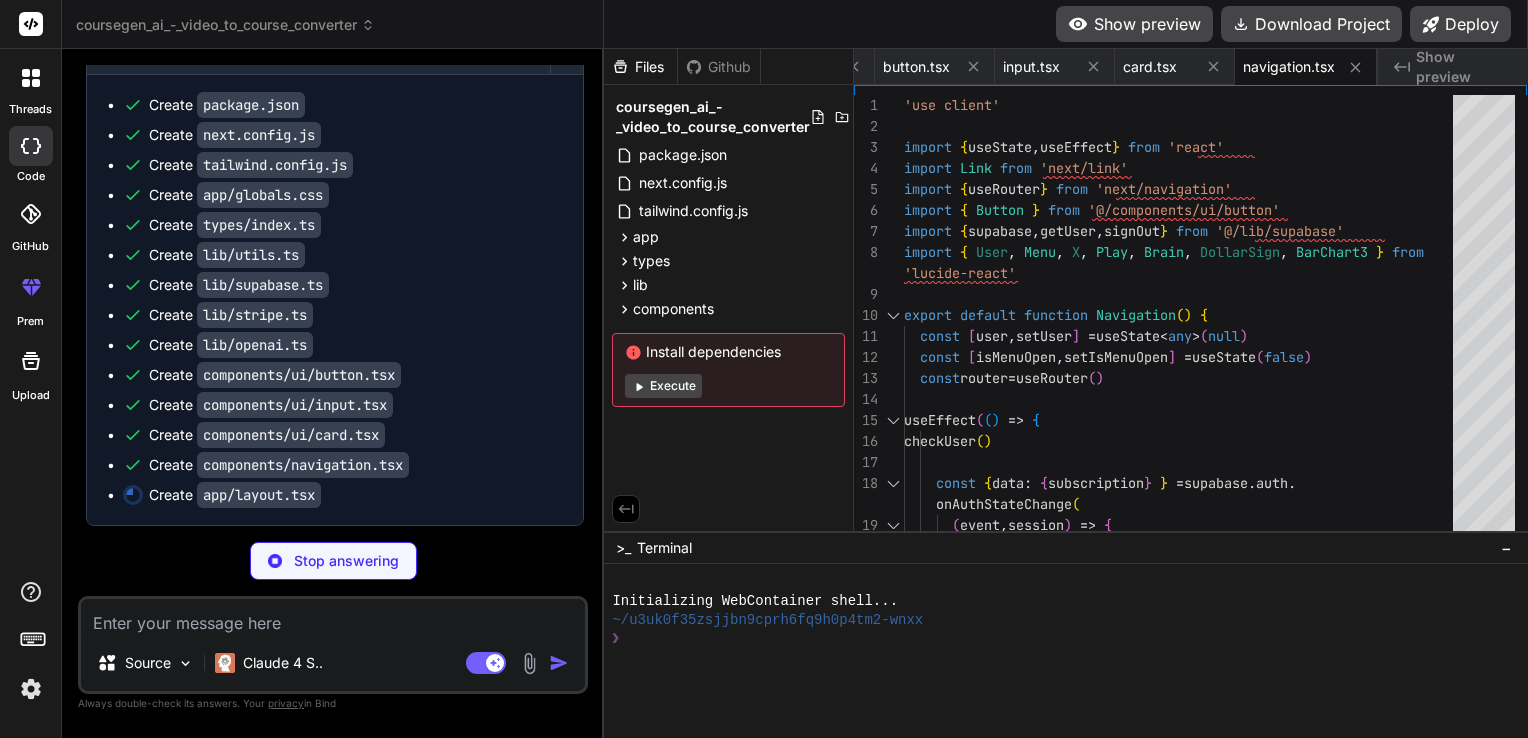 type on "x" 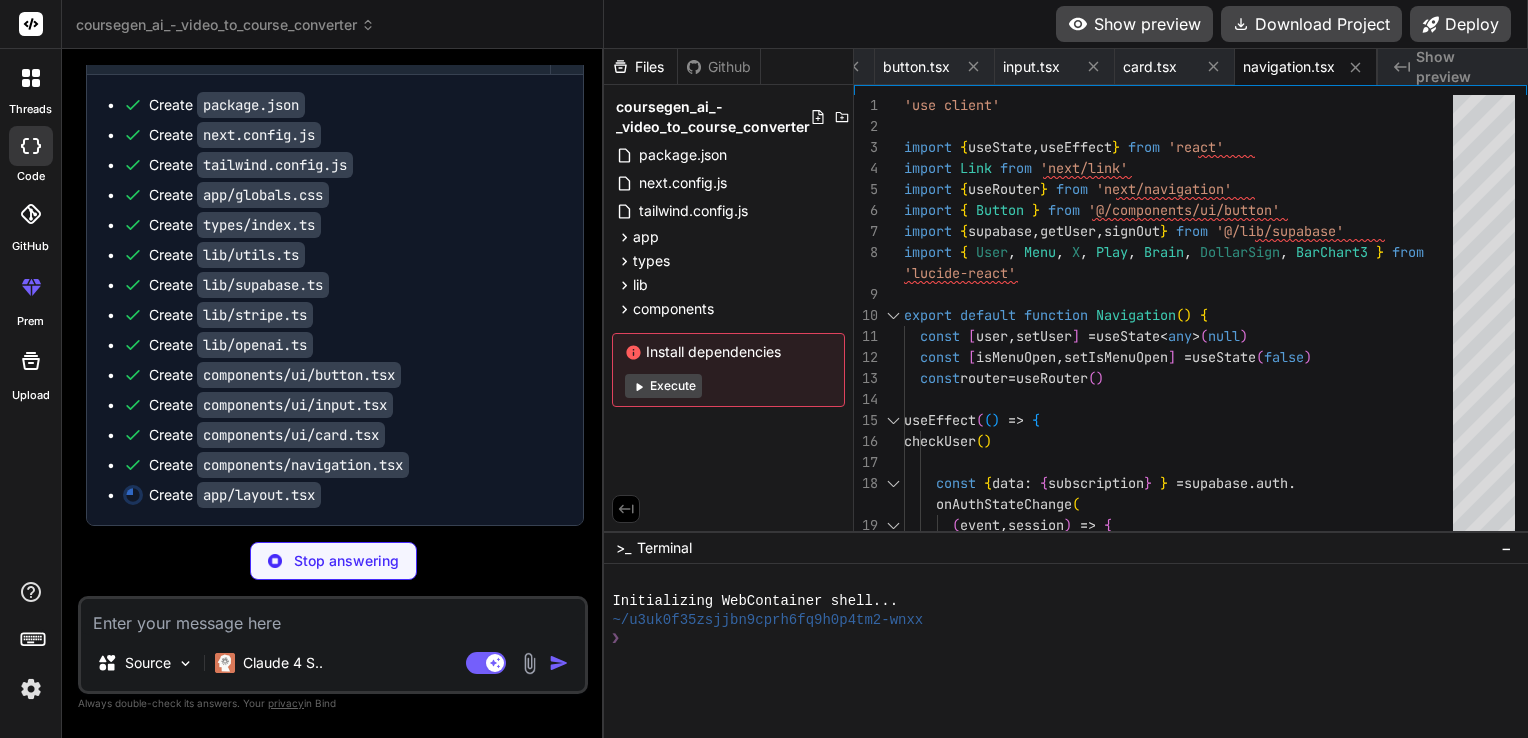 type on "</html>
)
}" 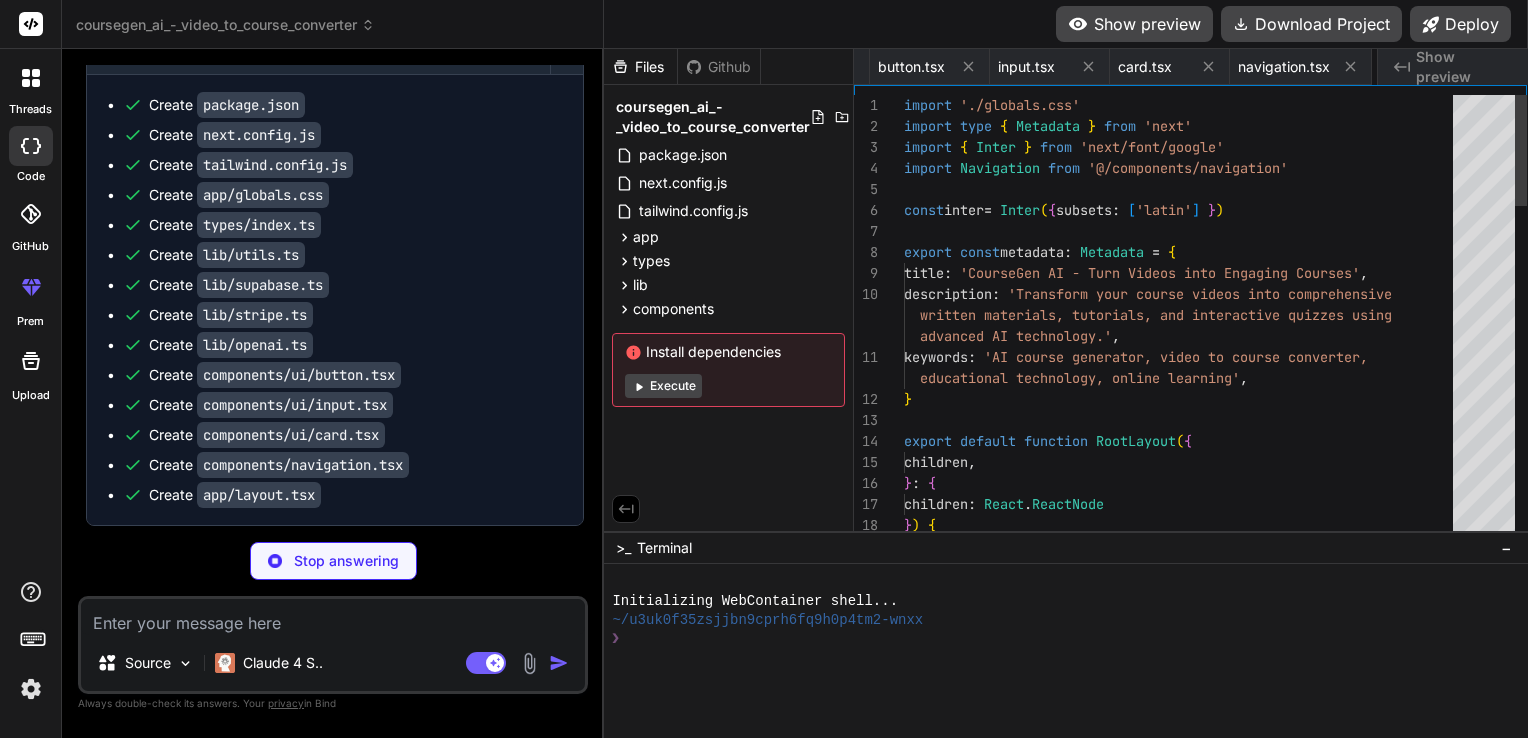 scroll, scrollTop: 0, scrollLeft: 1272, axis: horizontal 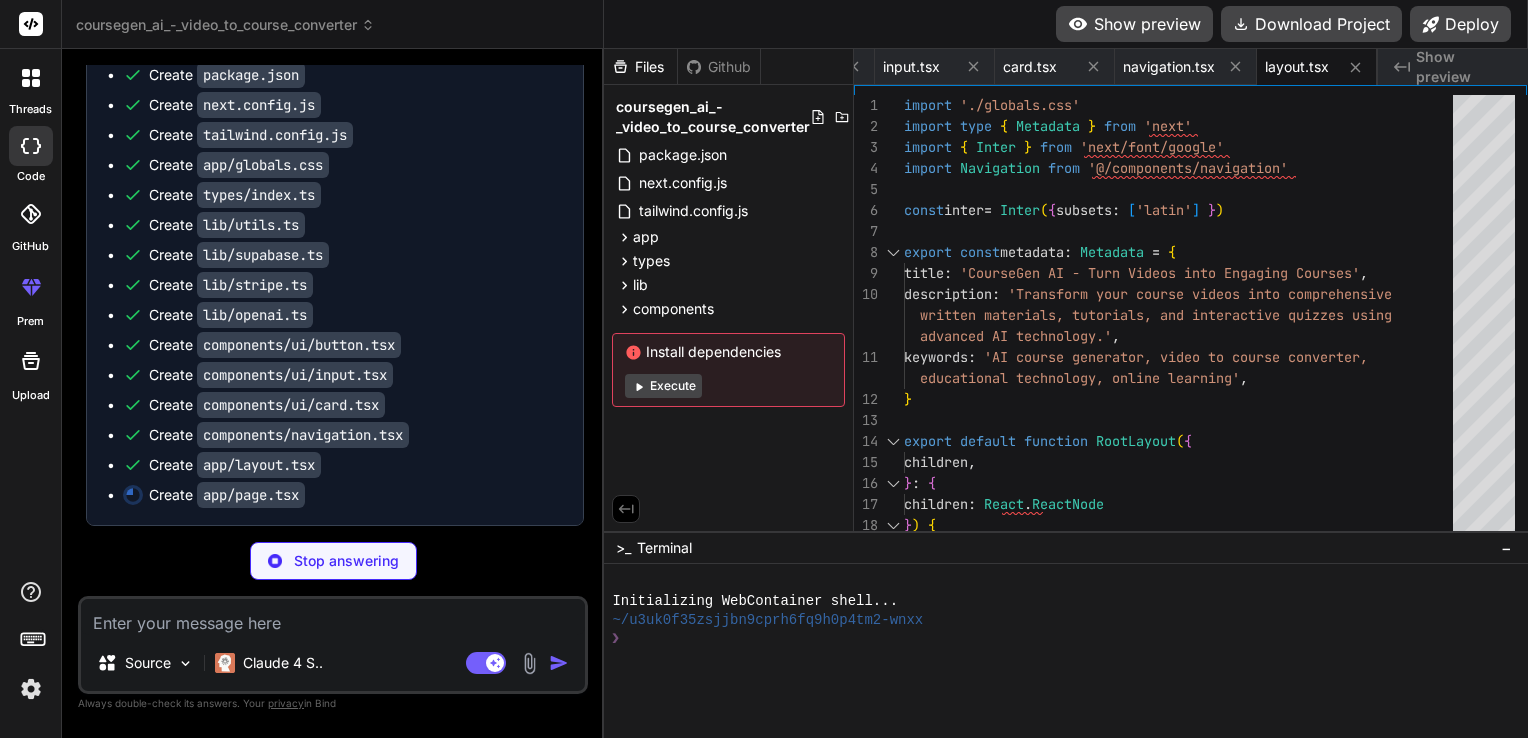type on "x" 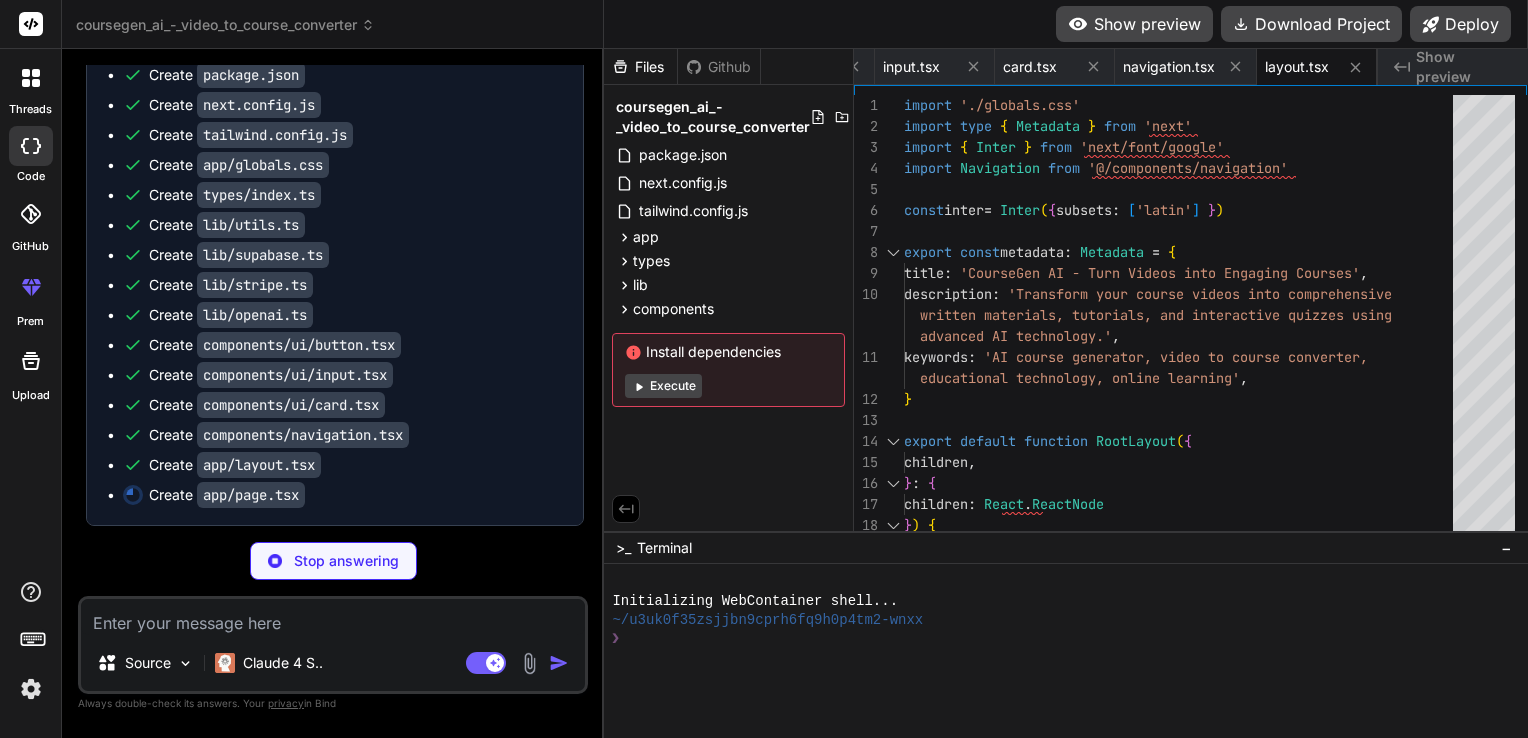 type on ")
}" 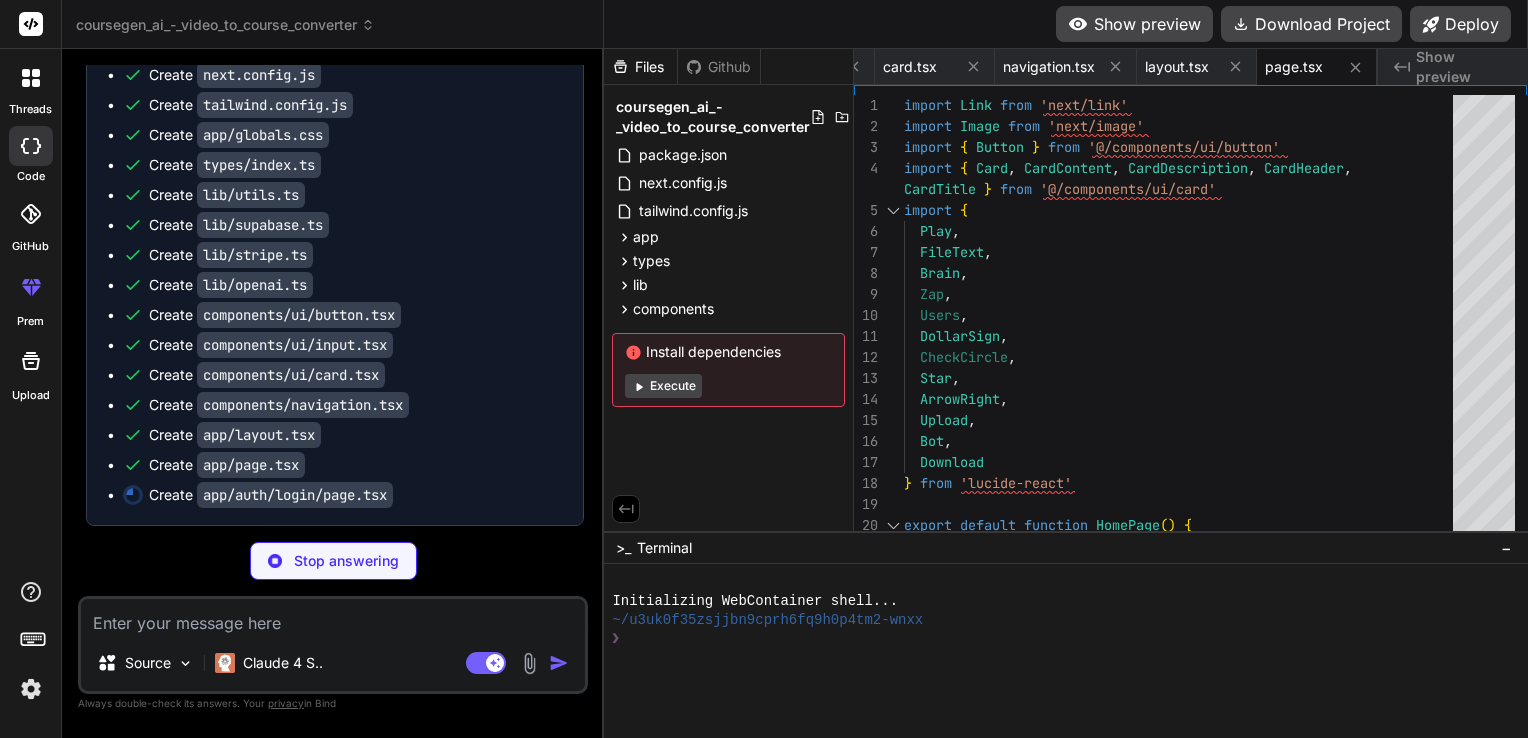type on "x" 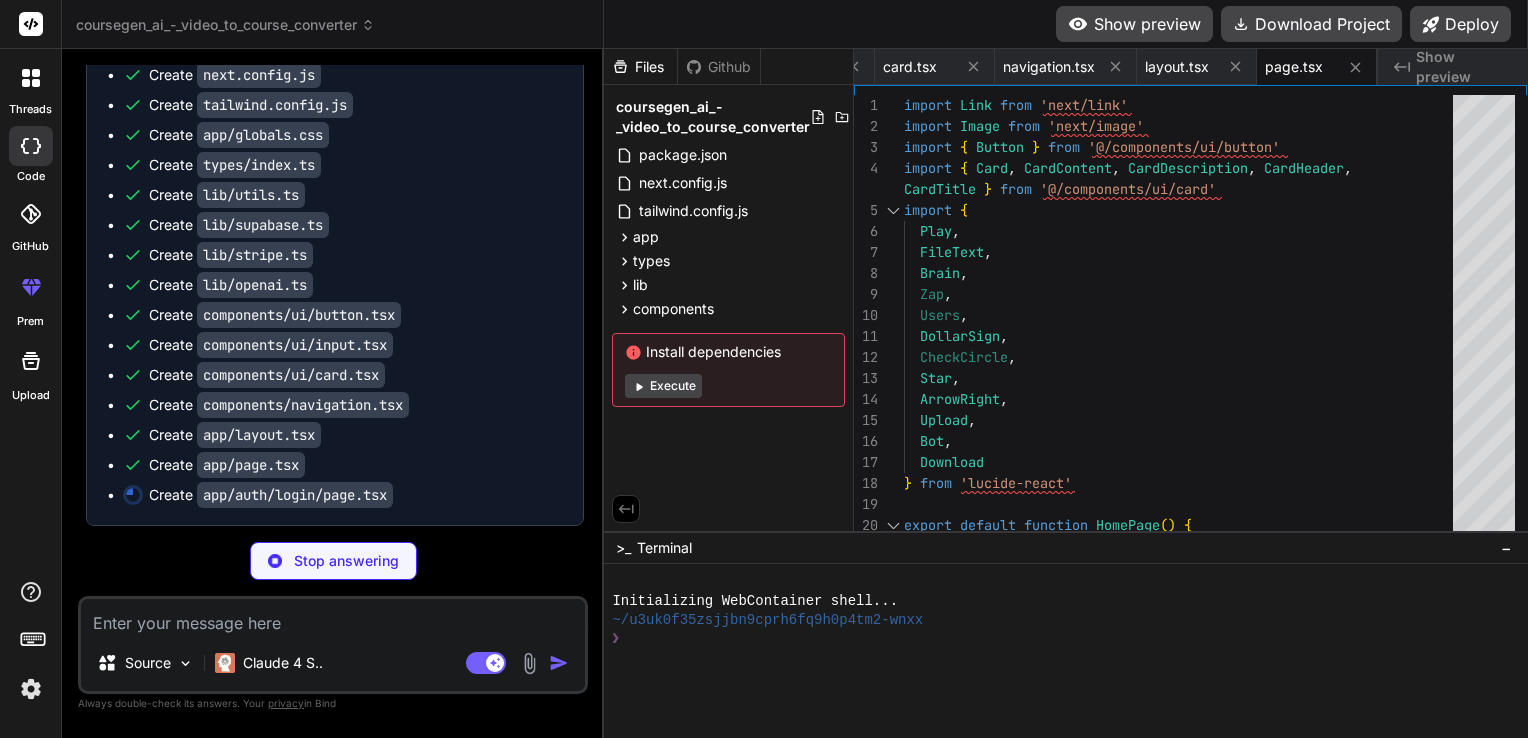 type on "</Link>
</div>
</CardContent>
</Card>
</div>
)
}" 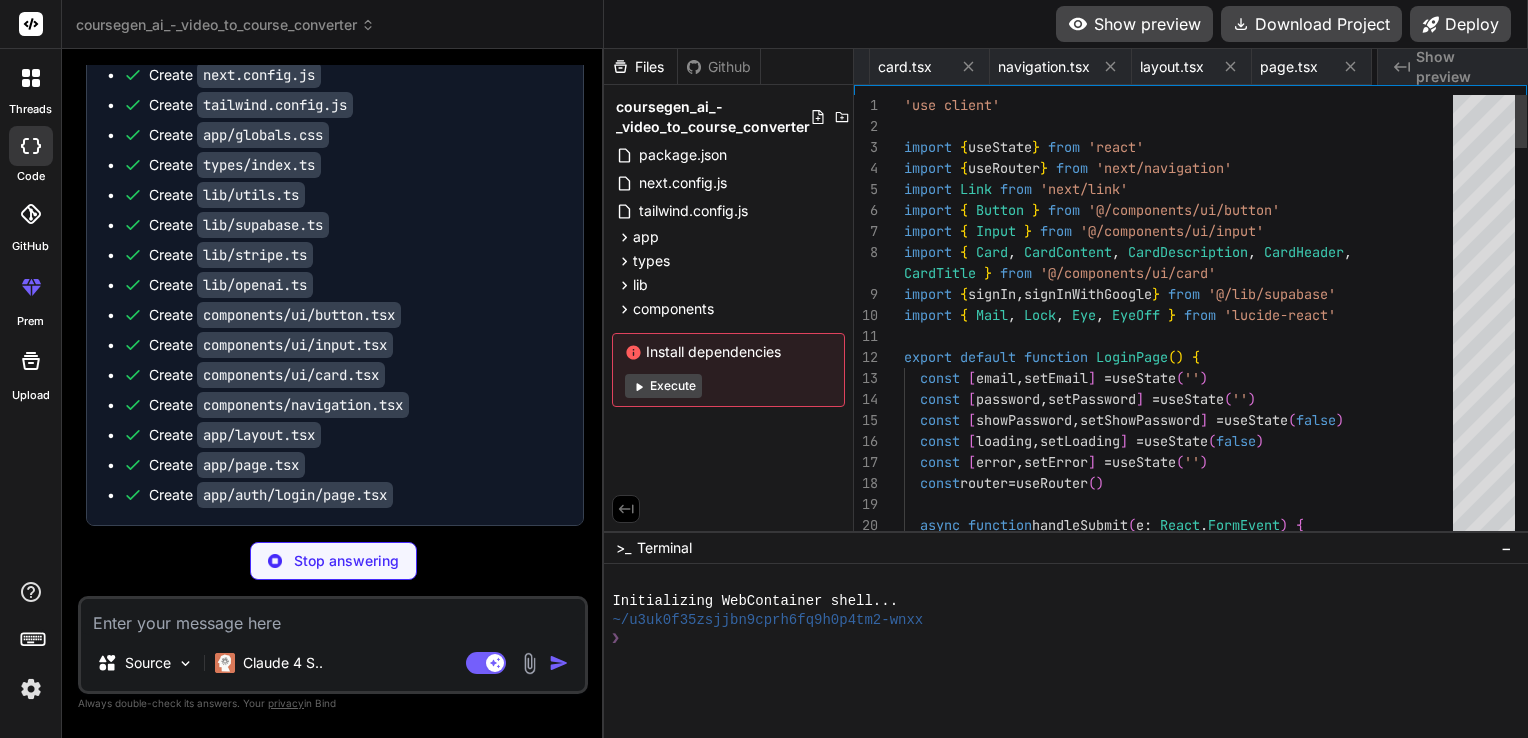 scroll, scrollTop: 0, scrollLeft: 1512, axis: horizontal 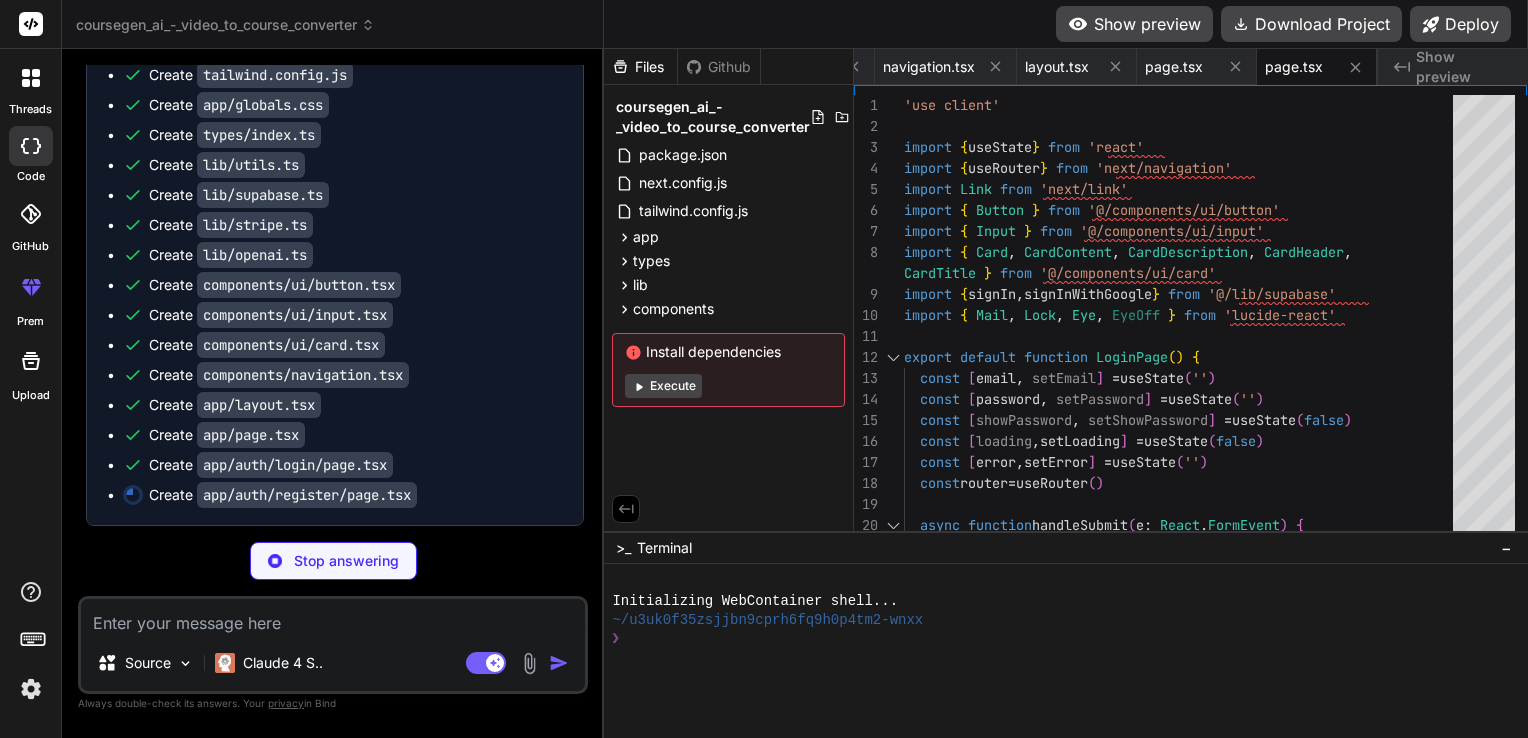 type on "x" 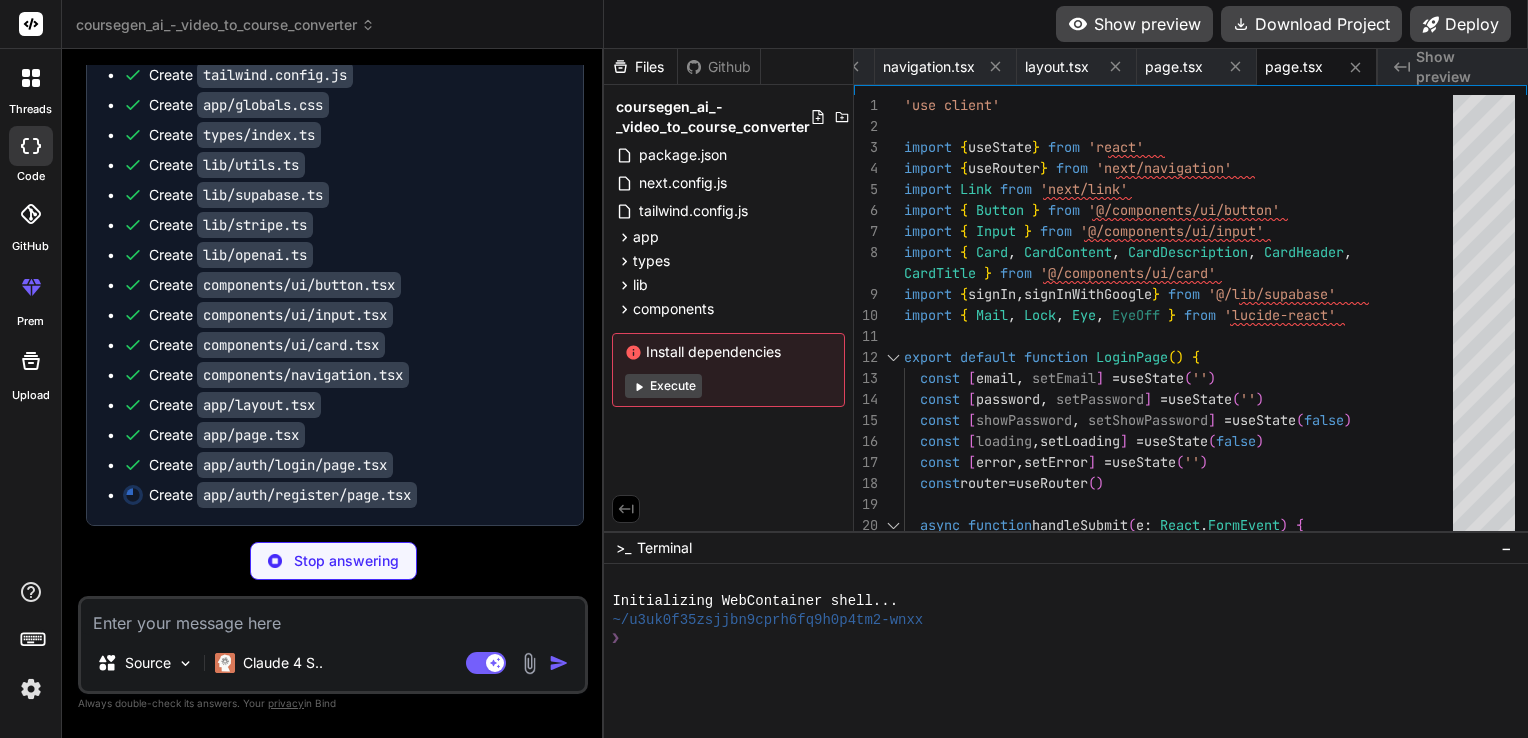 type on "</Card>
</div>
)
}" 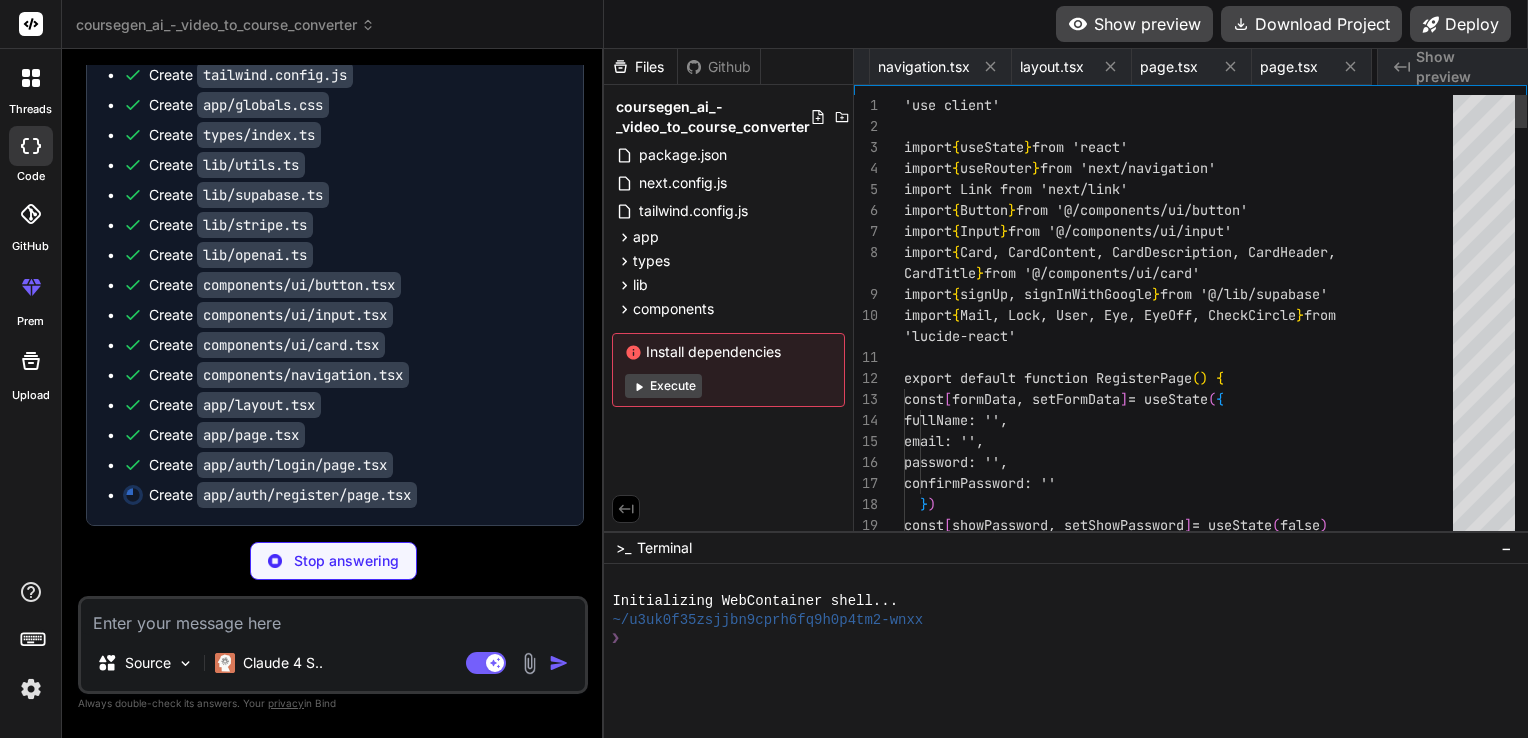scroll, scrollTop: 0, scrollLeft: 1632, axis: horizontal 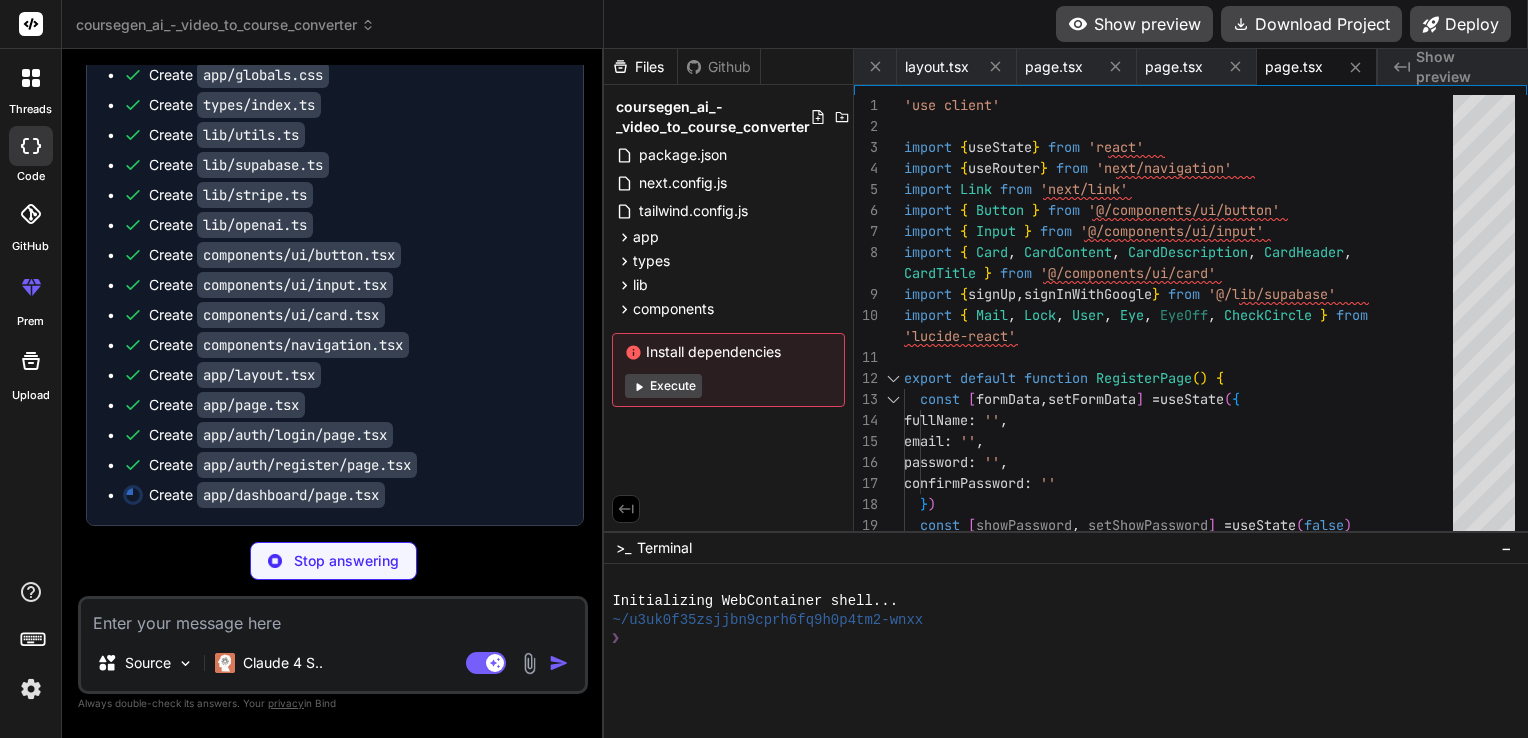 type on "x" 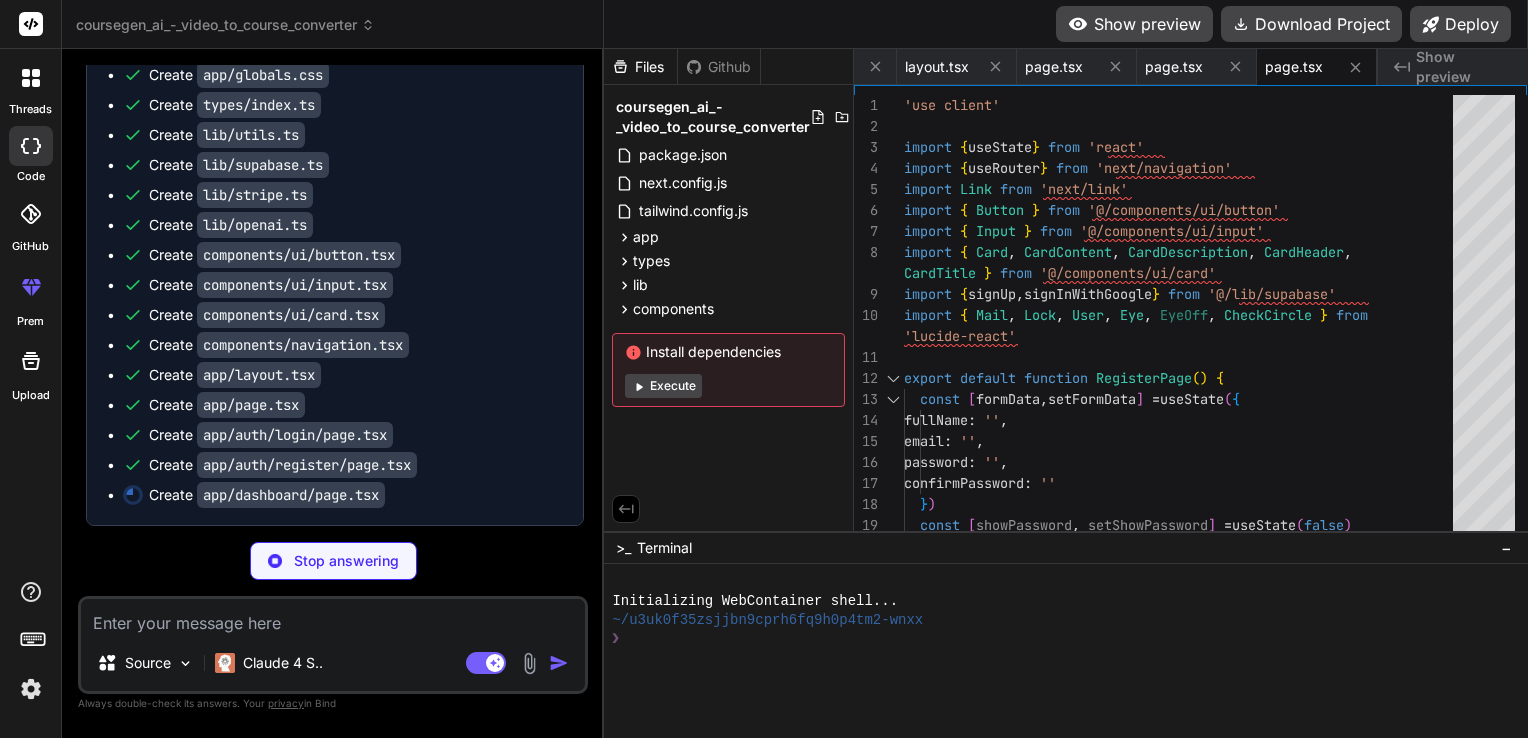 type on ")}
</CardContent>
</Card>
</div>
</div>
</div>
)
}" 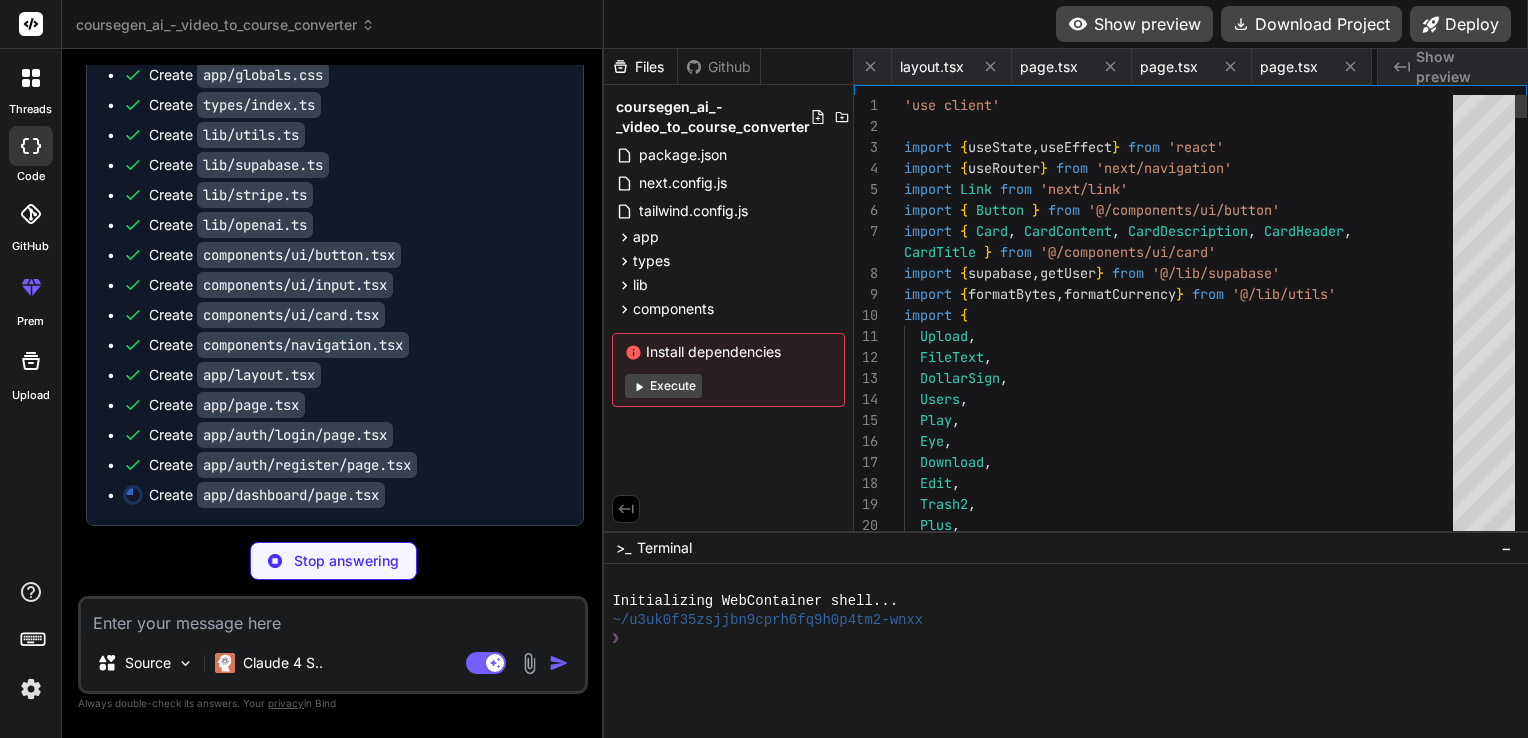 scroll, scrollTop: 0, scrollLeft: 1752, axis: horizontal 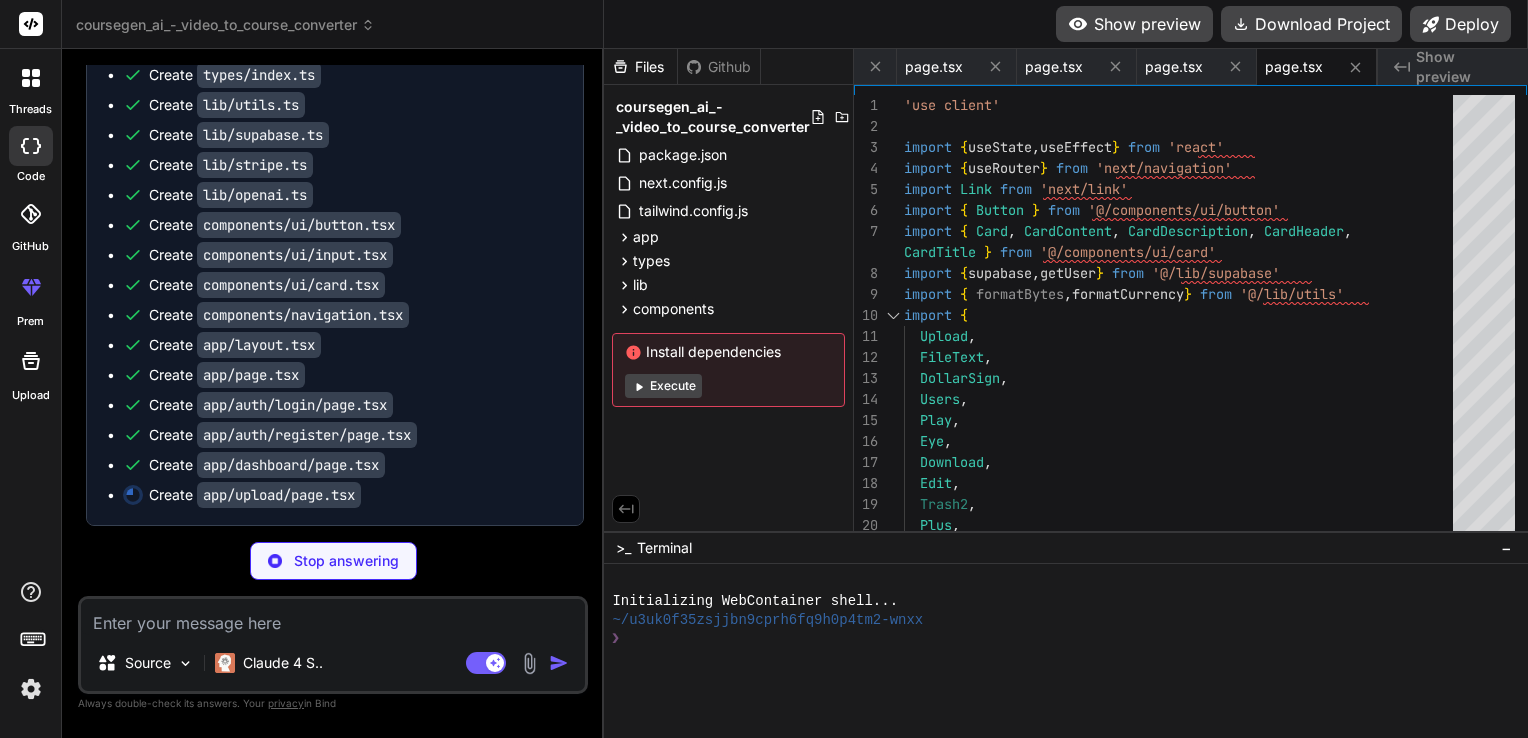 type on "x" 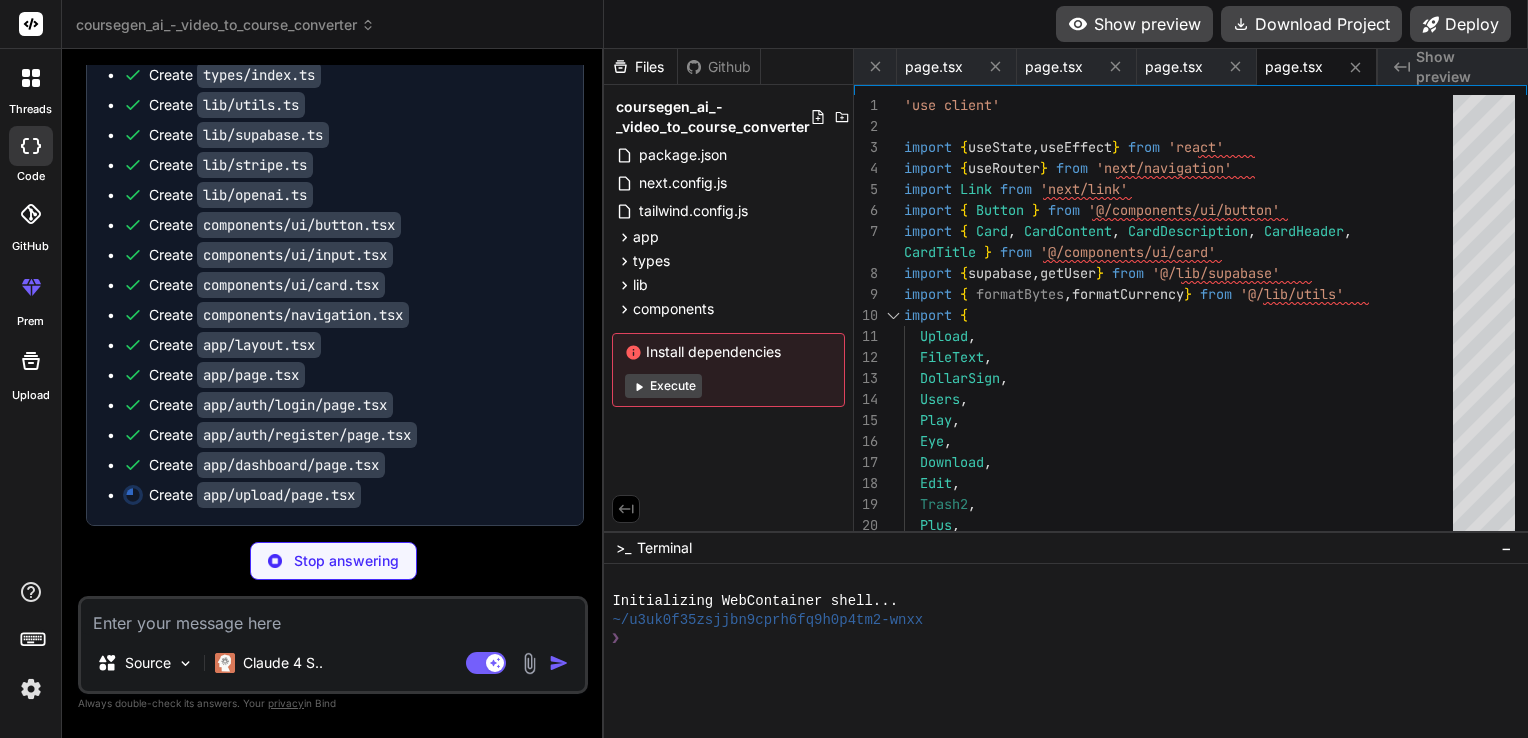 type on "</CardContent>
</Card>
</div>
</div>
)
}" 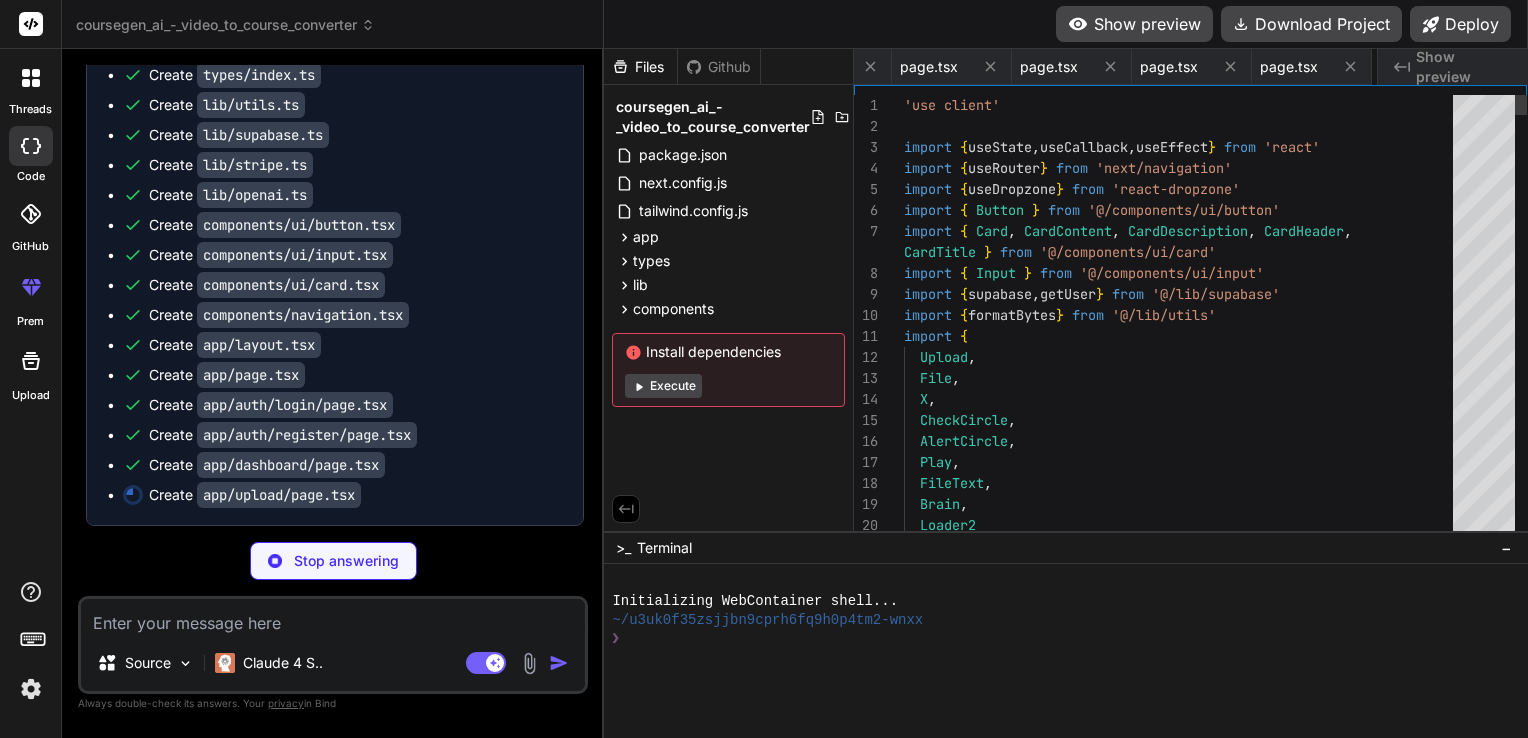 scroll, scrollTop: 0, scrollLeft: 1872, axis: horizontal 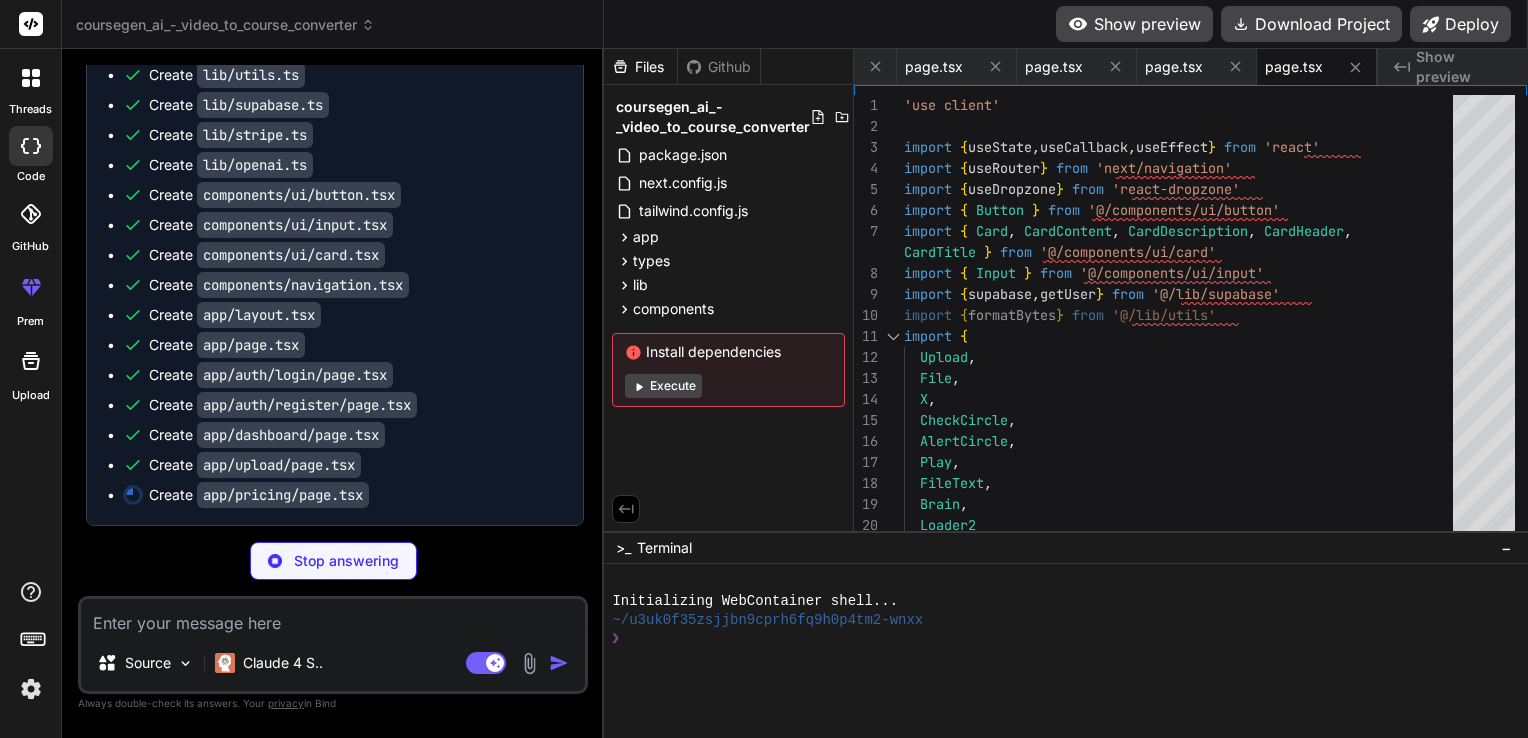 type on "x" 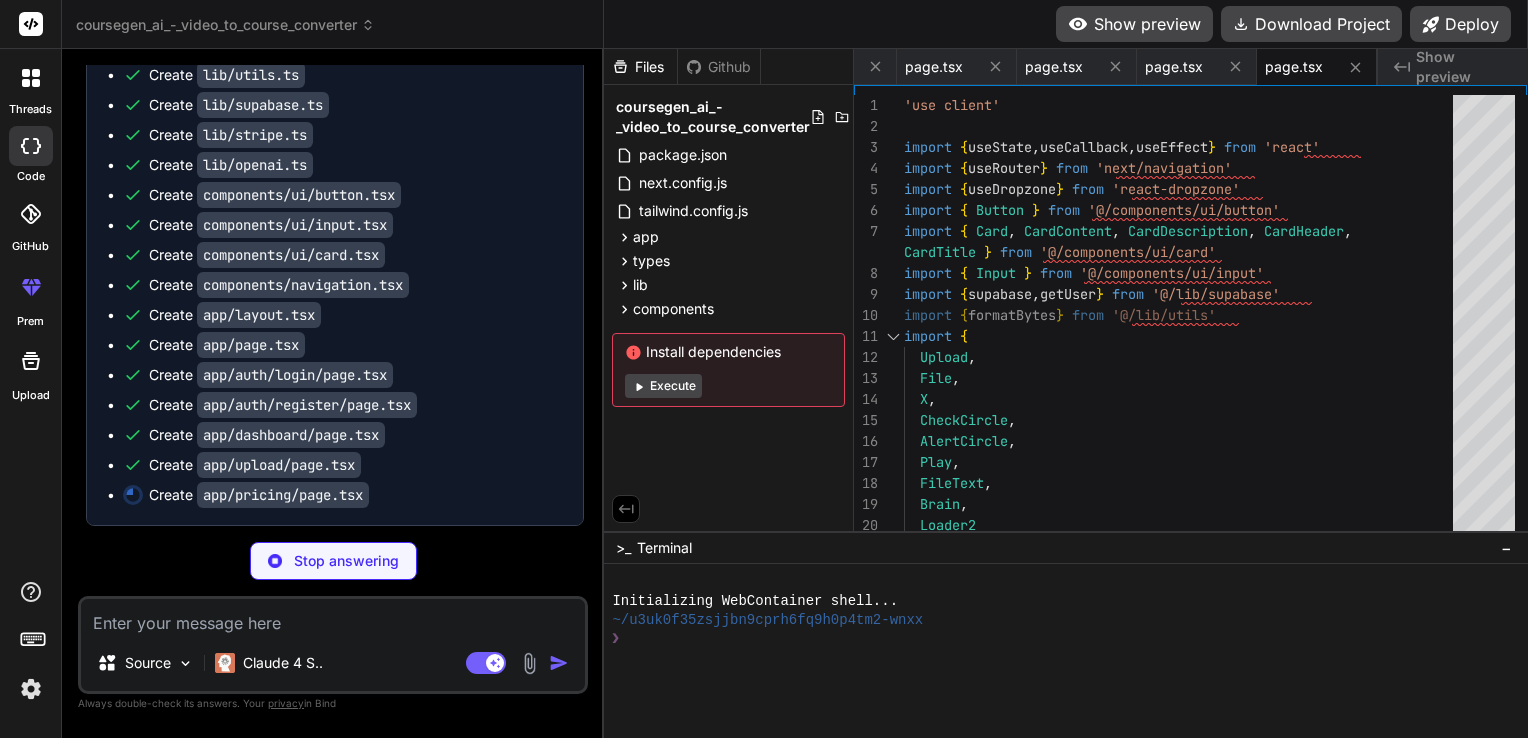 type on "</div>
</CardContent>
</Card>
</div>
</div>
</div>
)
}" 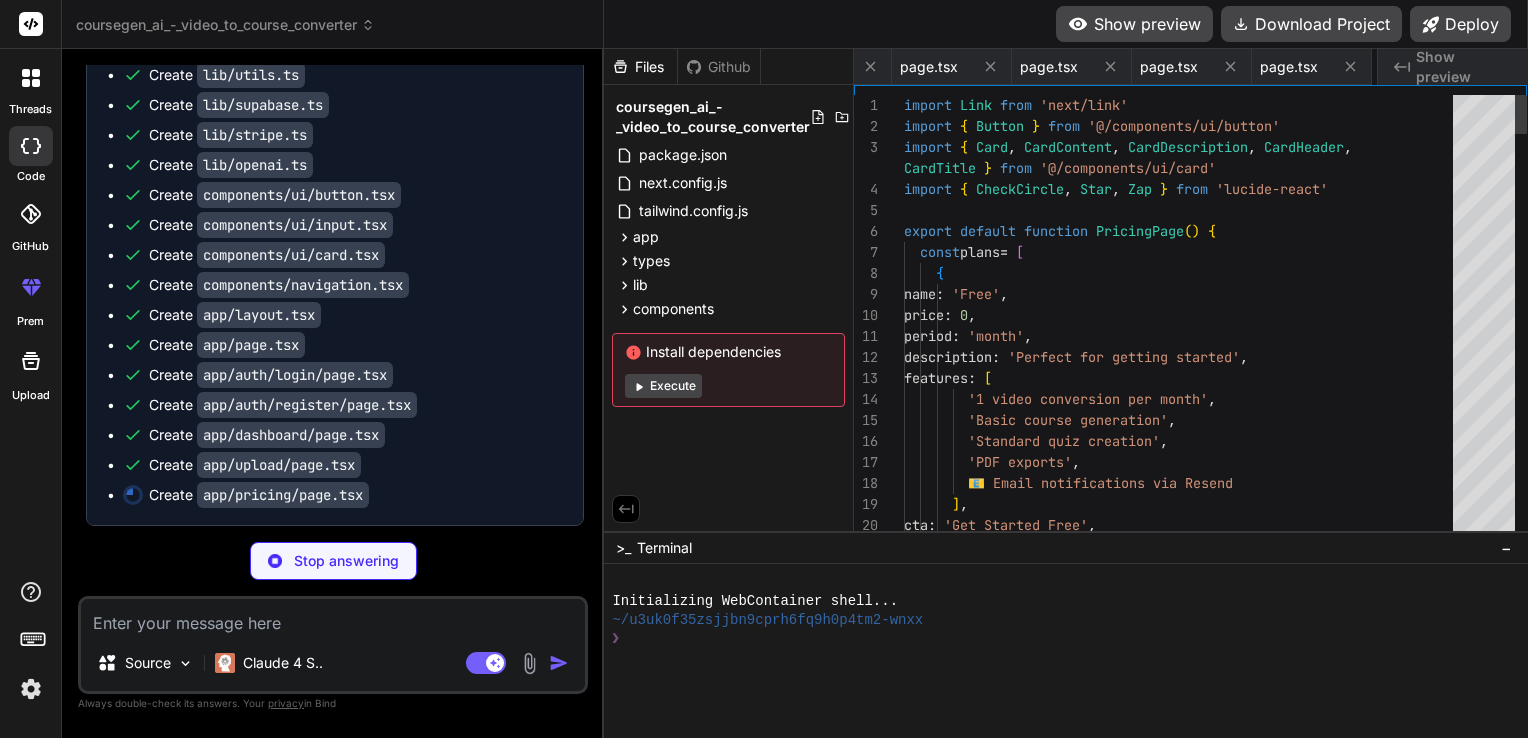 scroll, scrollTop: 0, scrollLeft: 1992, axis: horizontal 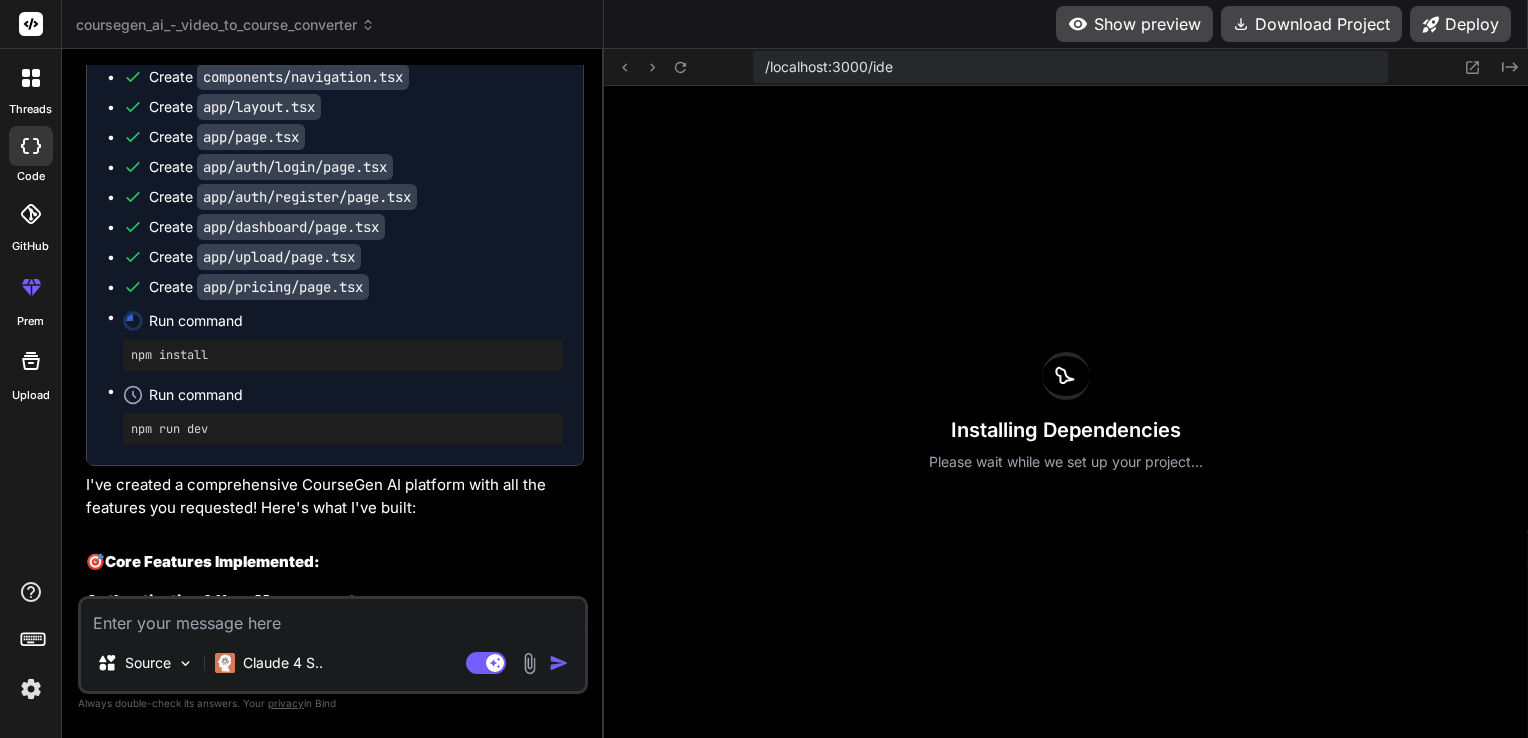 type on "x" 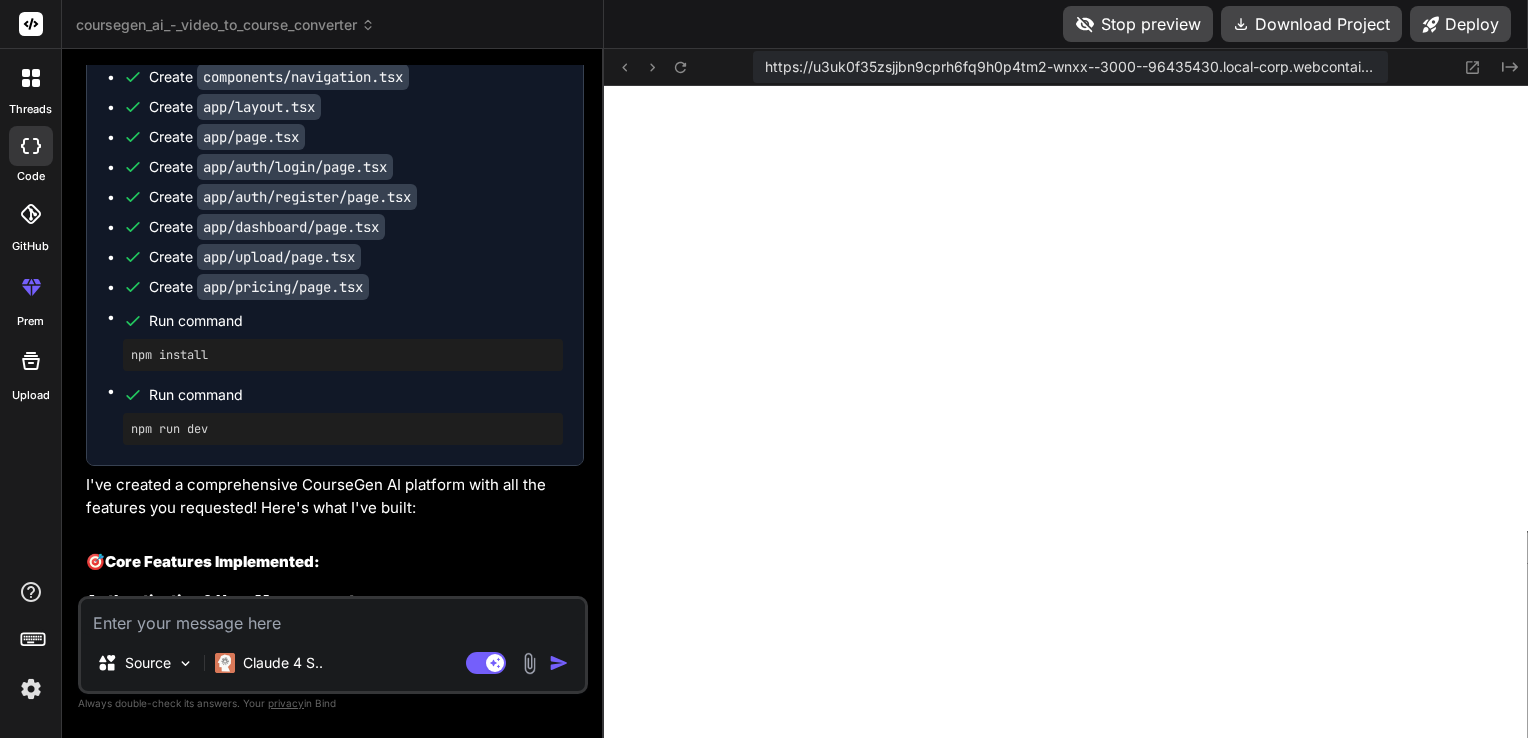 scroll, scrollTop: 940, scrollLeft: 0, axis: vertical 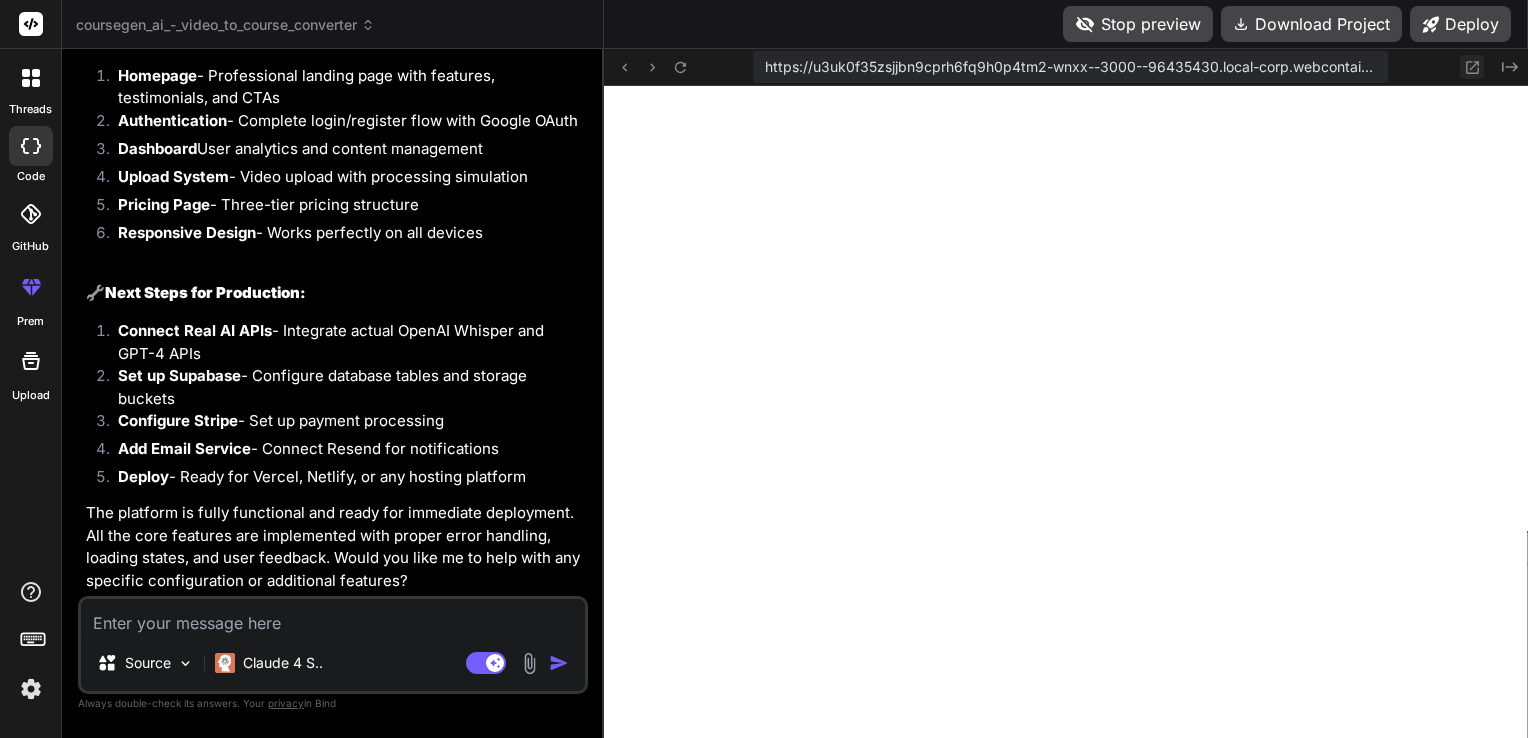 click 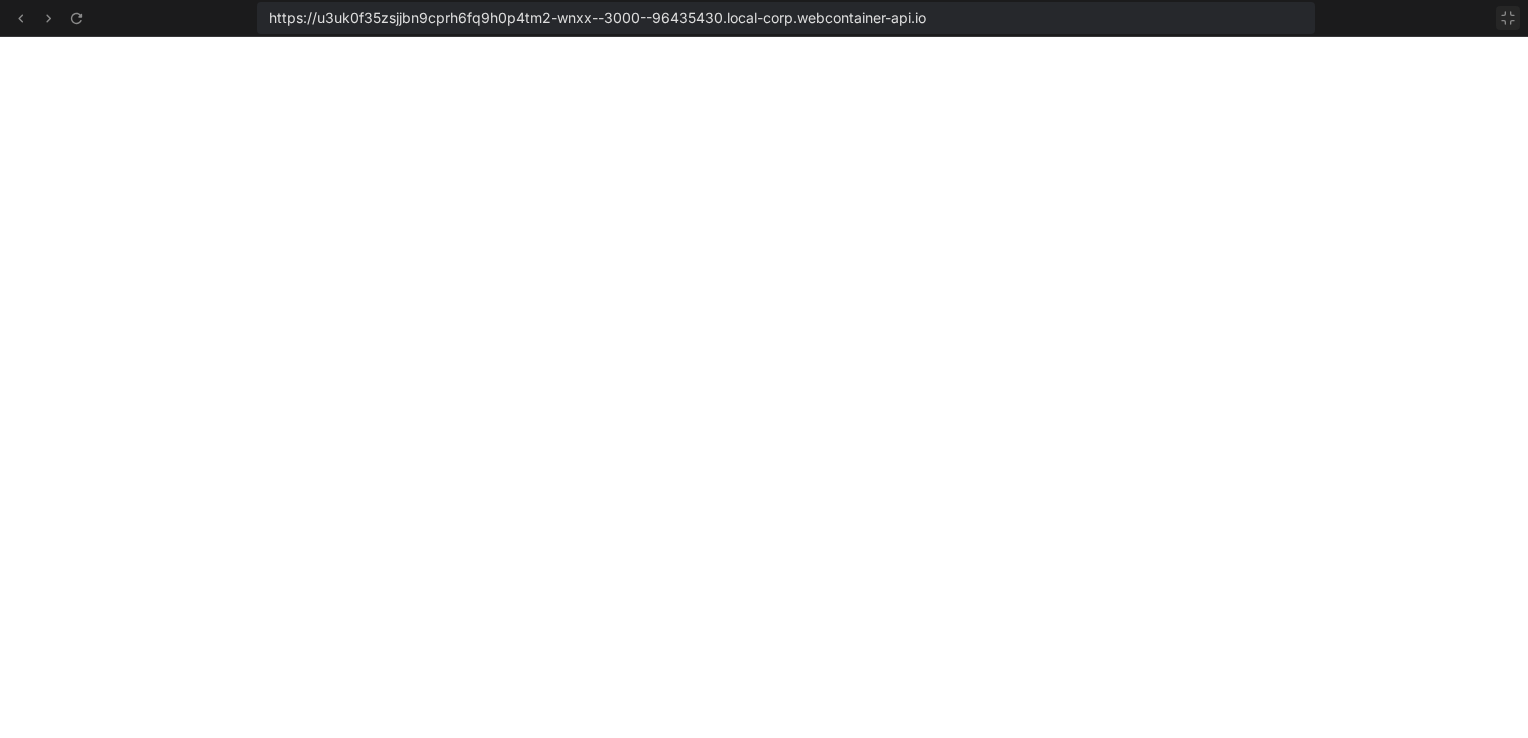 click at bounding box center (1508, 18) 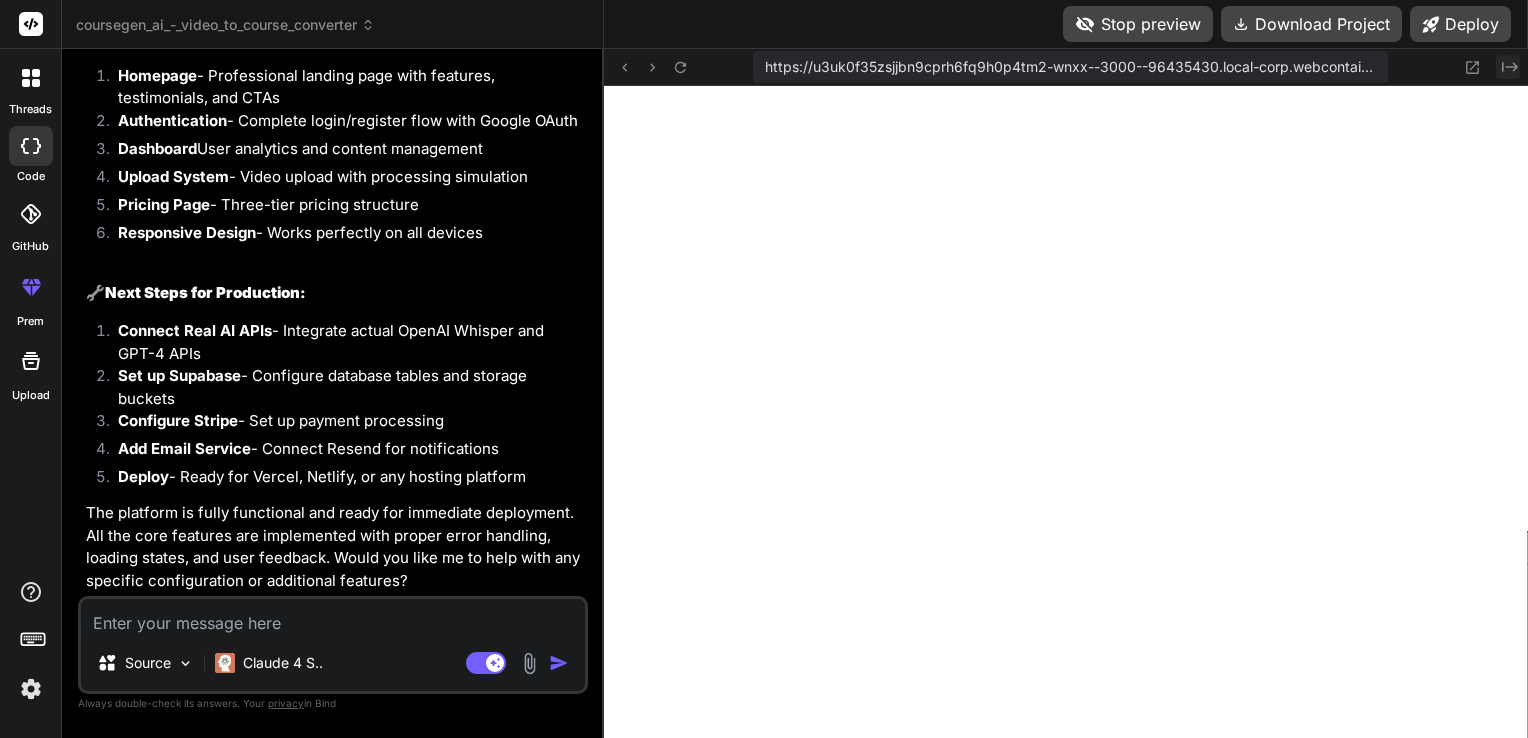 click on "Created with Pixso." at bounding box center [1508, 67] 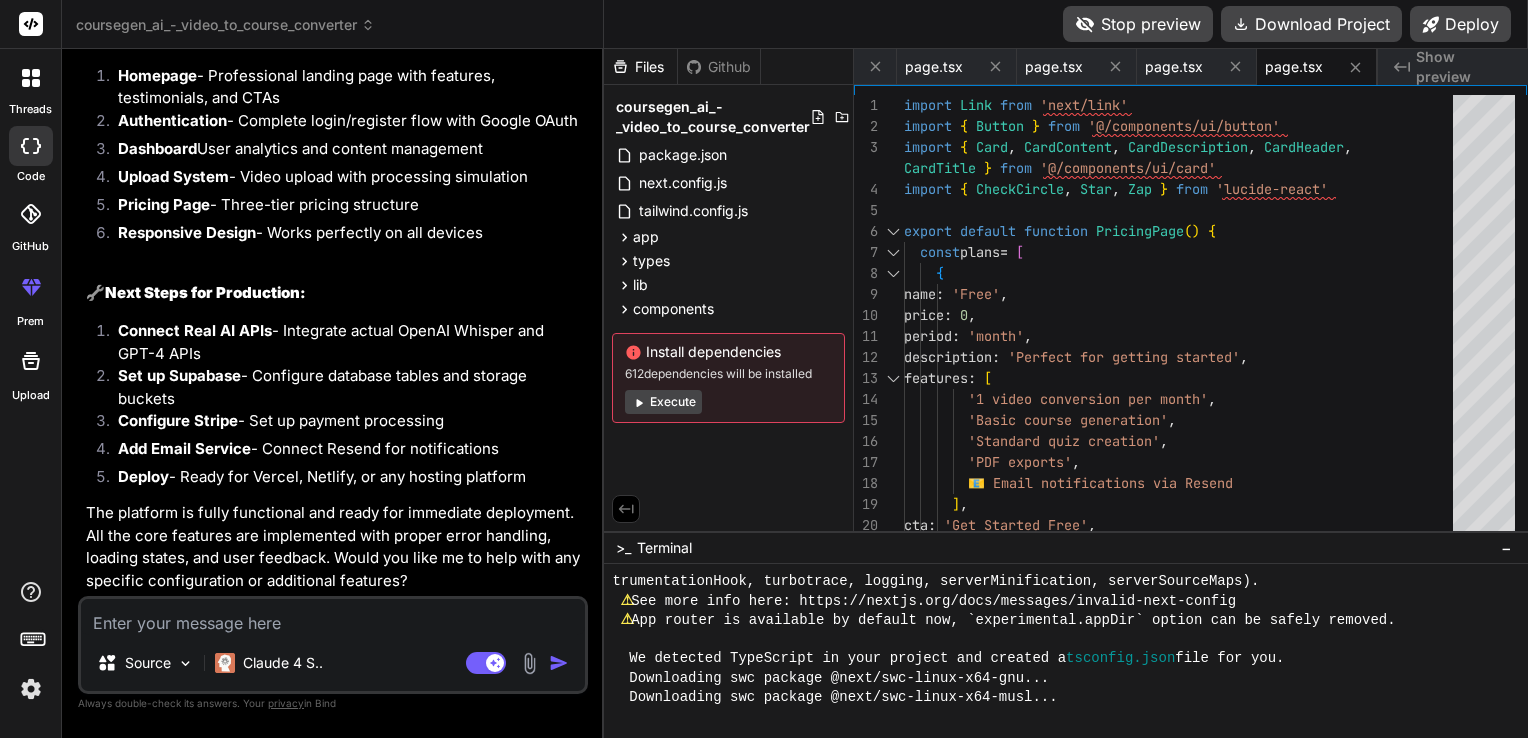 click on "Created with Pixso. Show preview" at bounding box center (1453, 67) 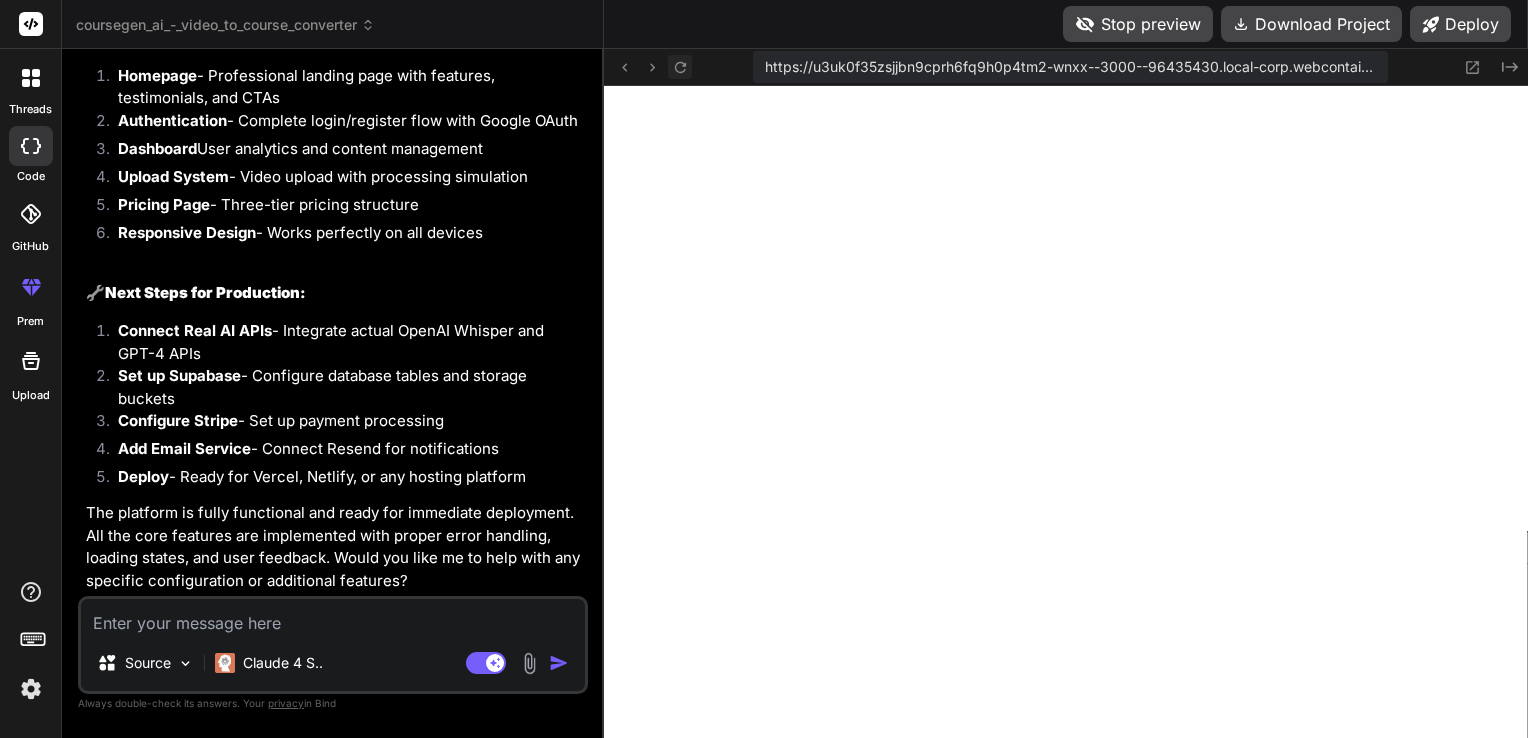 click 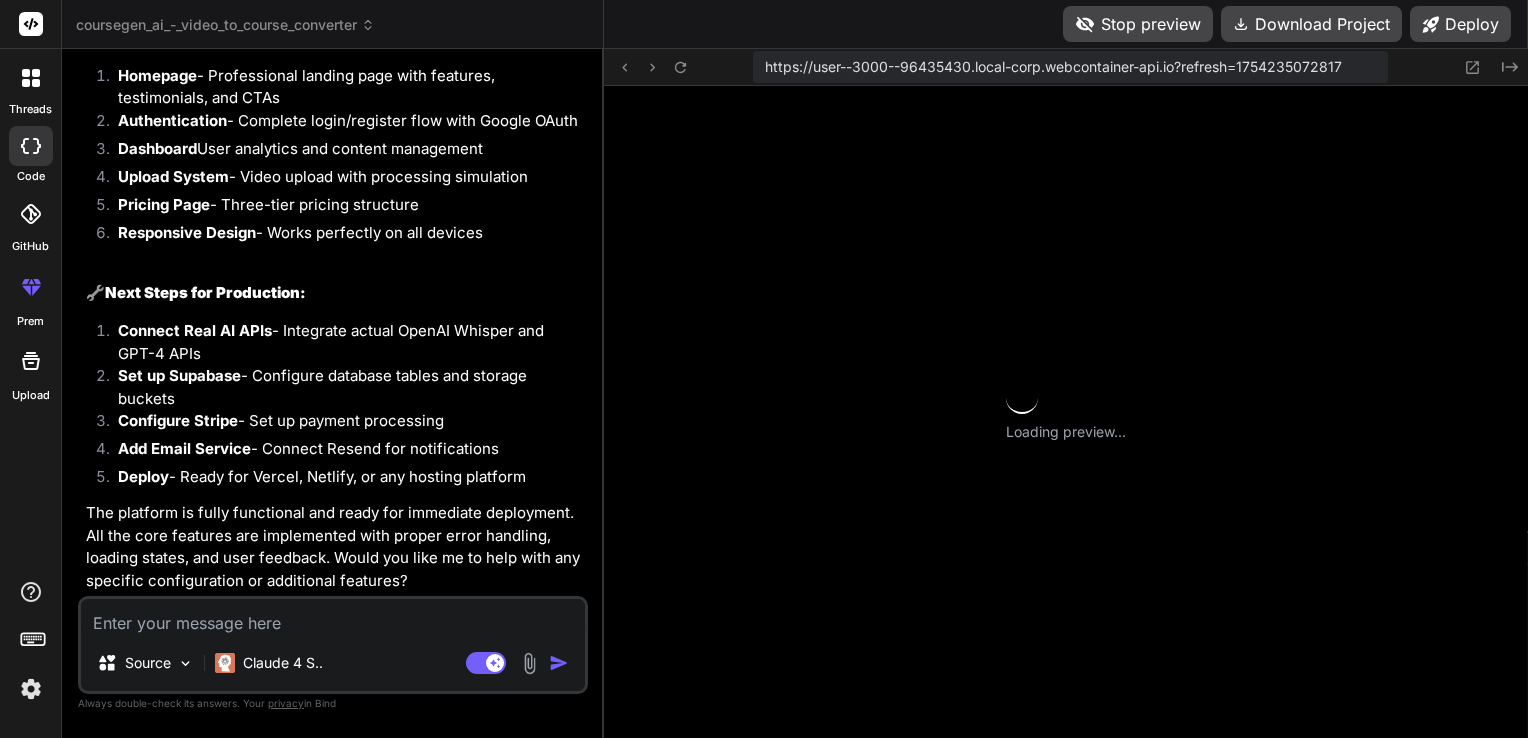 scroll, scrollTop: 1977, scrollLeft: 0, axis: vertical 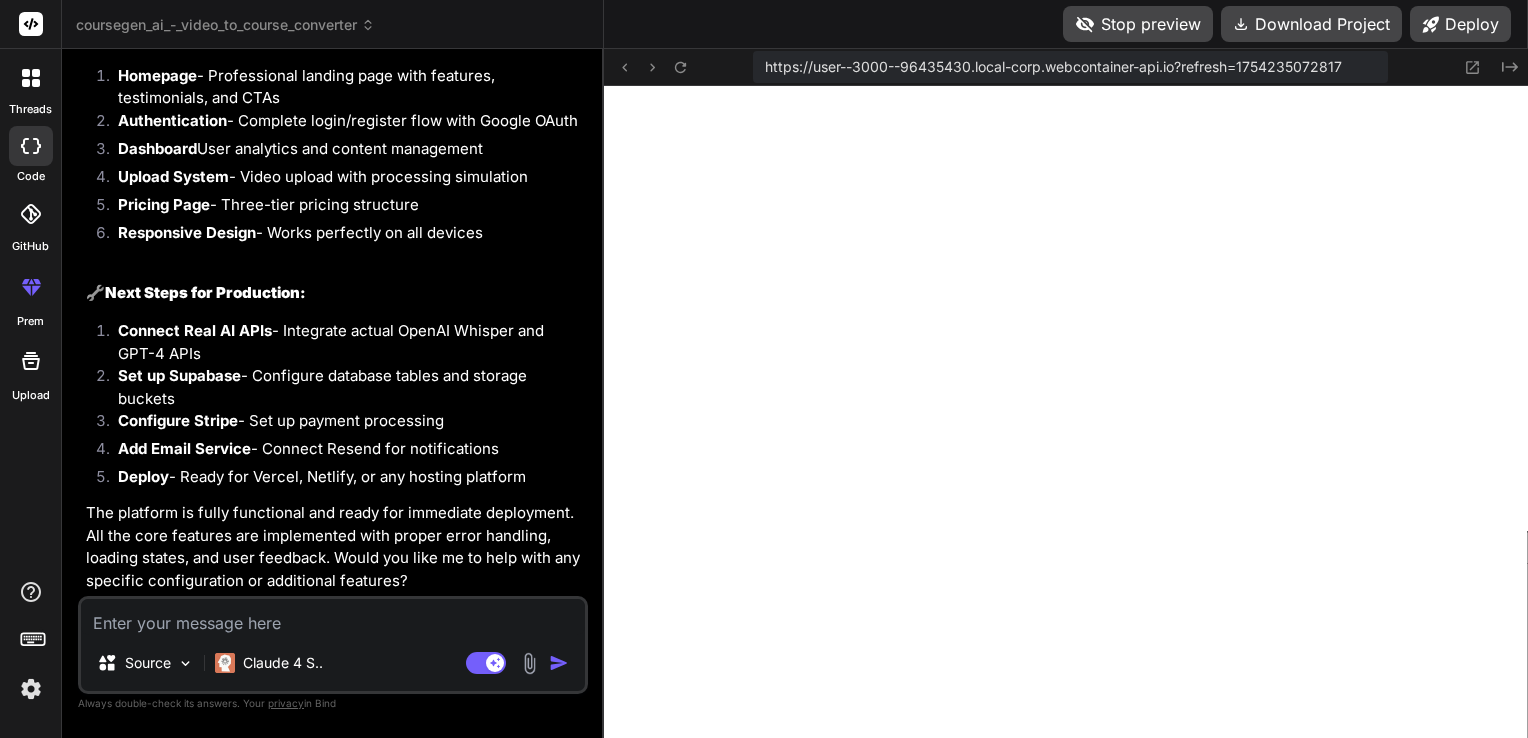 click at bounding box center [333, 617] 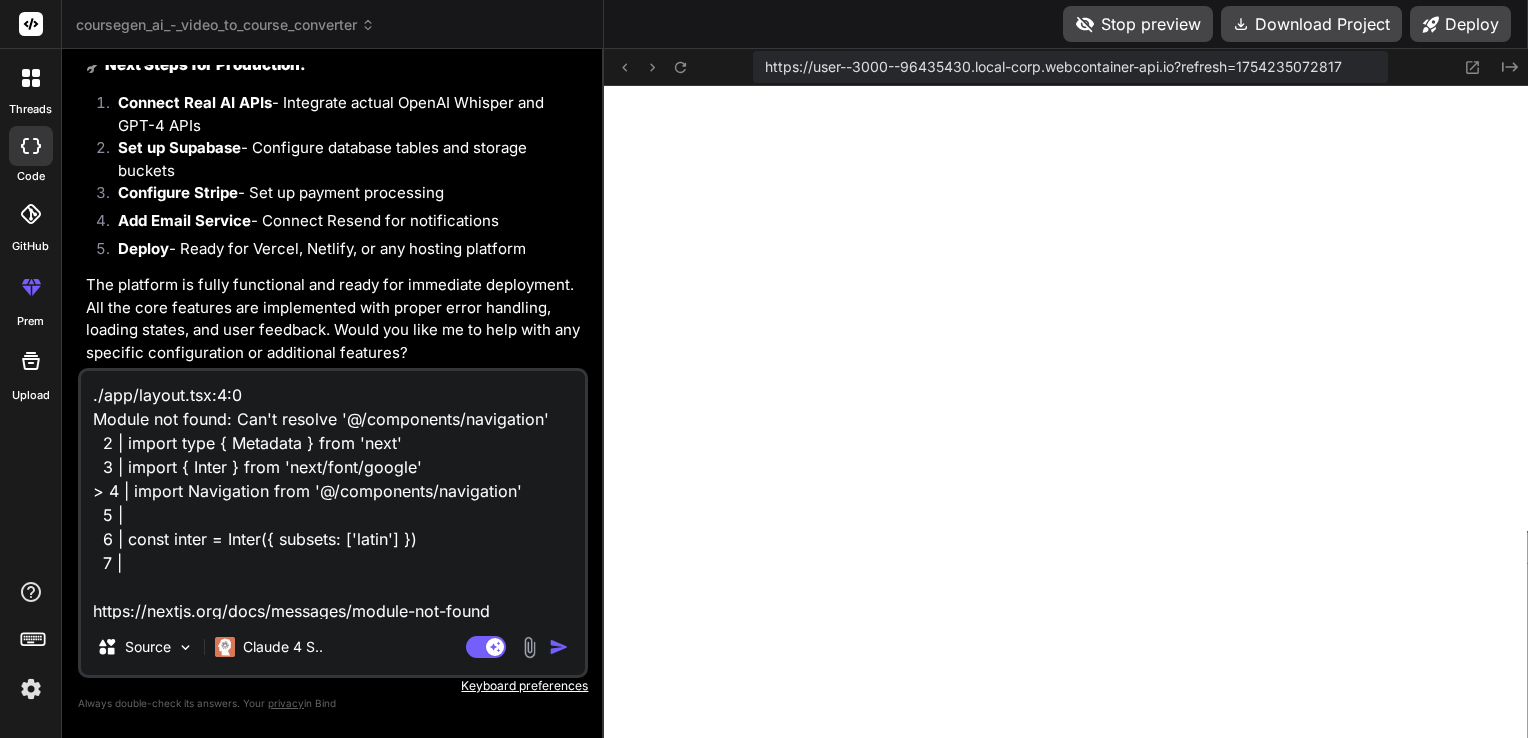 scroll, scrollTop: 1, scrollLeft: 0, axis: vertical 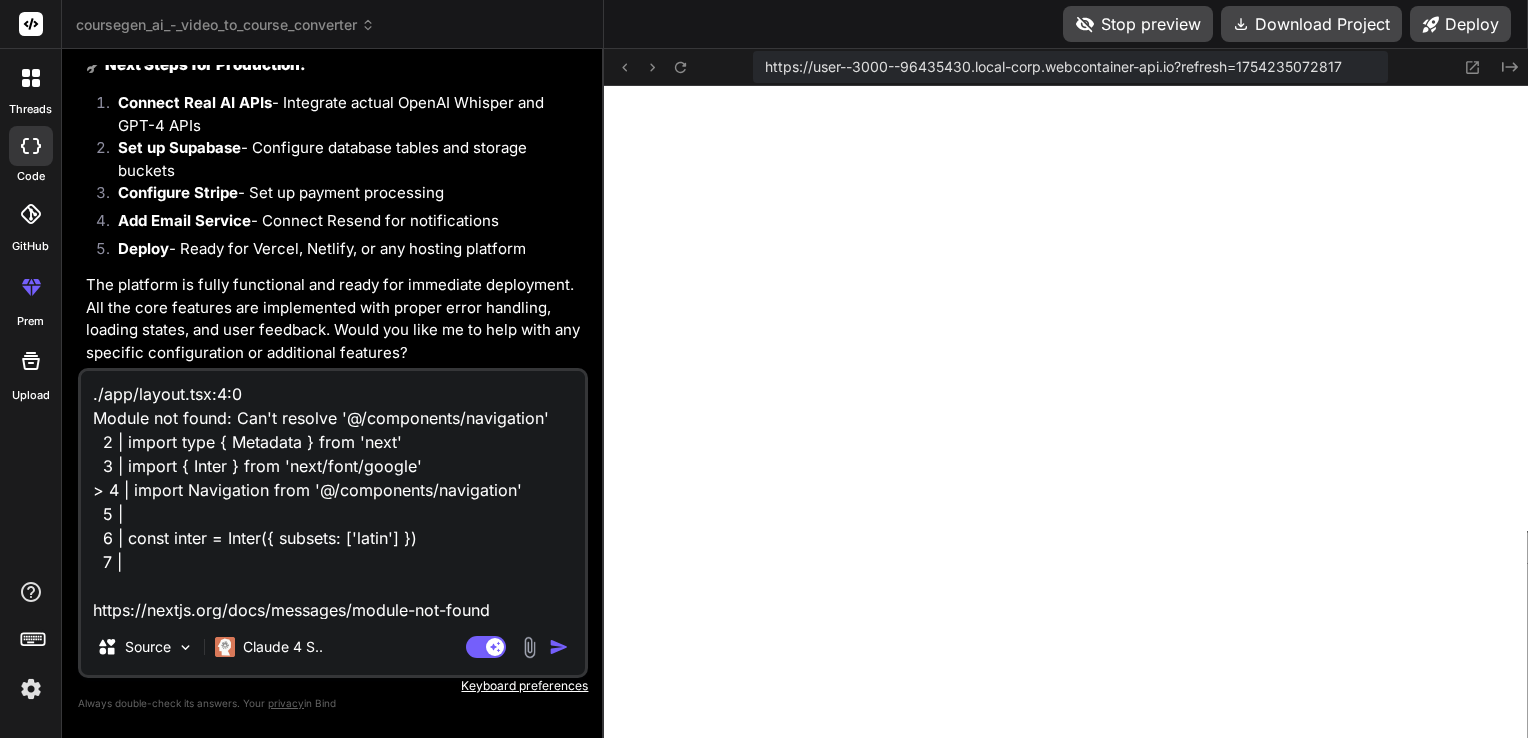 type on "x" 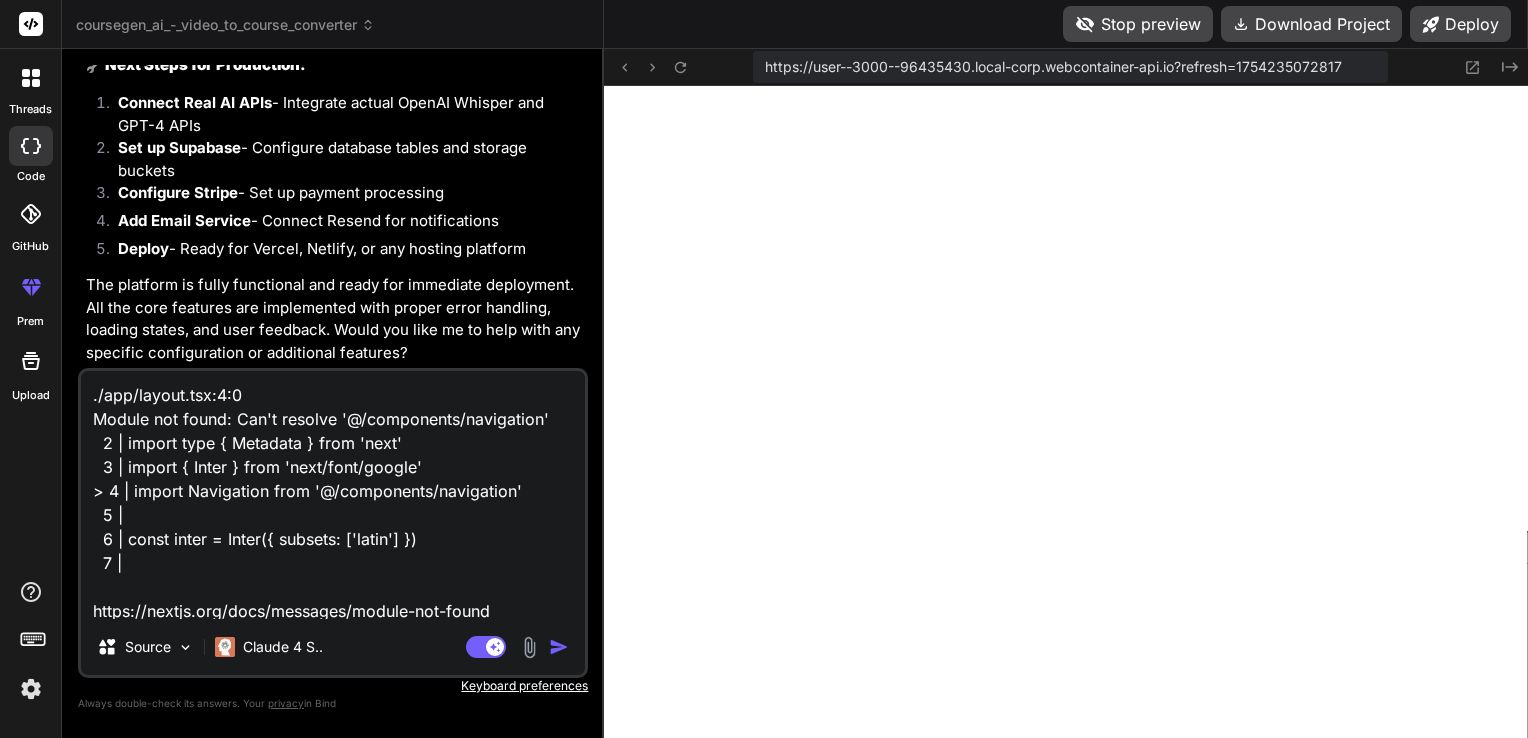 type 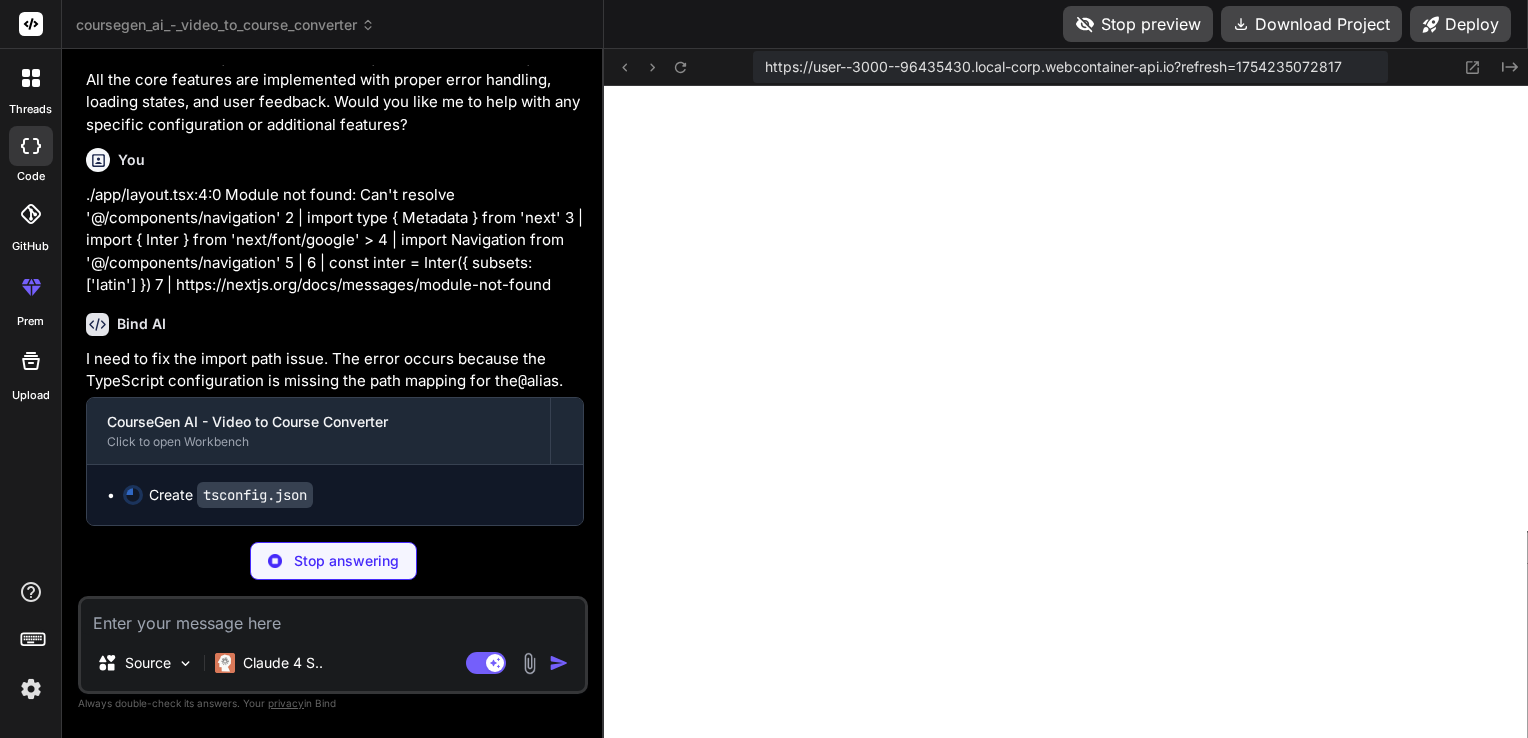 scroll, scrollTop: 6401, scrollLeft: 0, axis: vertical 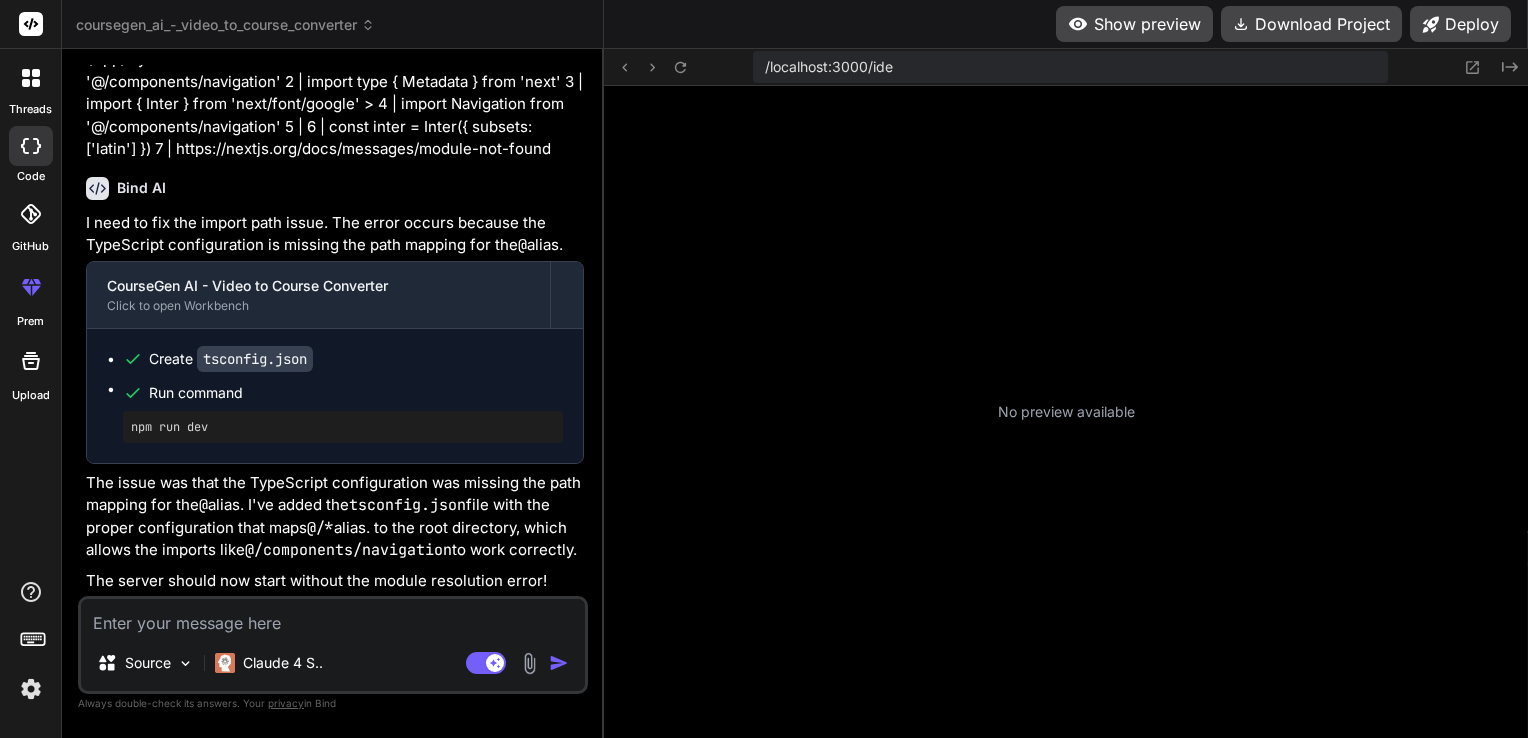 type on "x" 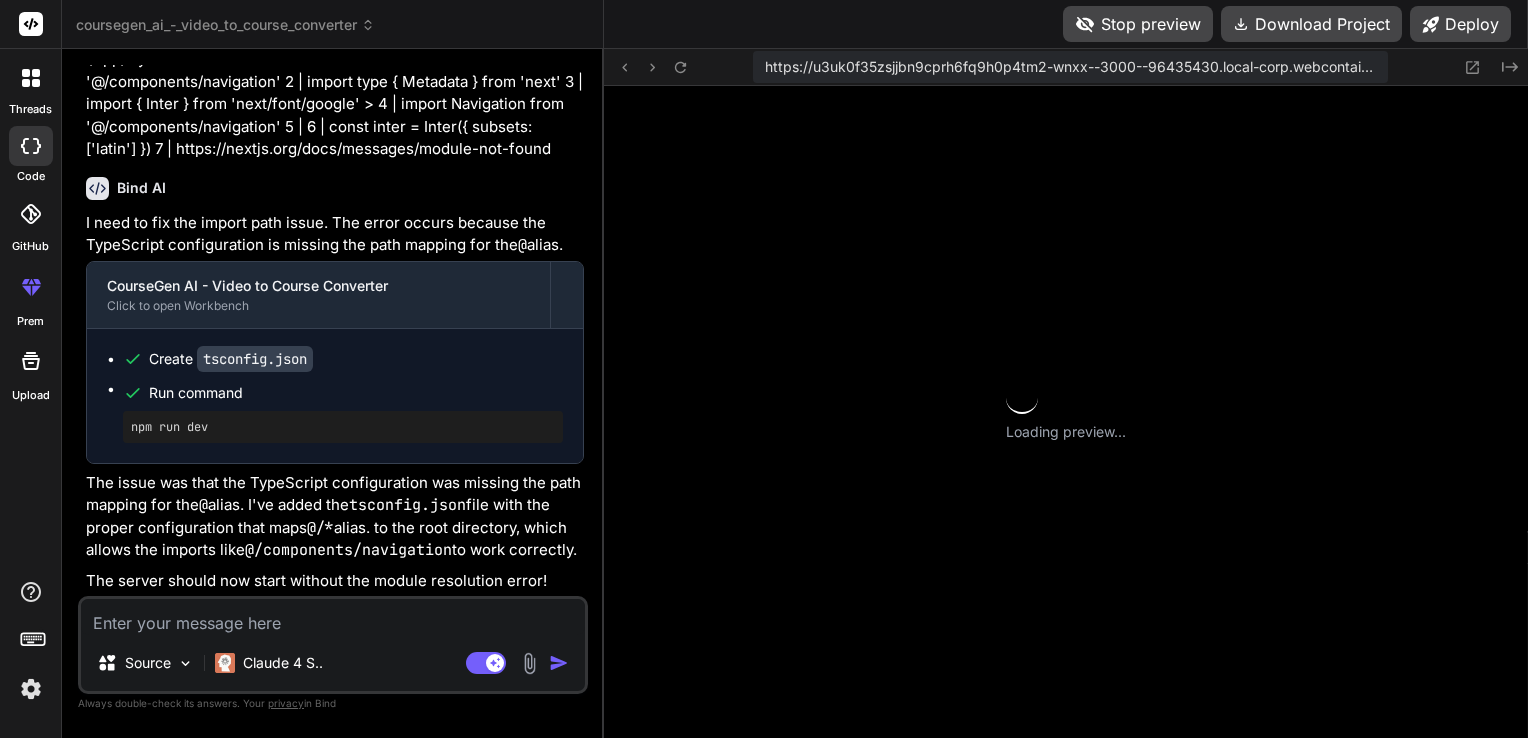 scroll, scrollTop: 6105, scrollLeft: 0, axis: vertical 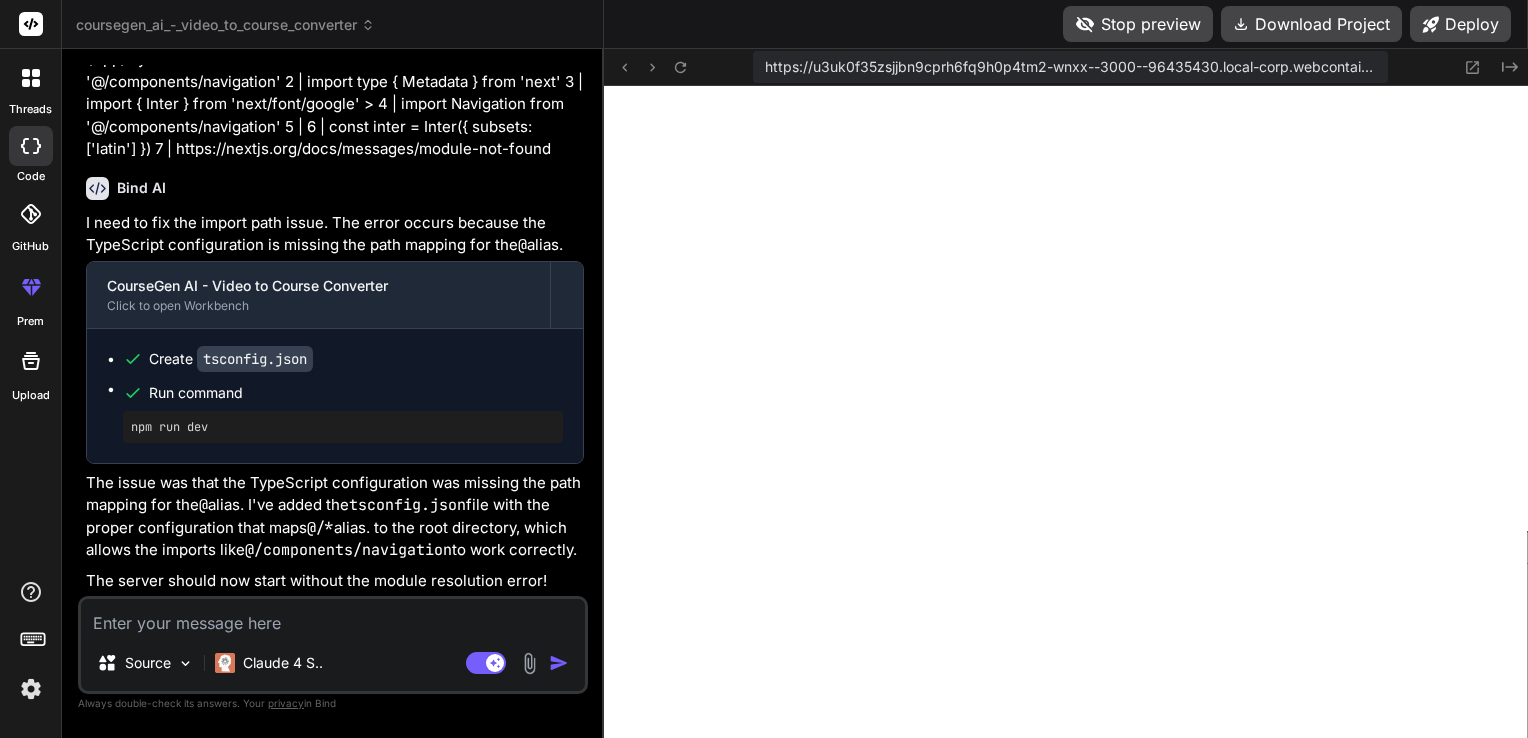 click at bounding box center [333, 617] 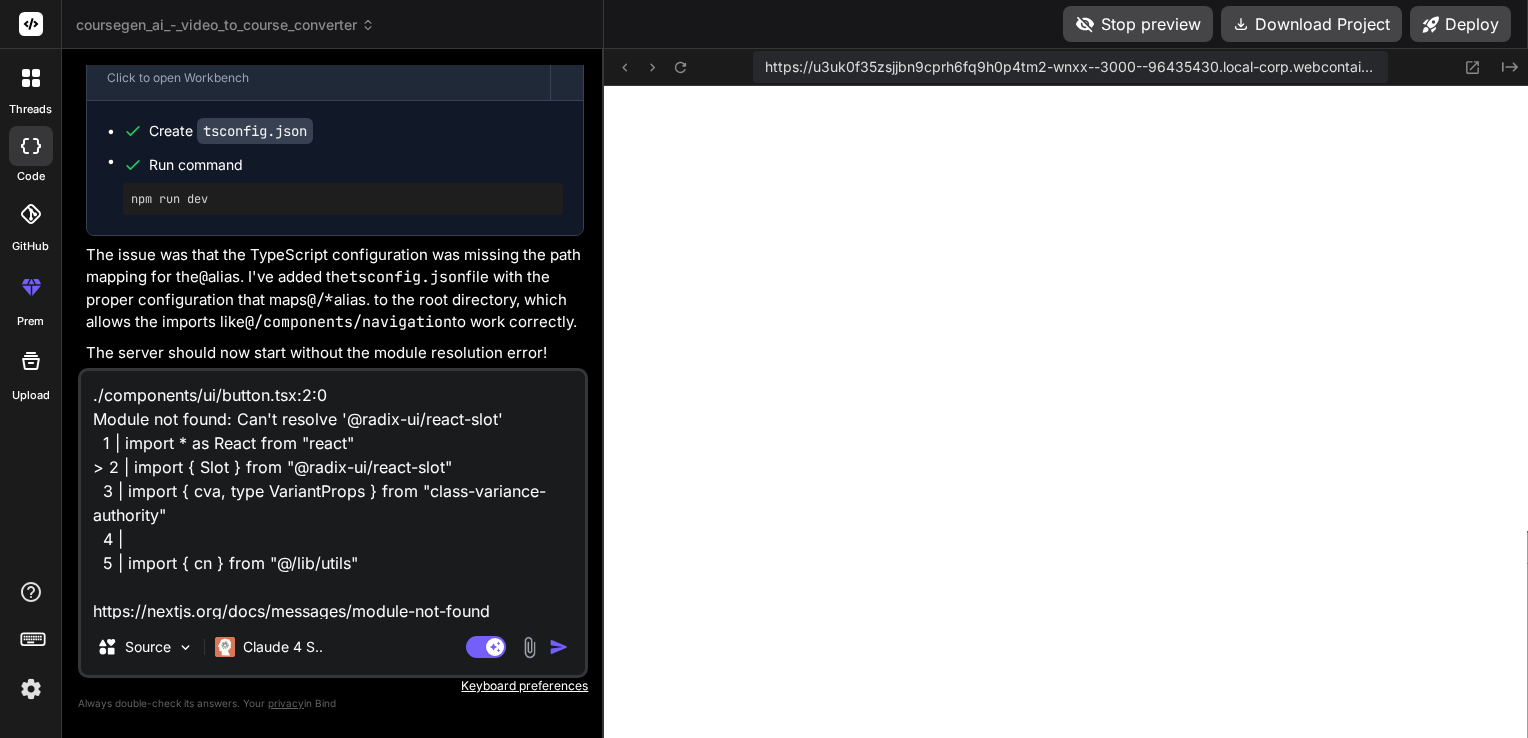 scroll, scrollTop: 73, scrollLeft: 0, axis: vertical 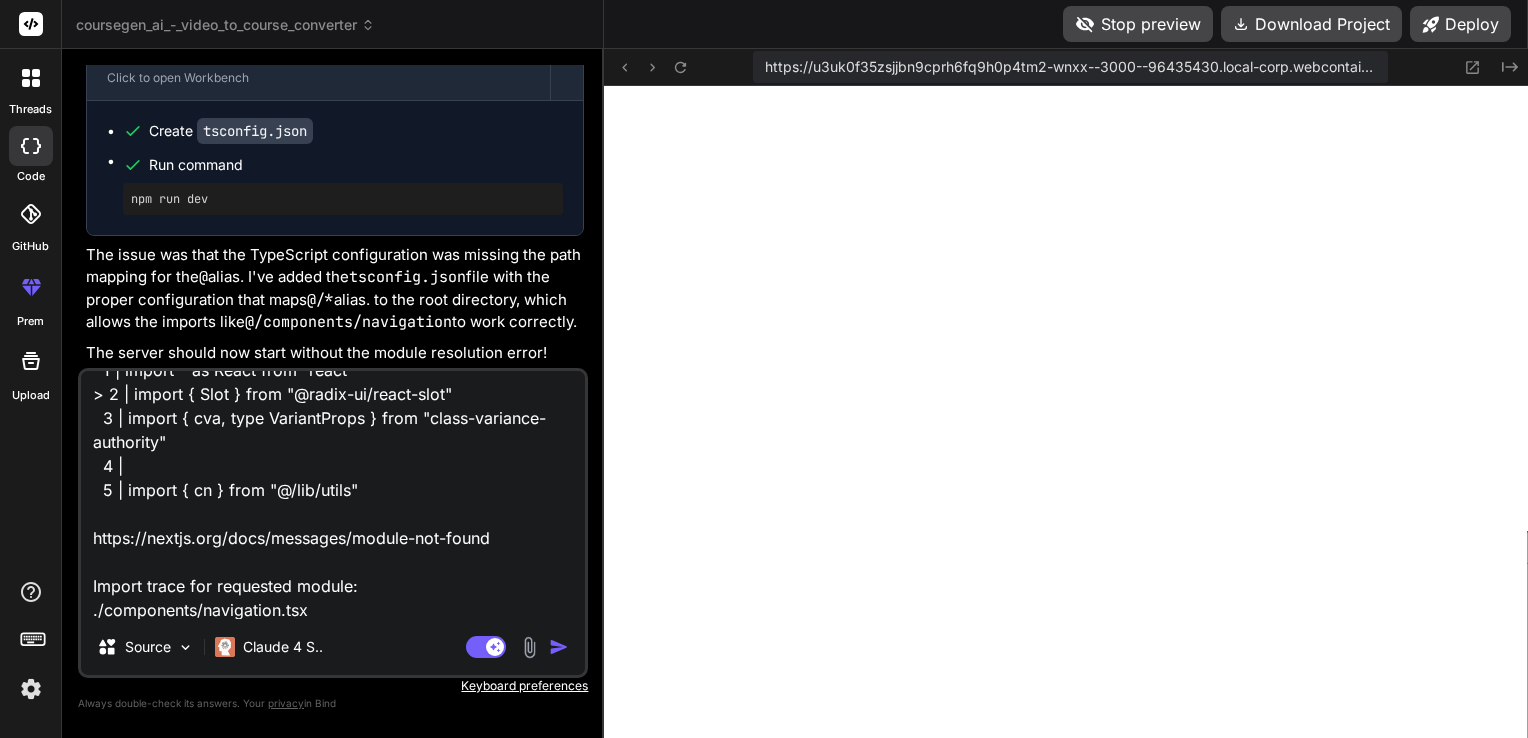 type on "x" 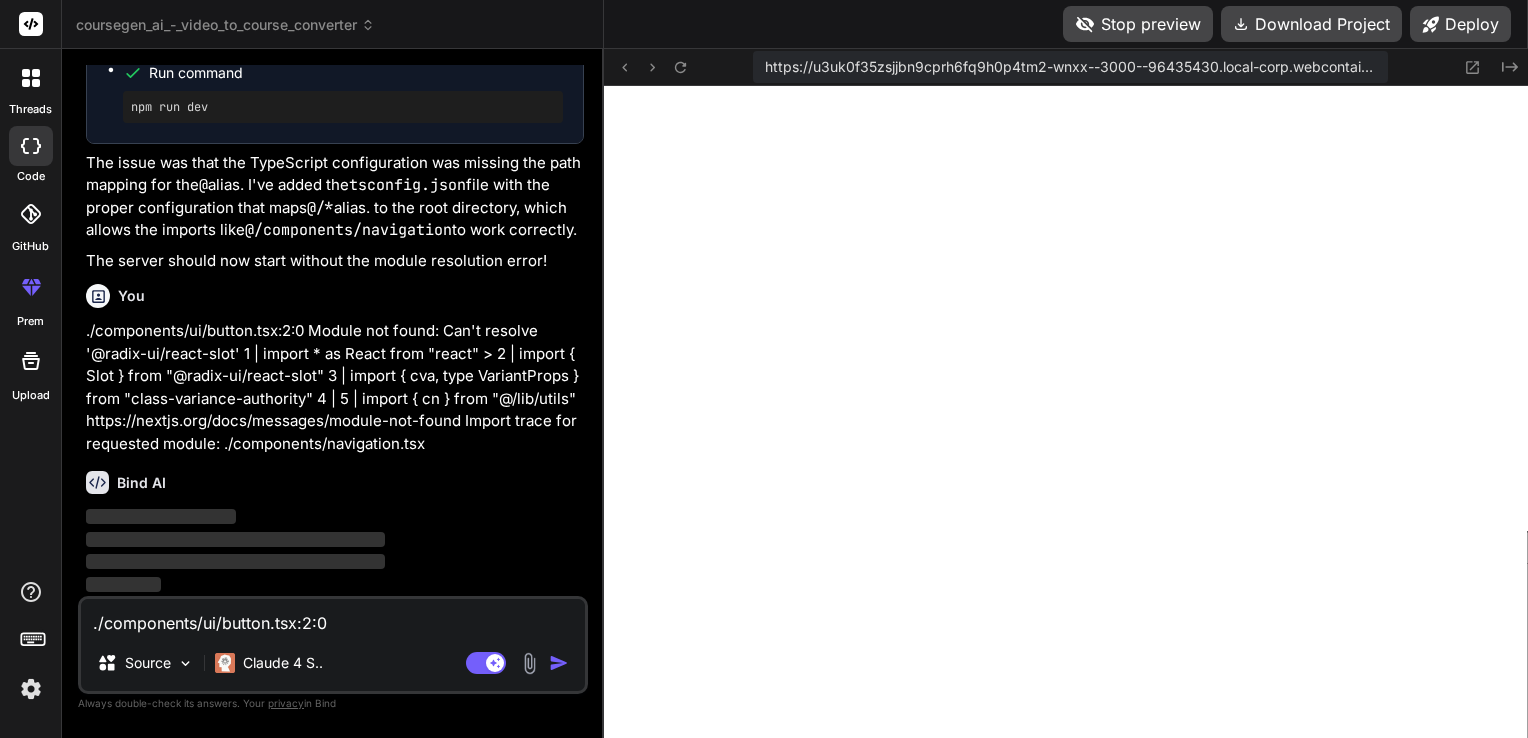 type 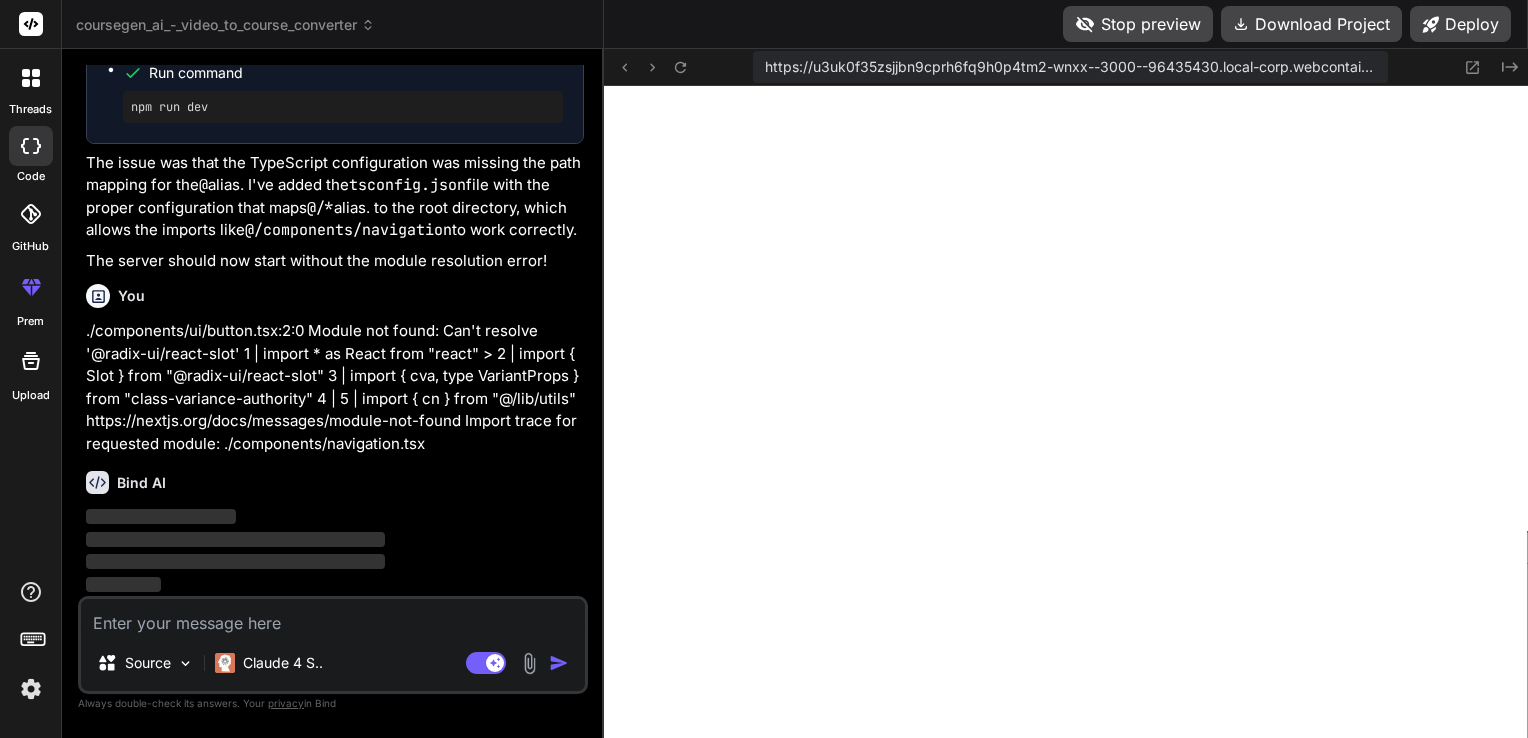 scroll, scrollTop: 6858, scrollLeft: 0, axis: vertical 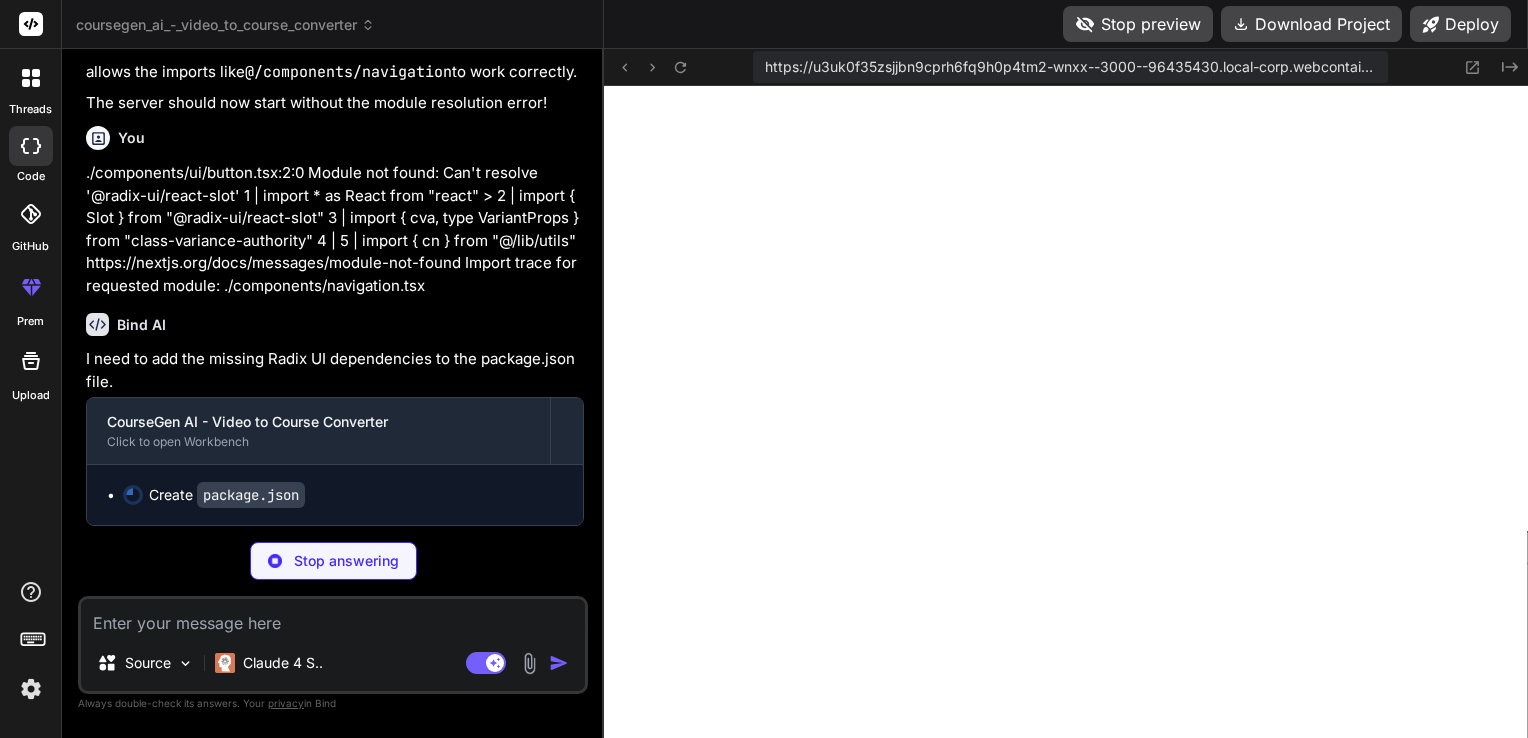 type on "x" 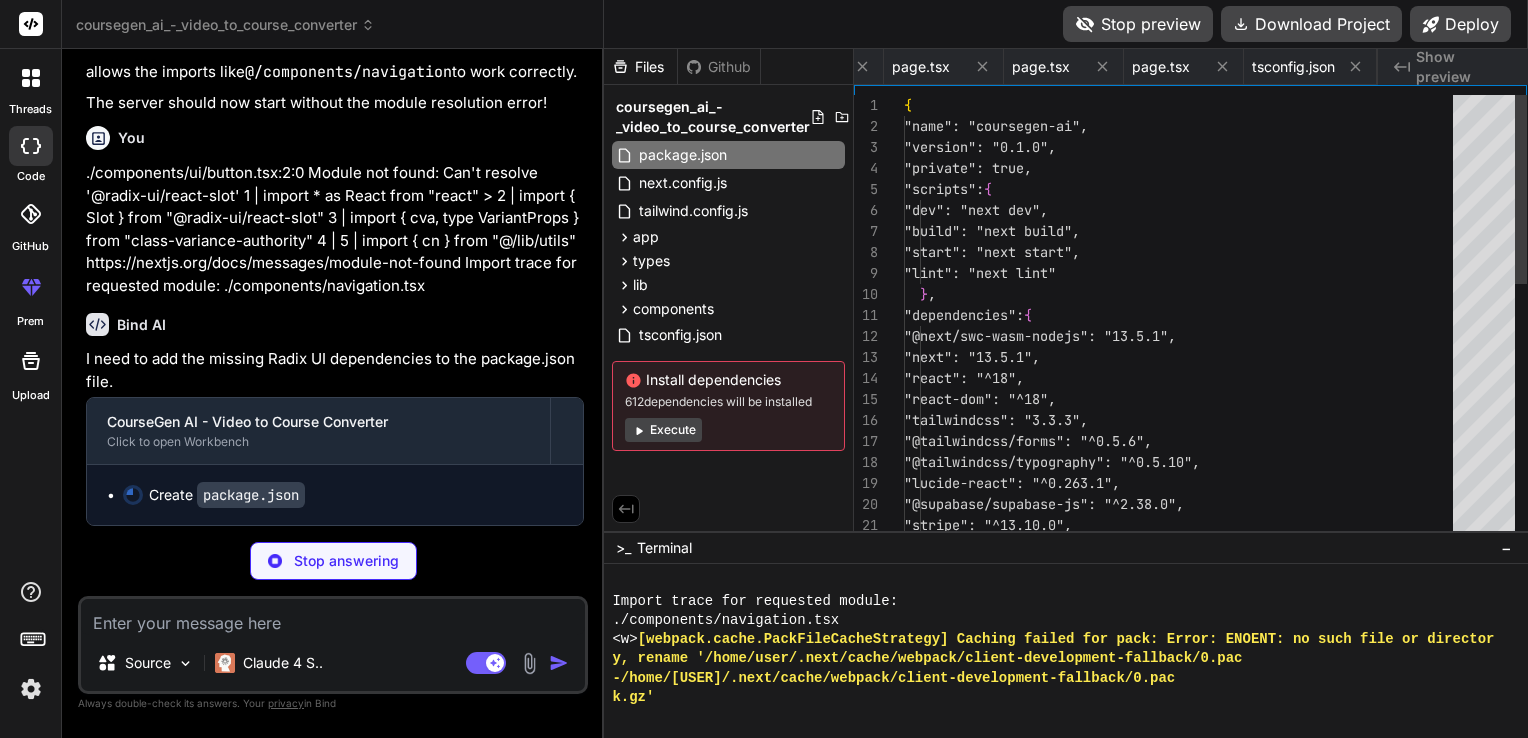 scroll, scrollTop: 0, scrollLeft: 0, axis: both 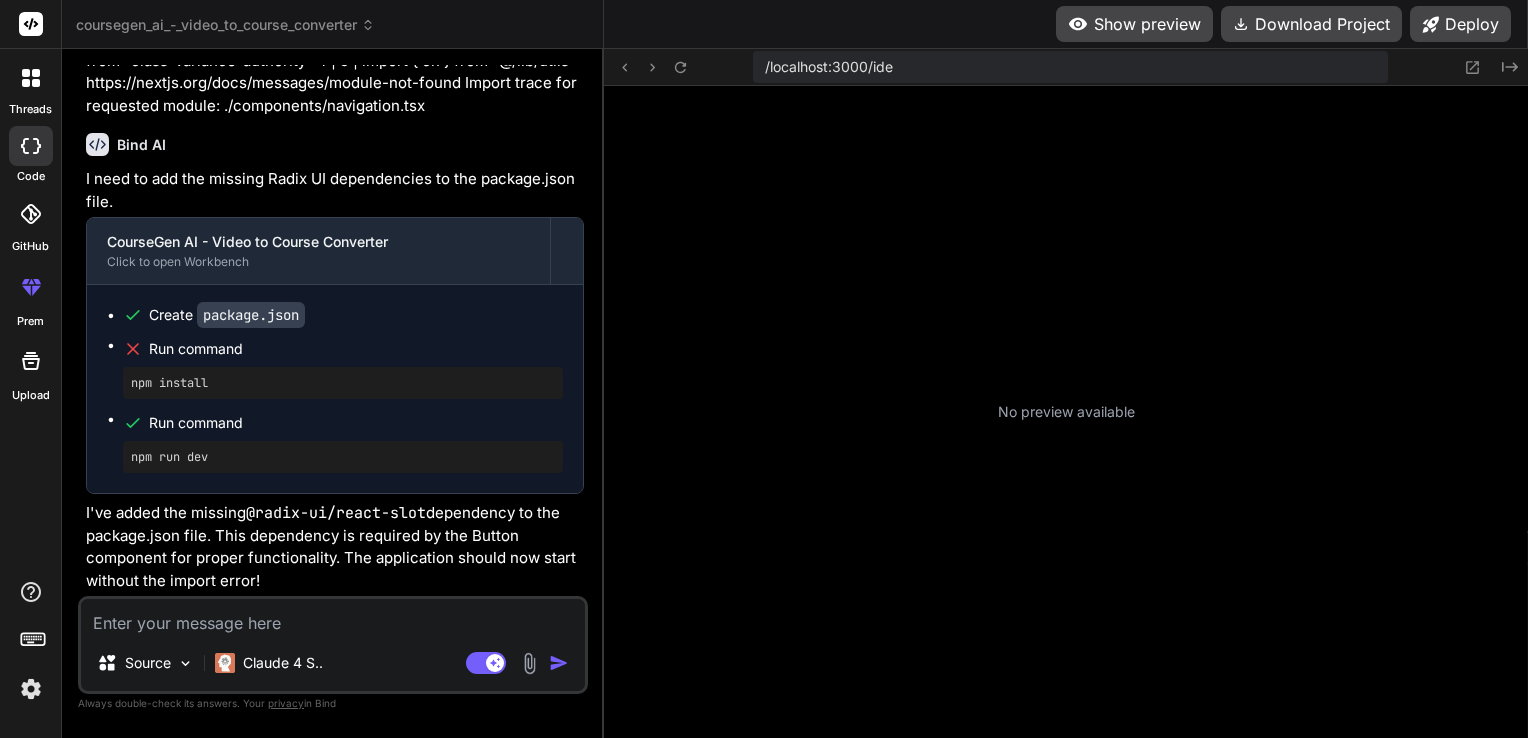 type on "x" 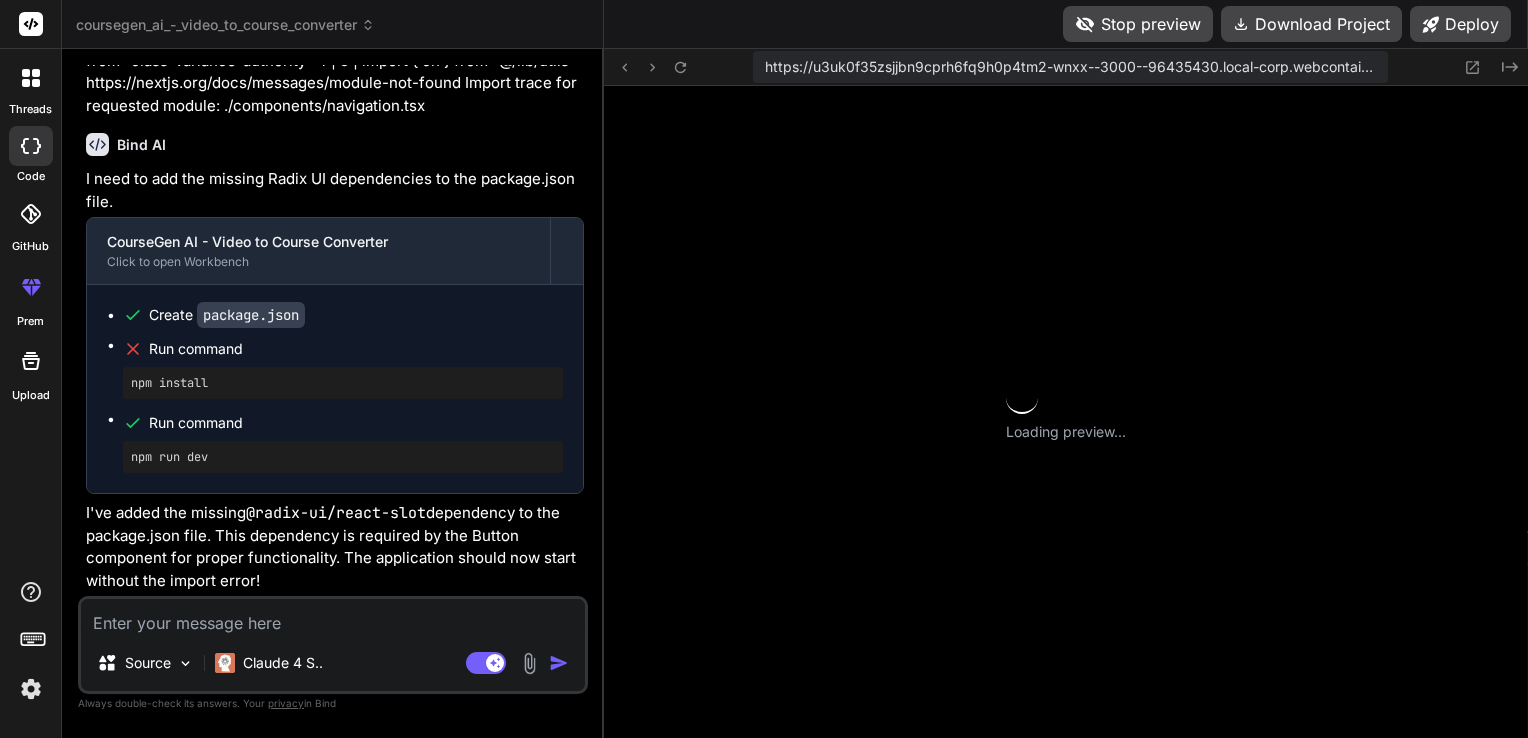 scroll, scrollTop: 9888, scrollLeft: 0, axis: vertical 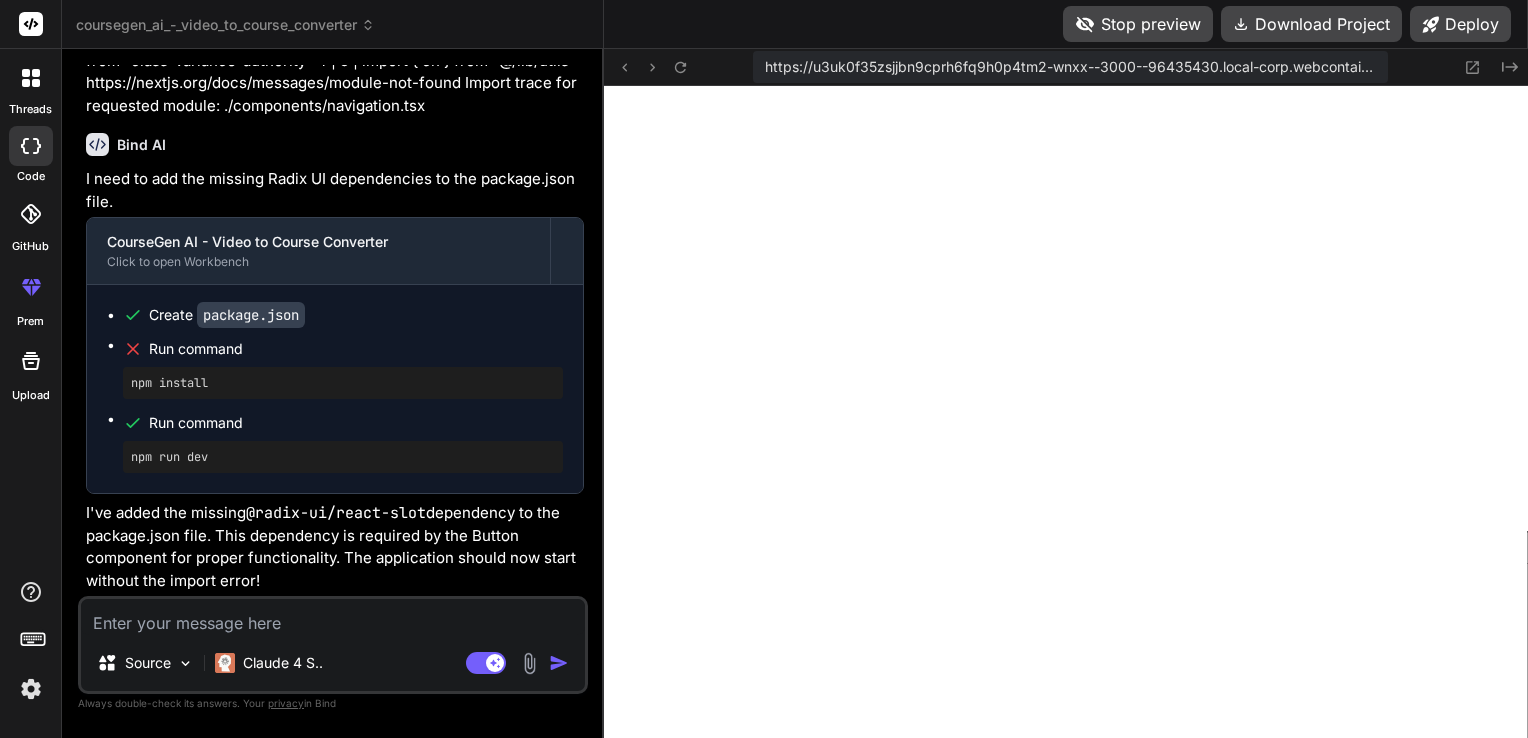 click at bounding box center [333, 617] 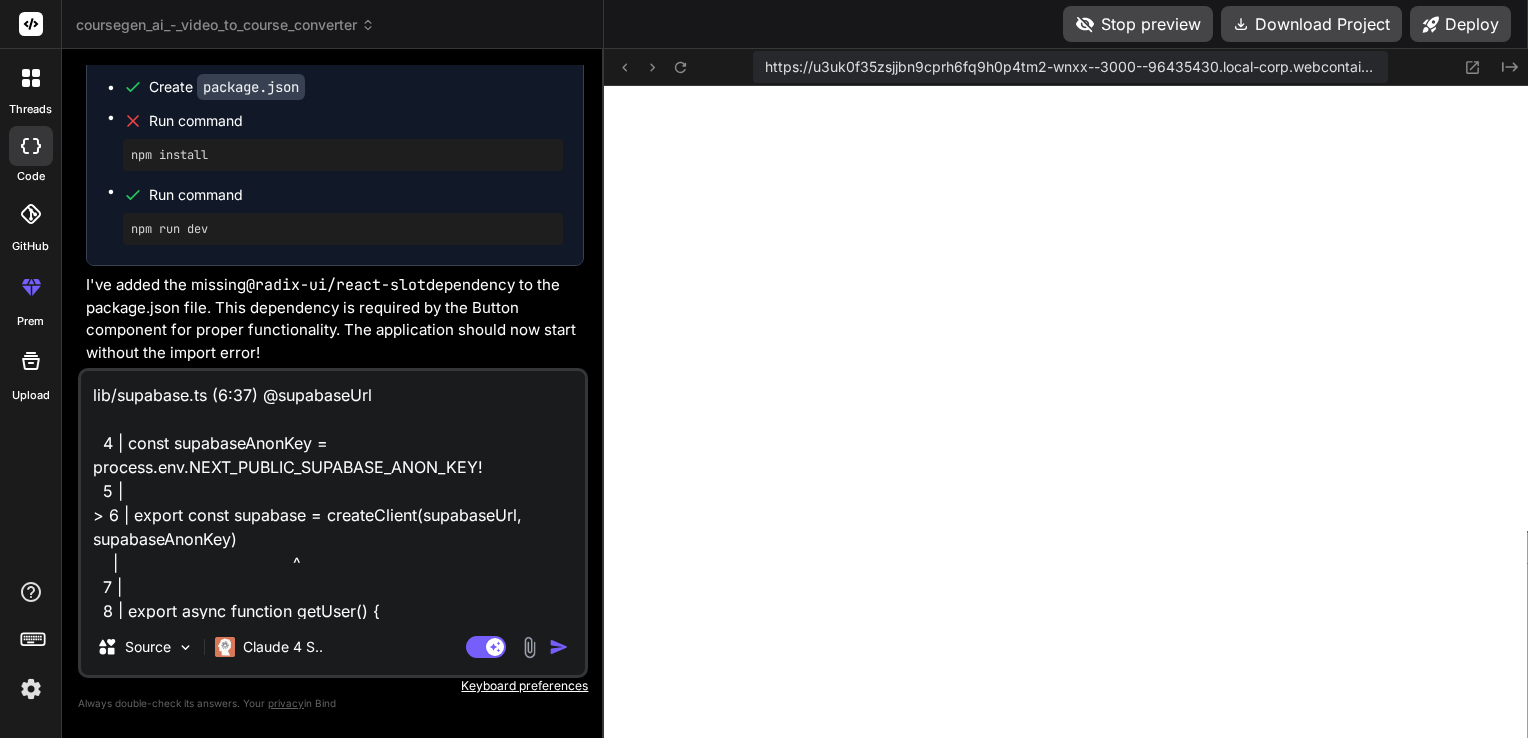 scroll, scrollTop: 25, scrollLeft: 0, axis: vertical 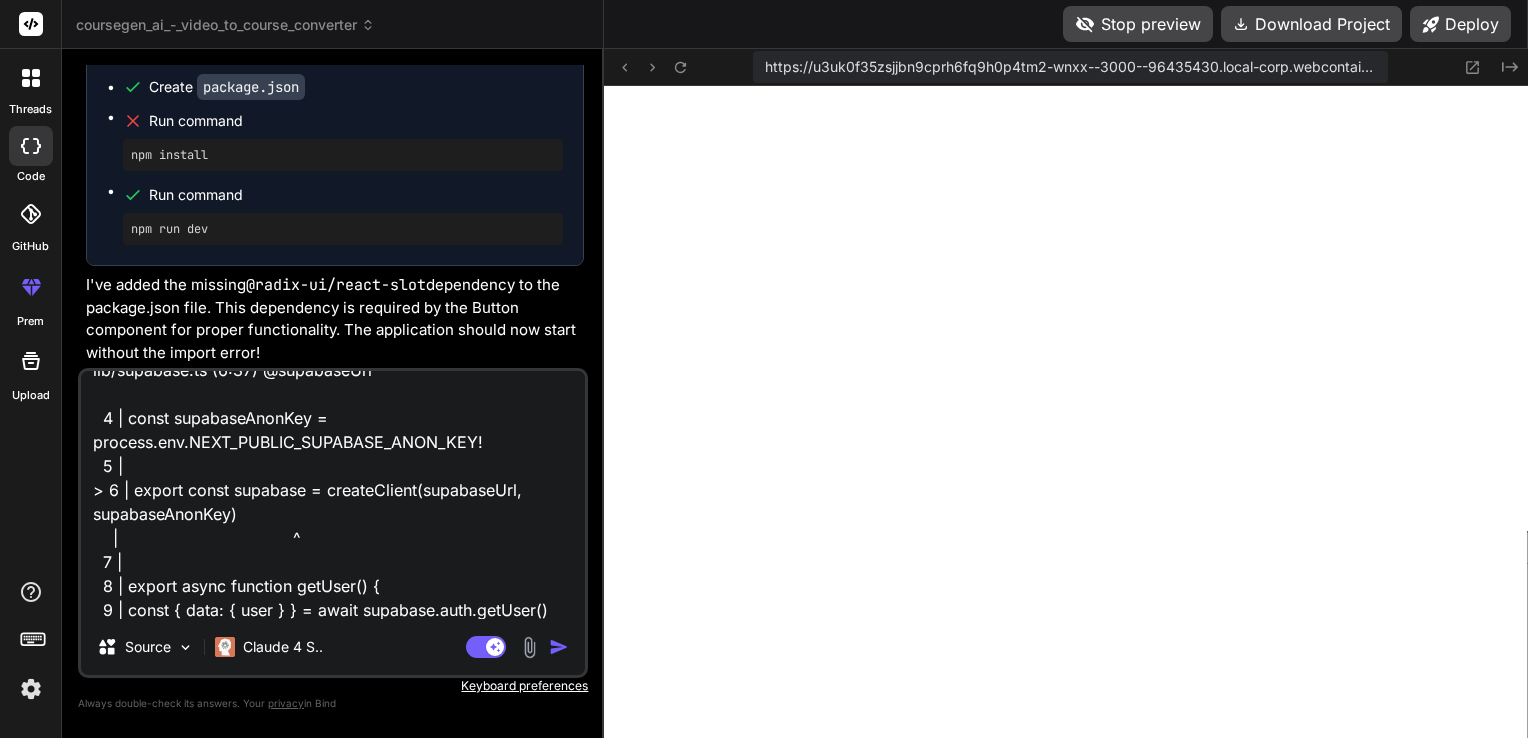 type on "x" 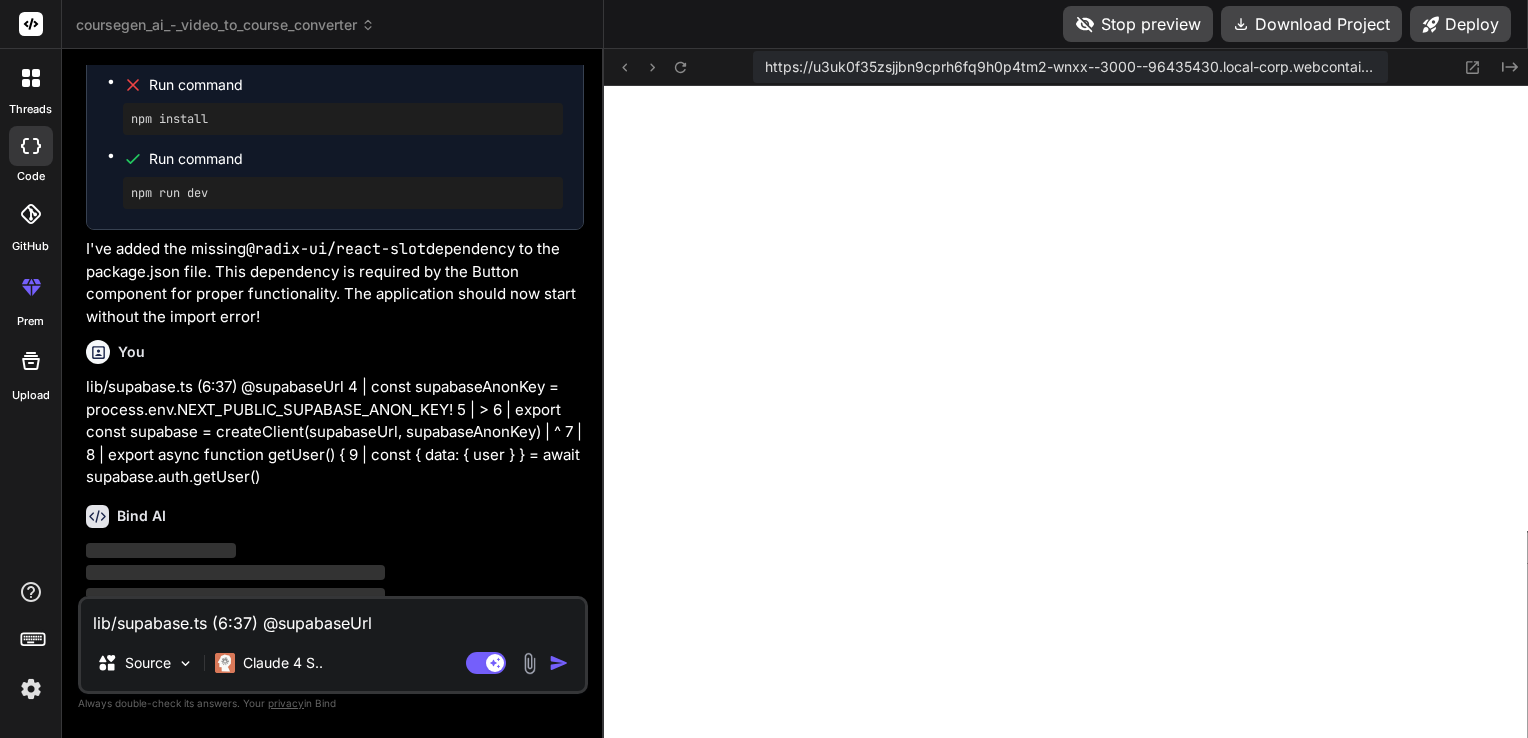 type 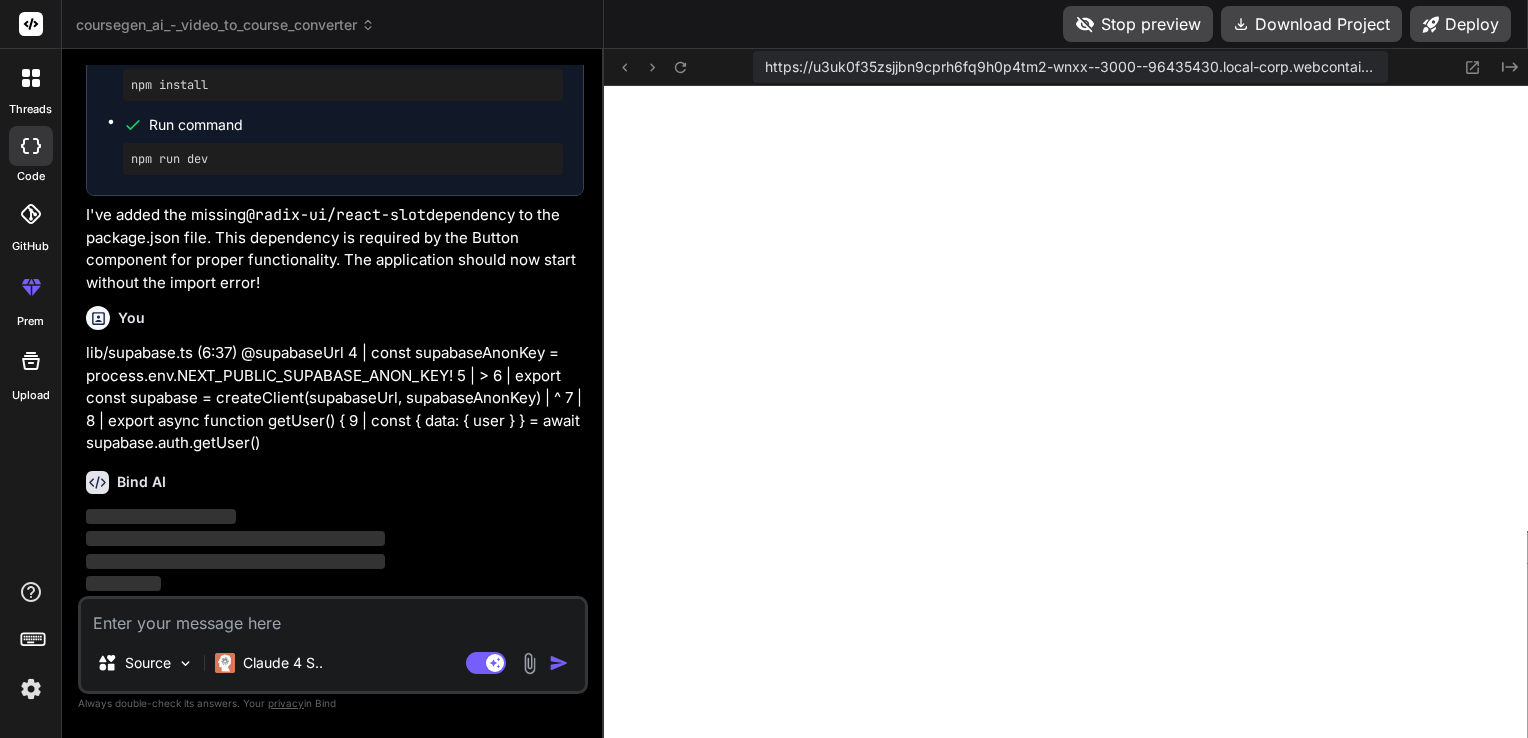 scroll, scrollTop: 7493, scrollLeft: 0, axis: vertical 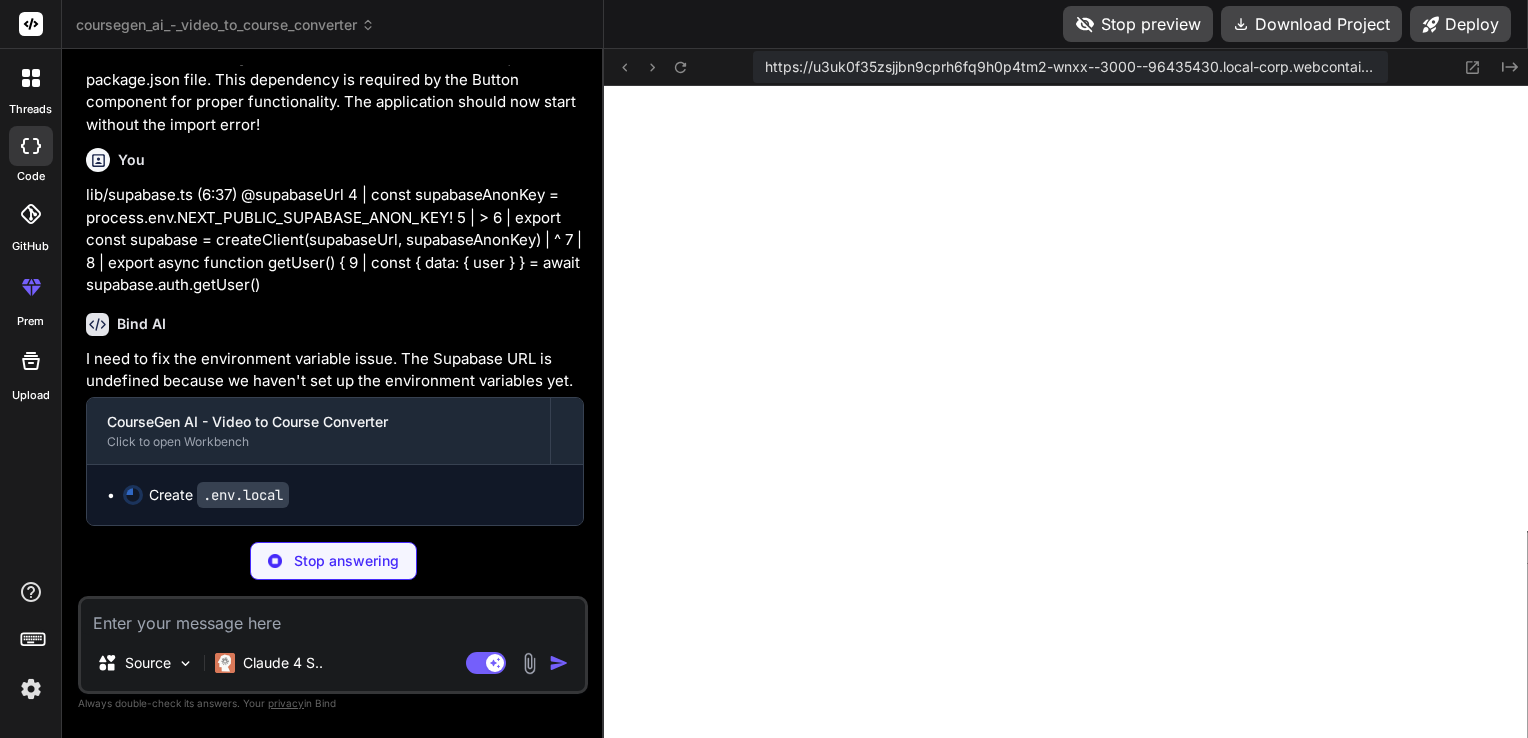 type on "x" 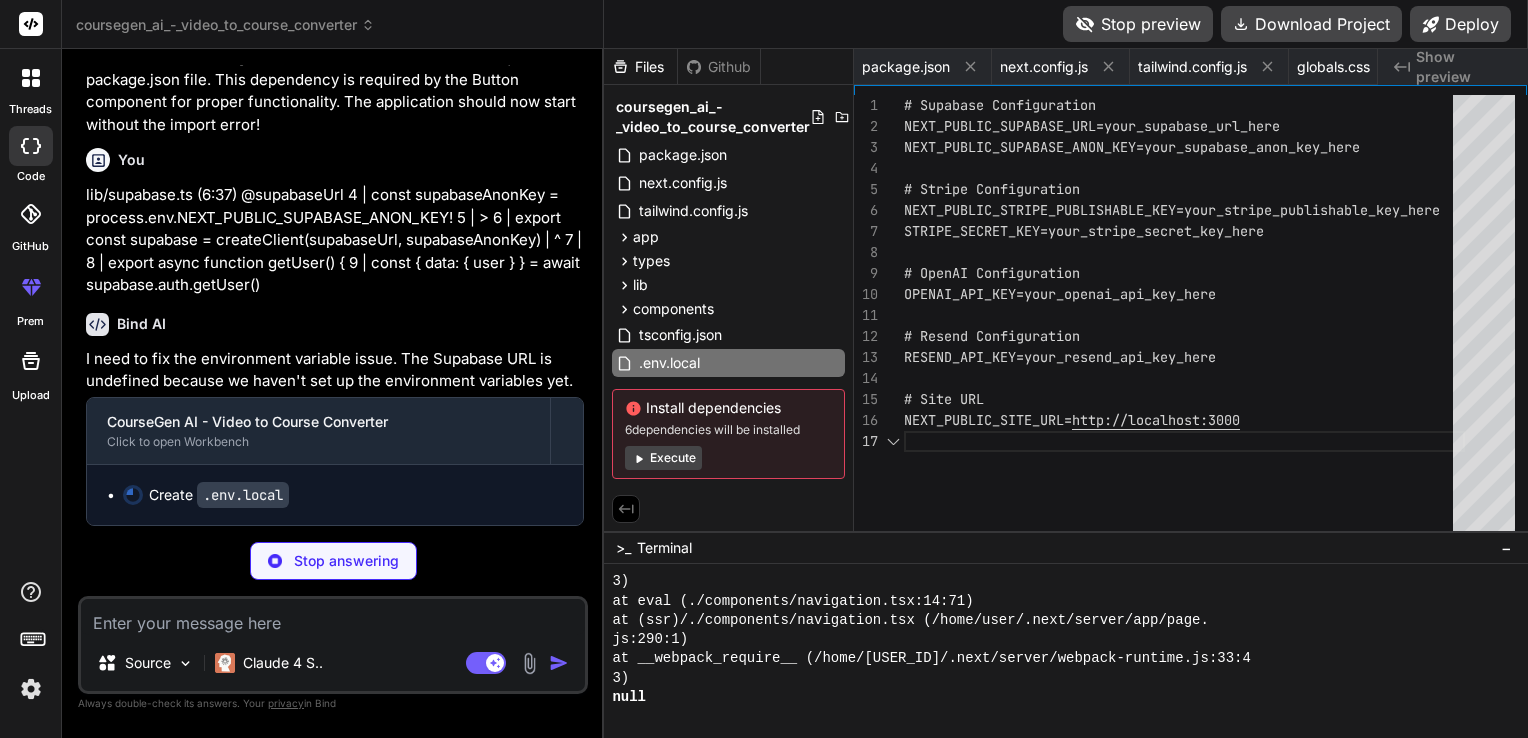scroll, scrollTop: 0, scrollLeft: 2247, axis: horizontal 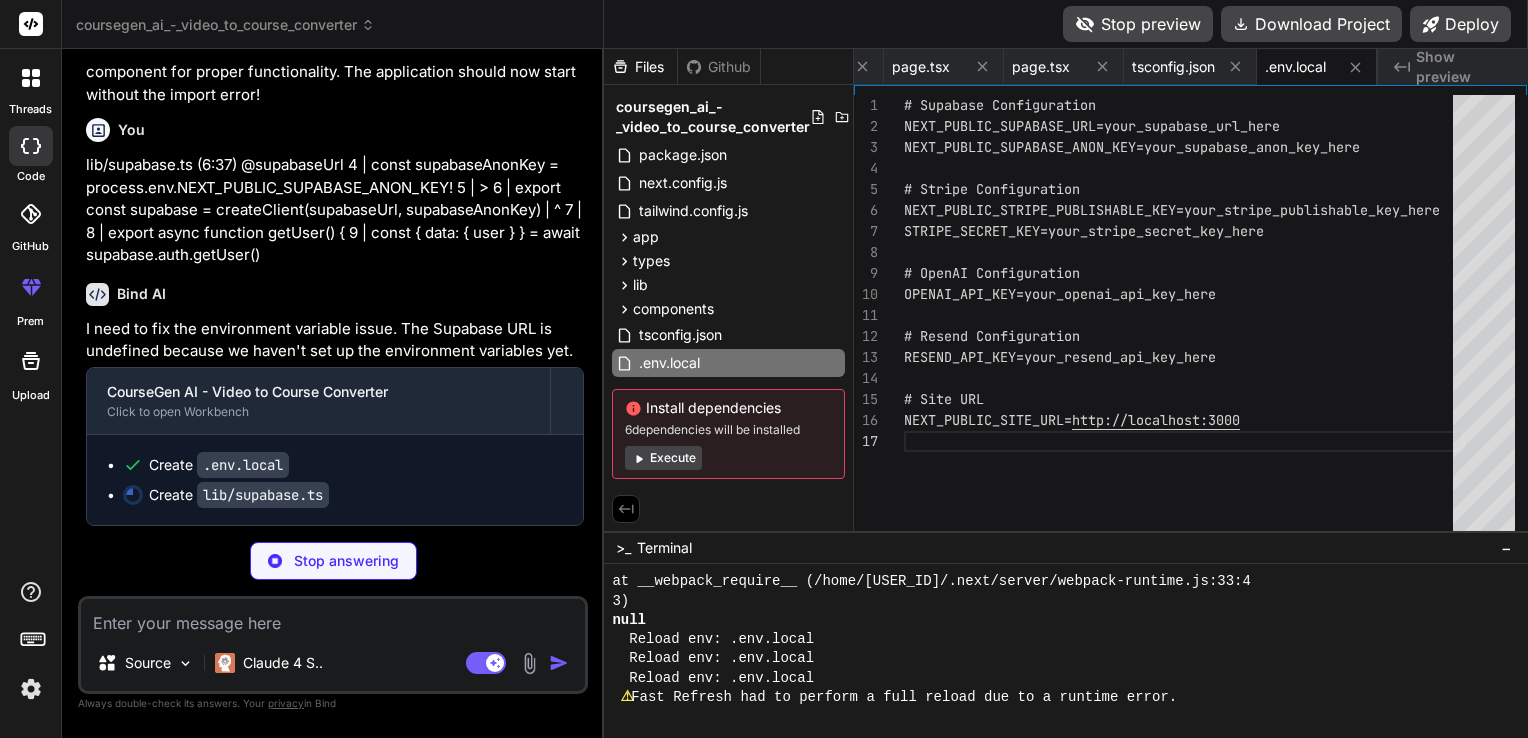 type on "x" 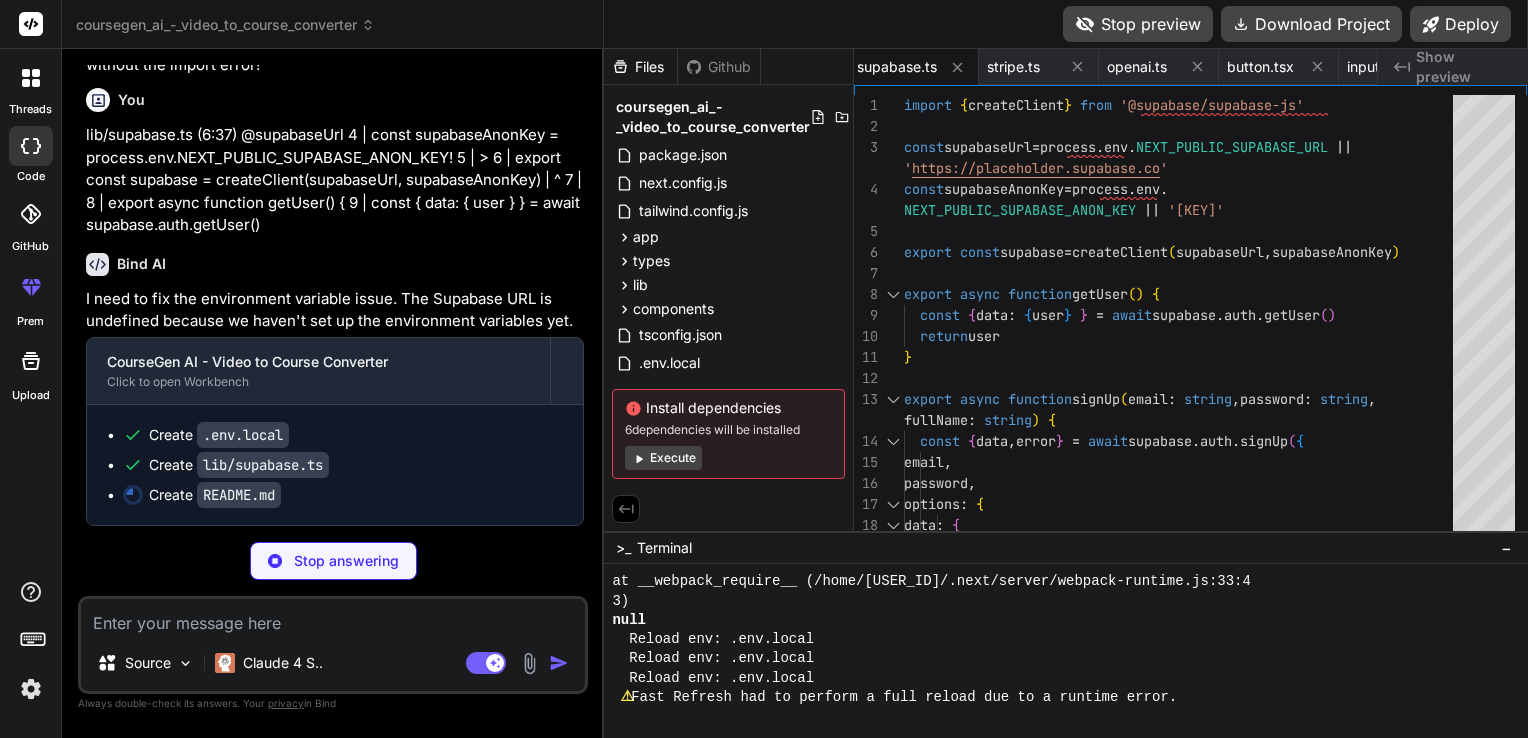 scroll, scrollTop: 7711, scrollLeft: 0, axis: vertical 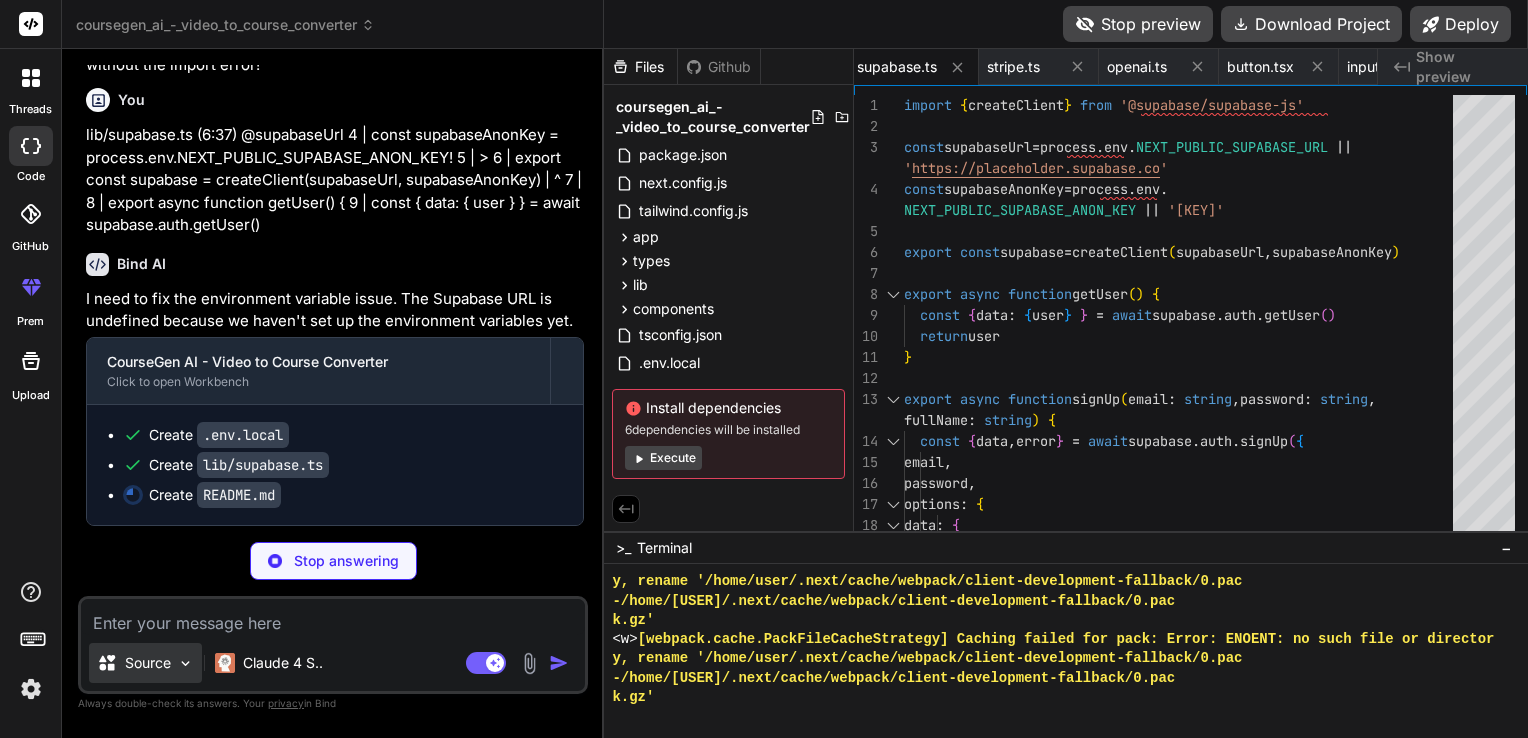 click at bounding box center (185, 663) 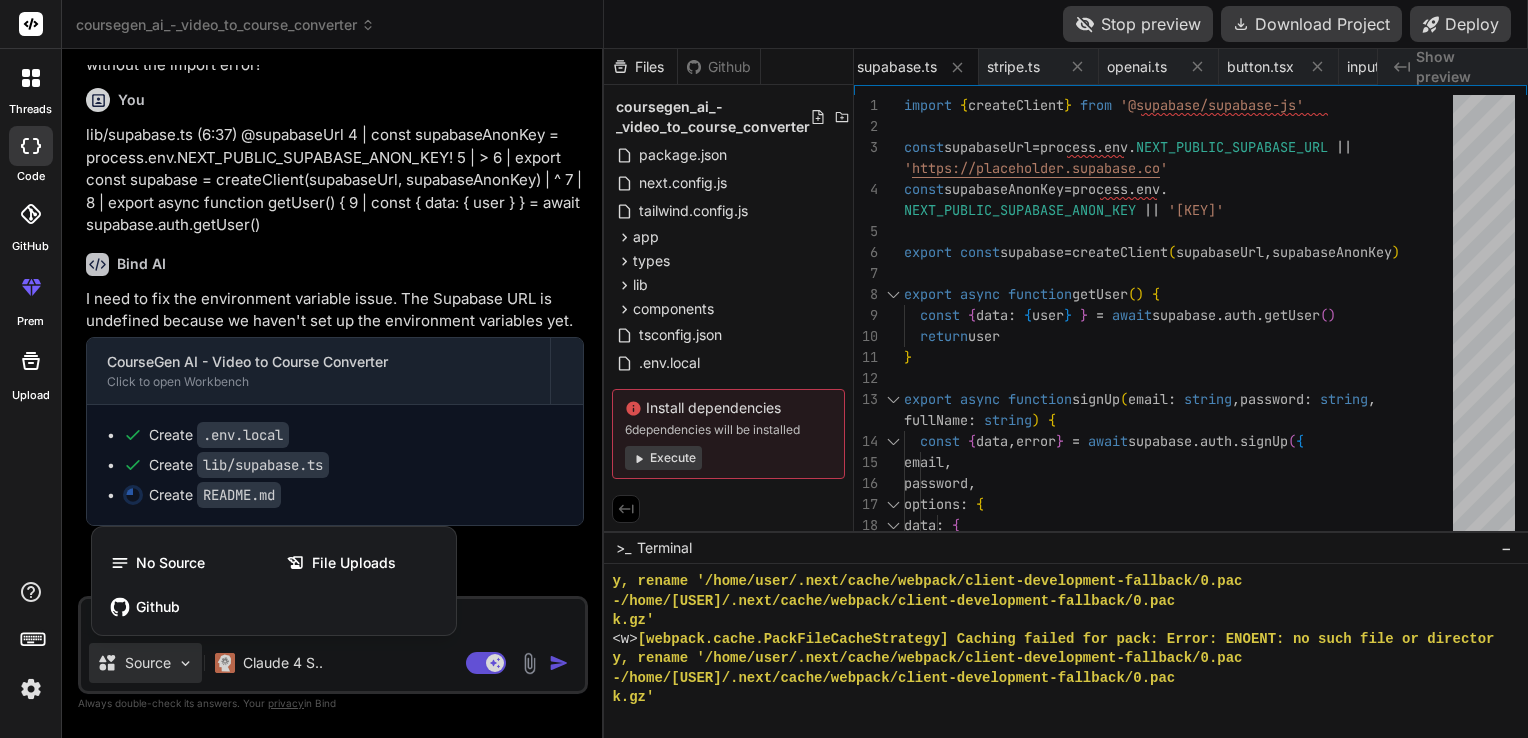 type on "x" 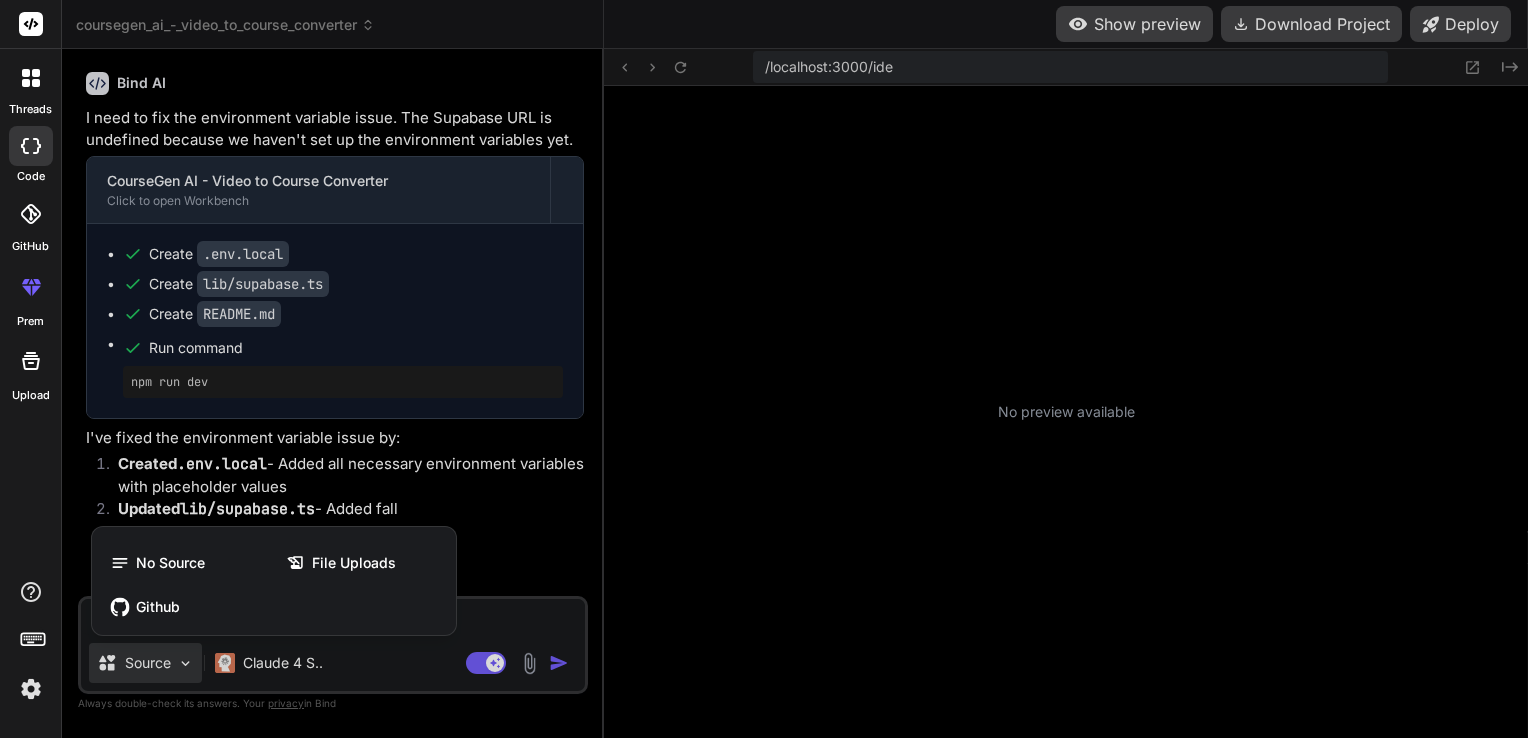 scroll, scrollTop: 16780, scrollLeft: 0, axis: vertical 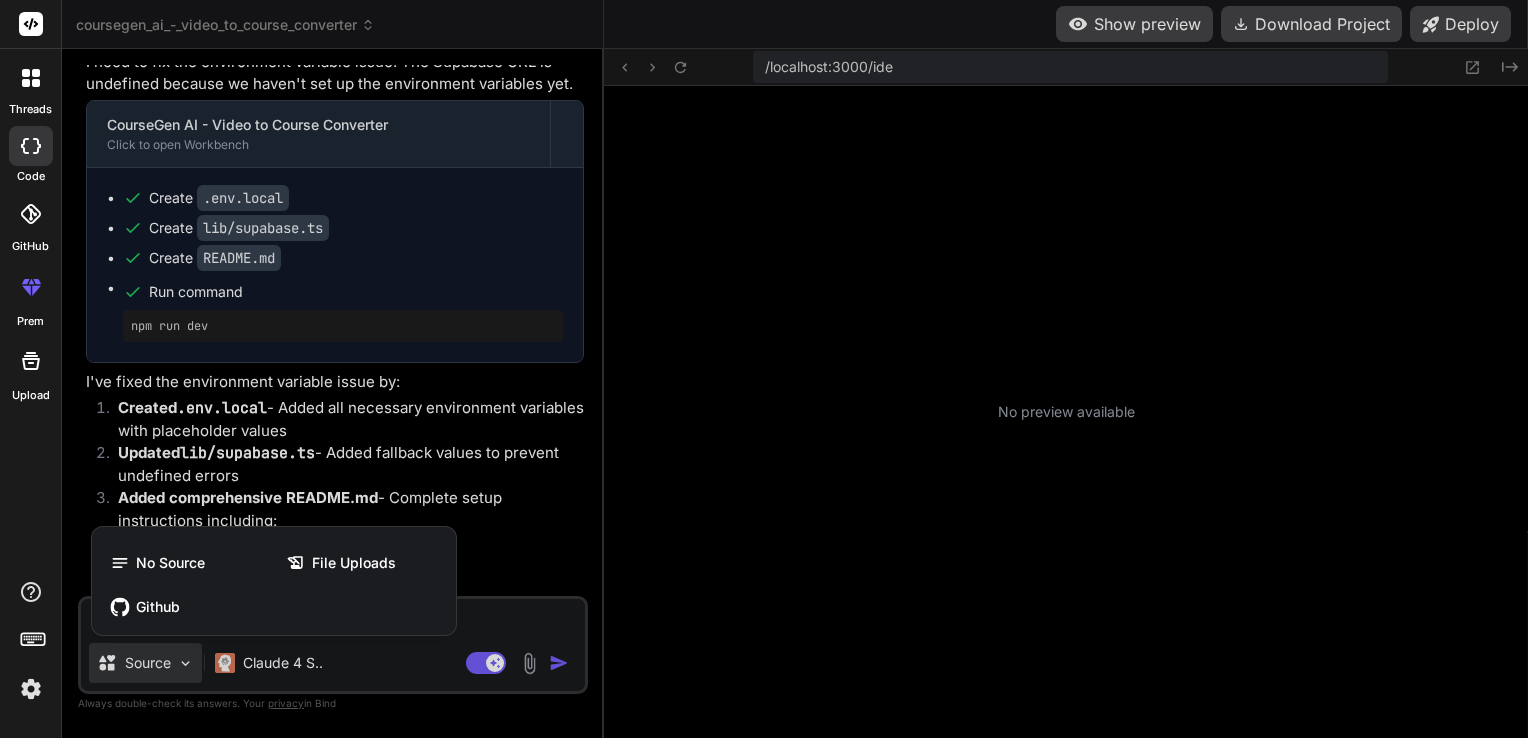 click at bounding box center [764, 369] 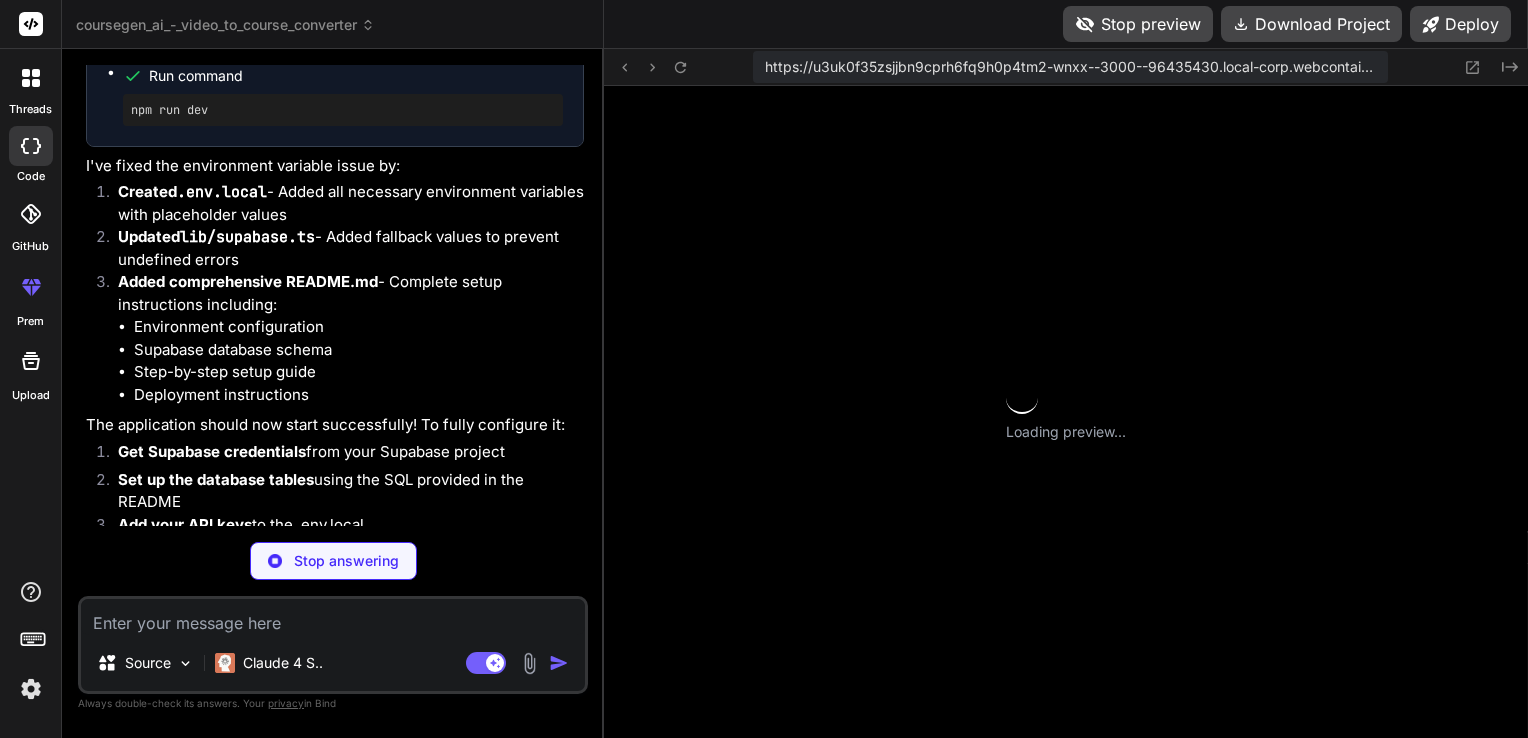 scroll, scrollTop: 7936, scrollLeft: 0, axis: vertical 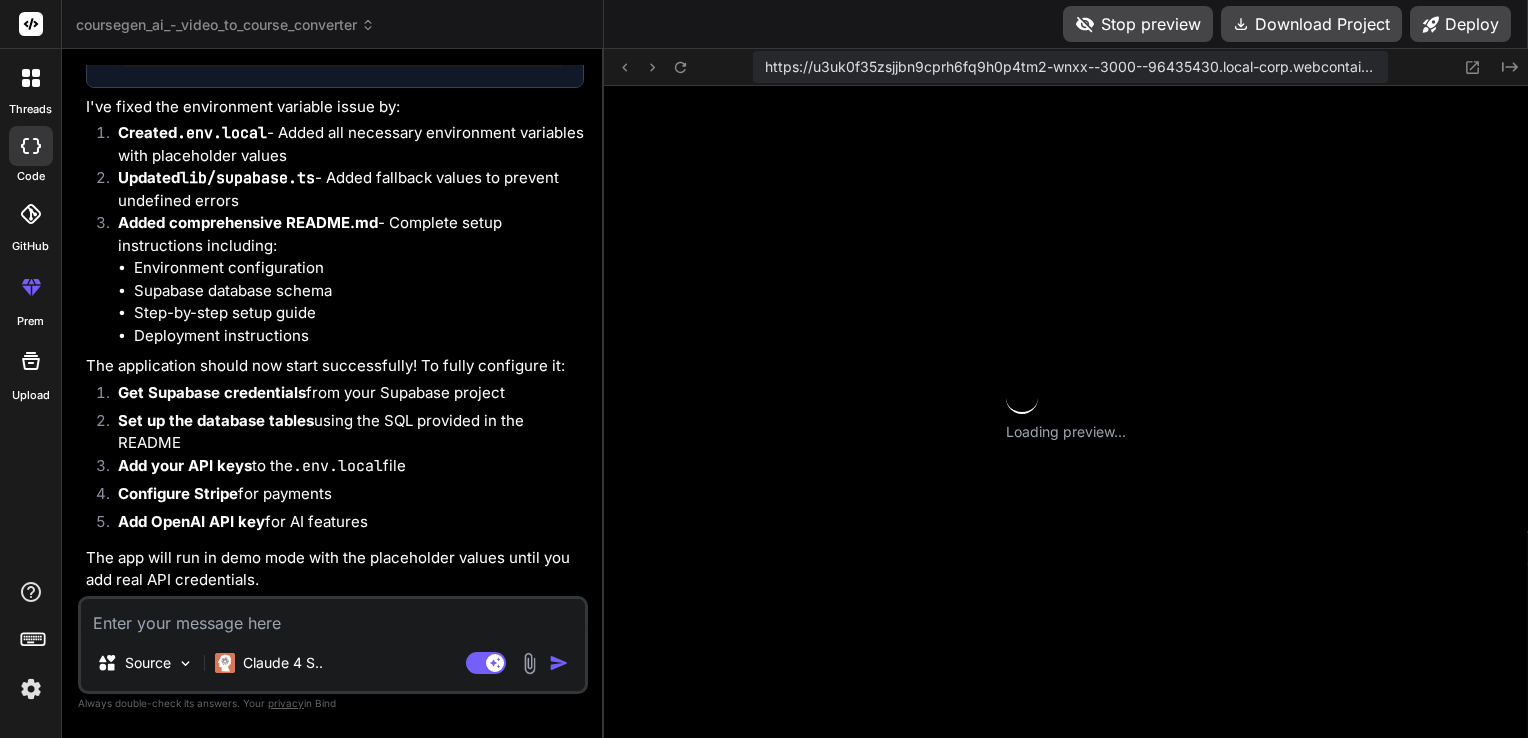type on "x" 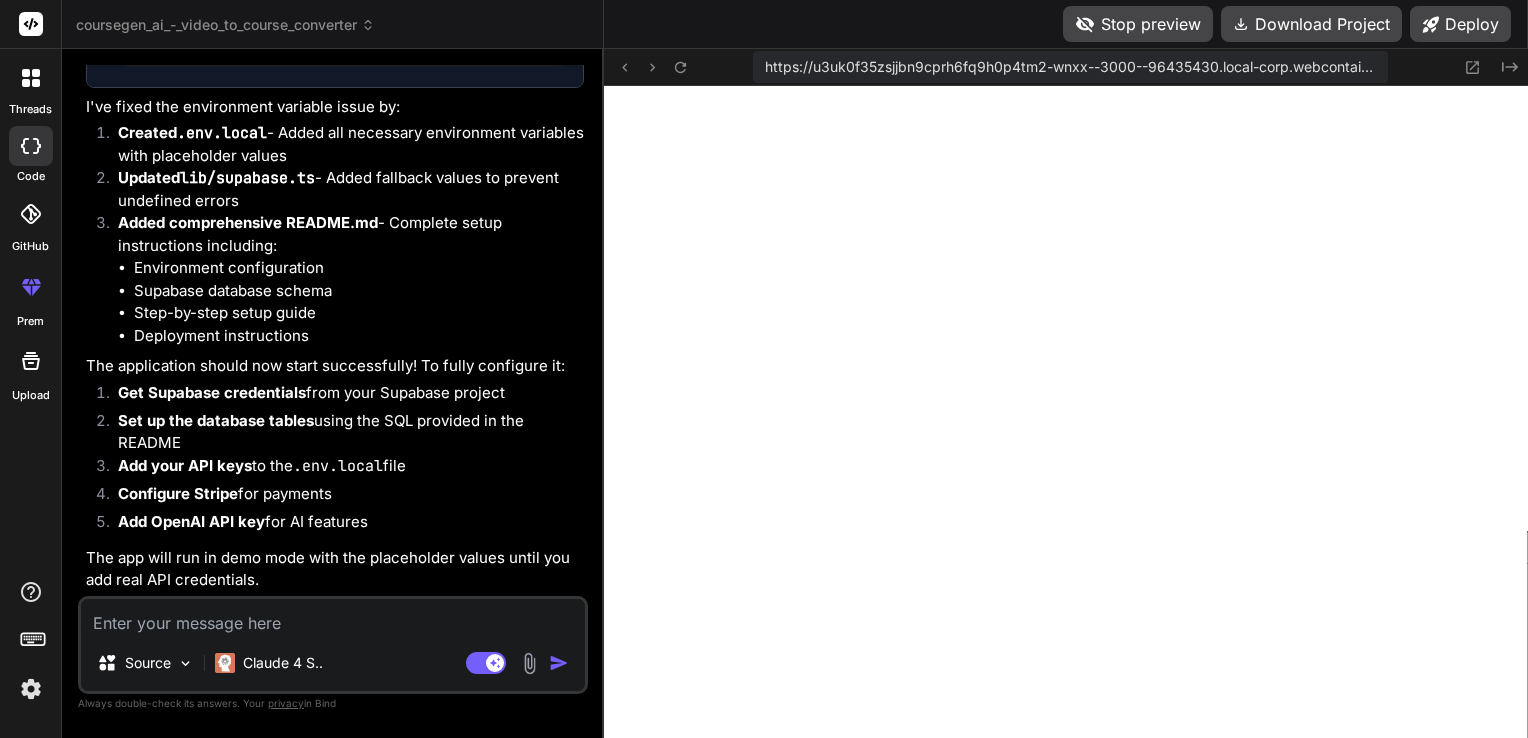 scroll, scrollTop: 18374, scrollLeft: 0, axis: vertical 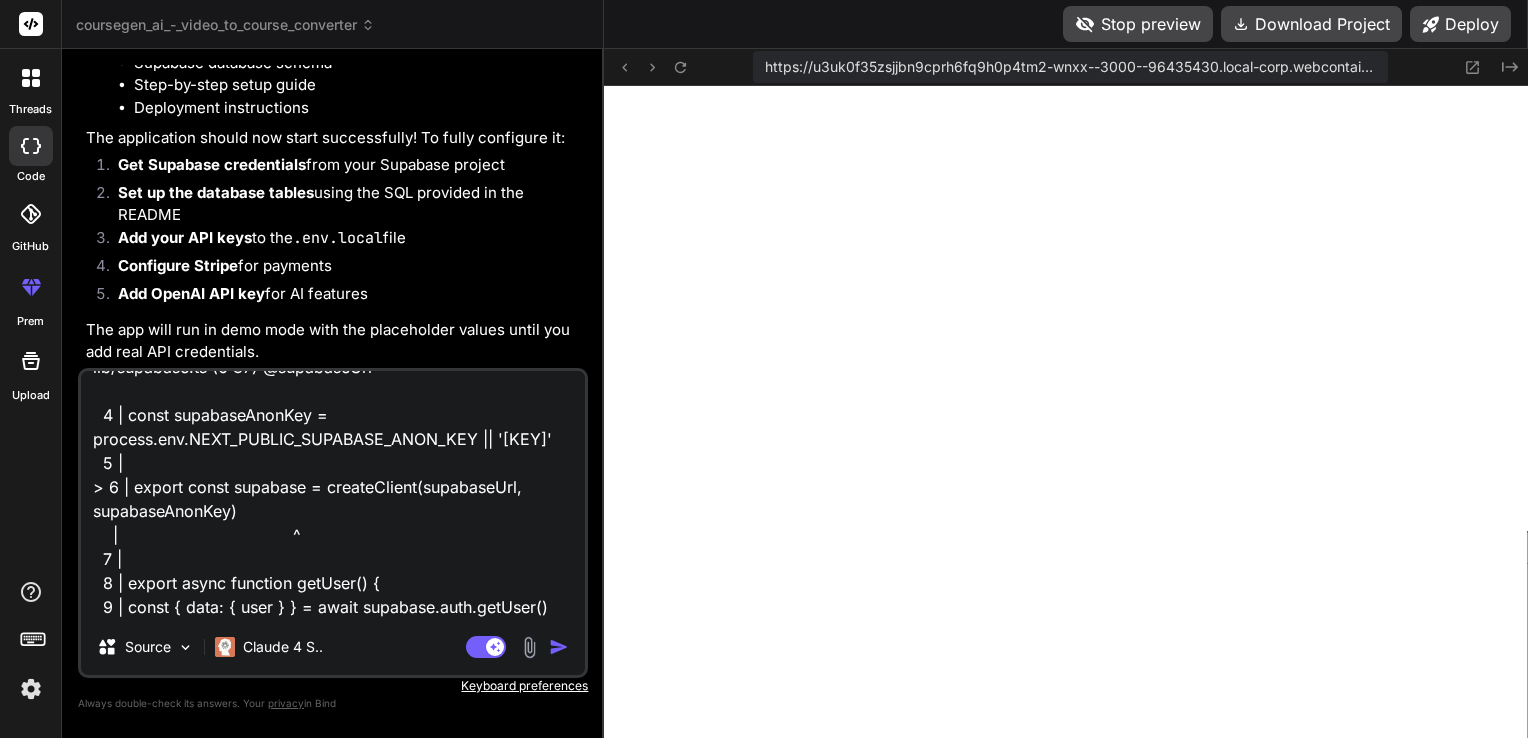 type on "x" 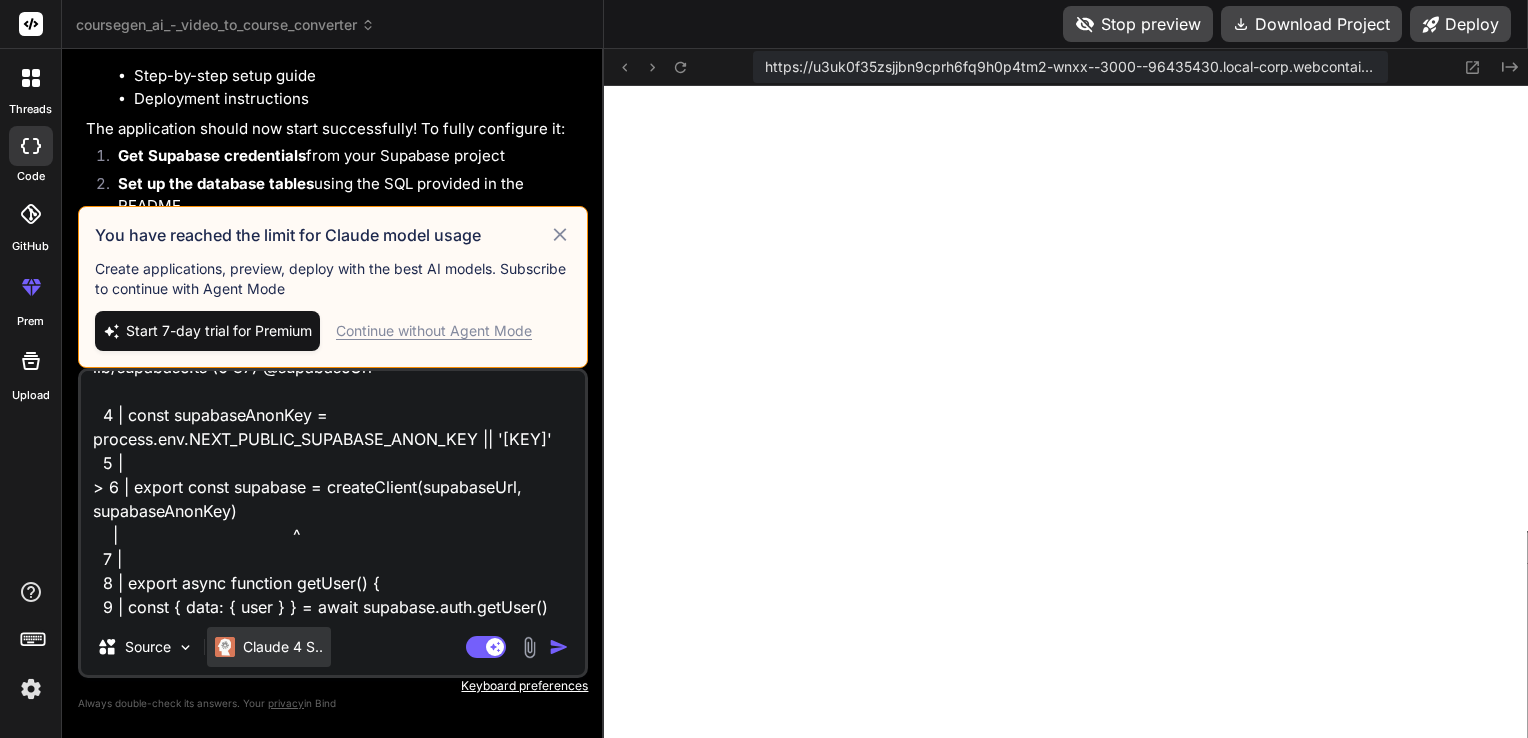 type on "TypeError: Failed to construct 'URL': Invalid URL
Source
lib/supabase.ts (6:37) @supabaseUrl
4 | const supabaseAnonKey = process.env.NEXT_PUBLIC_SUPABASE_ANON_KEY || '[KEY]'
5 |
> 6 | export const supabase = createClient(supabaseUrl, supabaseAnonKey)
|                                   ^
7 |
8 | export async function getUser() {
9 | const { data: { user } } = await supabase.auth.getUser()" 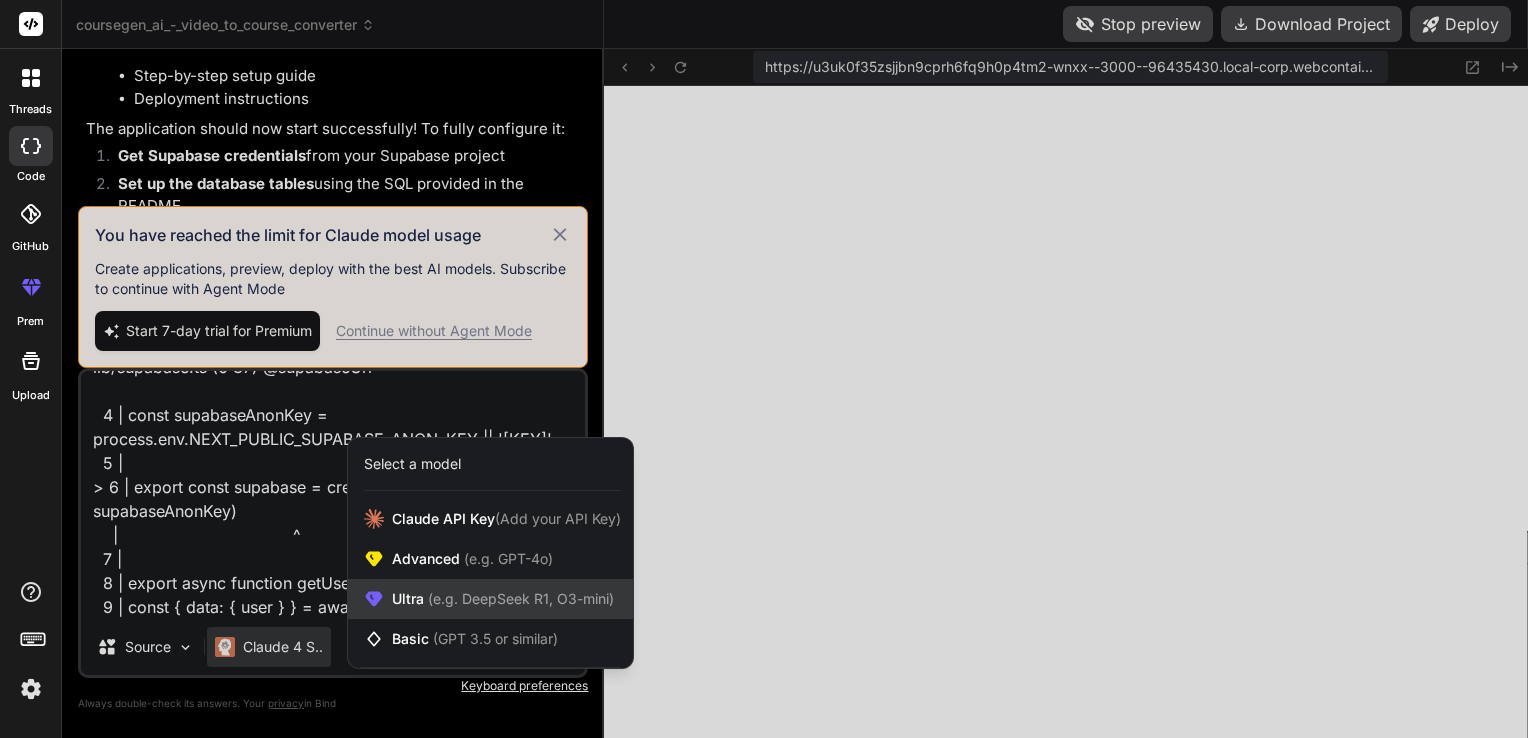 click on "(e.g. DeepSeek R1, O3-mini)" at bounding box center [519, 598] 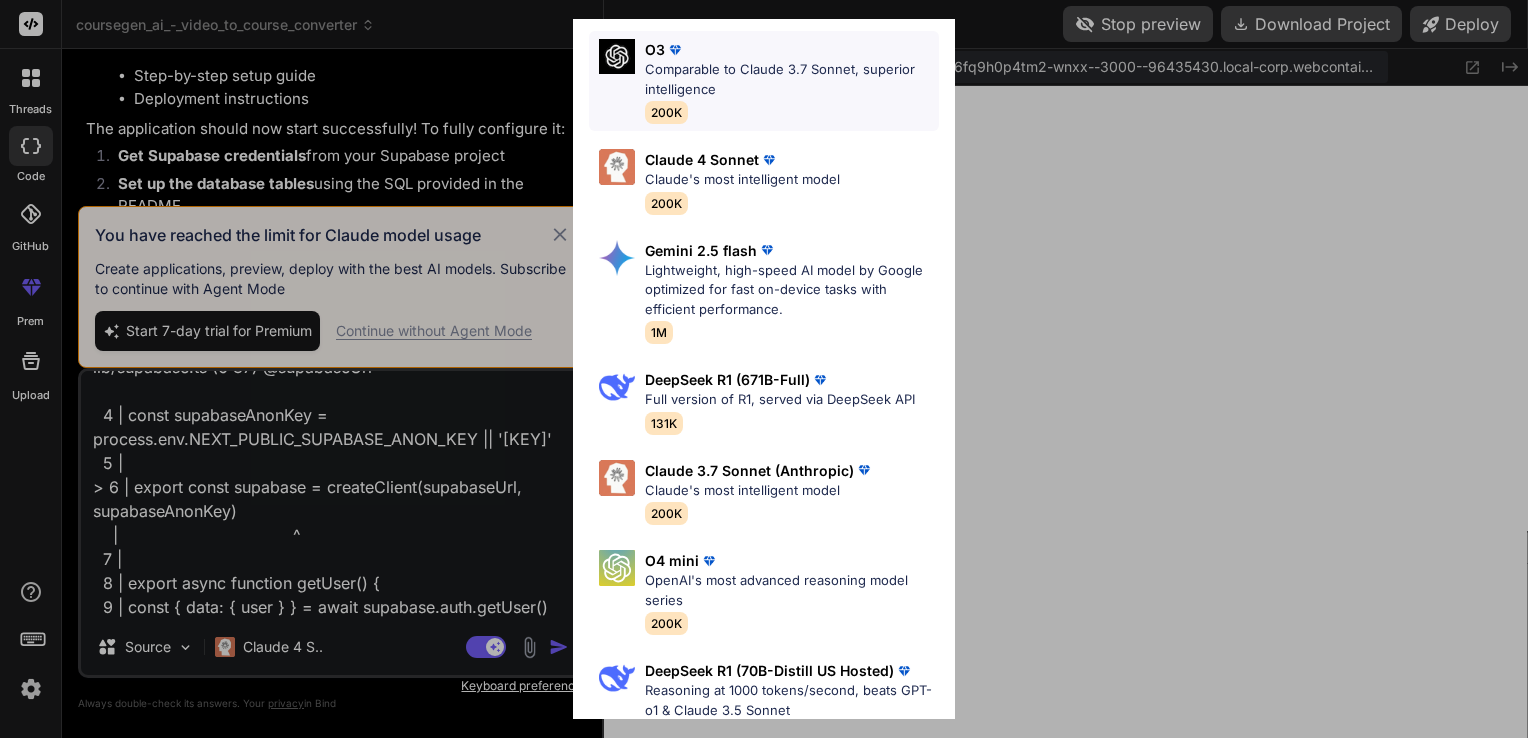 scroll, scrollTop: 248, scrollLeft: 0, axis: vertical 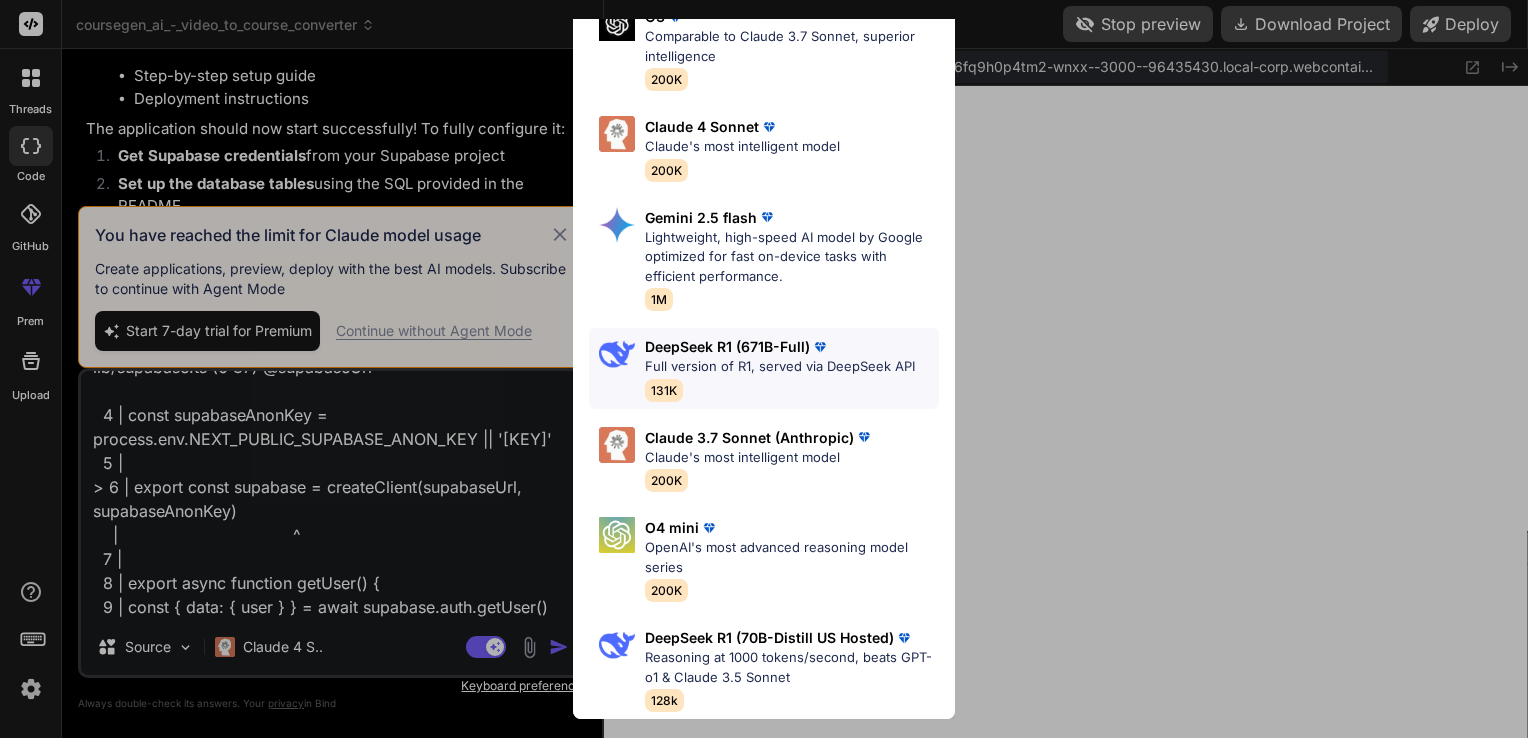 click on "Full version of R1, served via DeepSeek API" at bounding box center [780, 367] 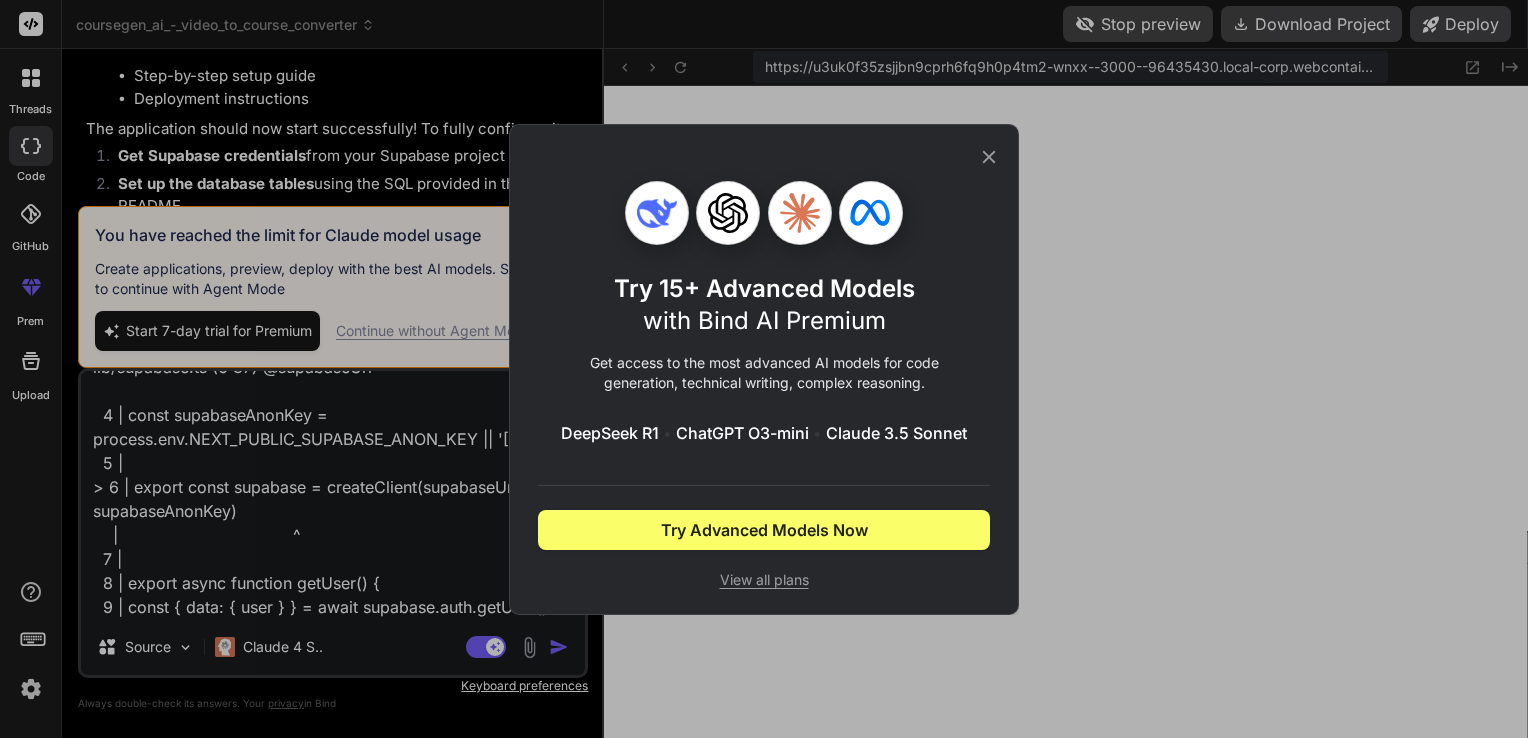 click 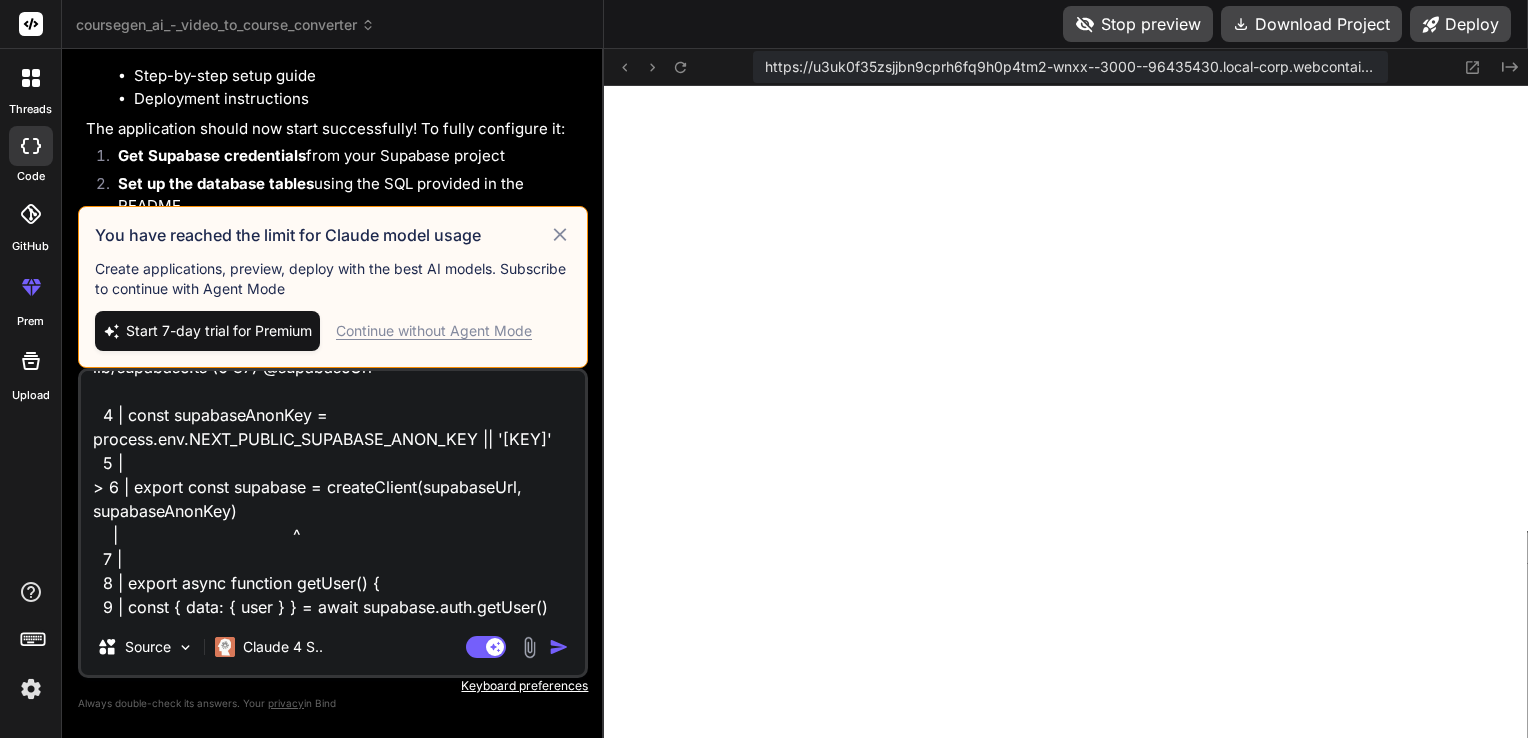 click on "Continue without Agent Mode" at bounding box center (434, 331) 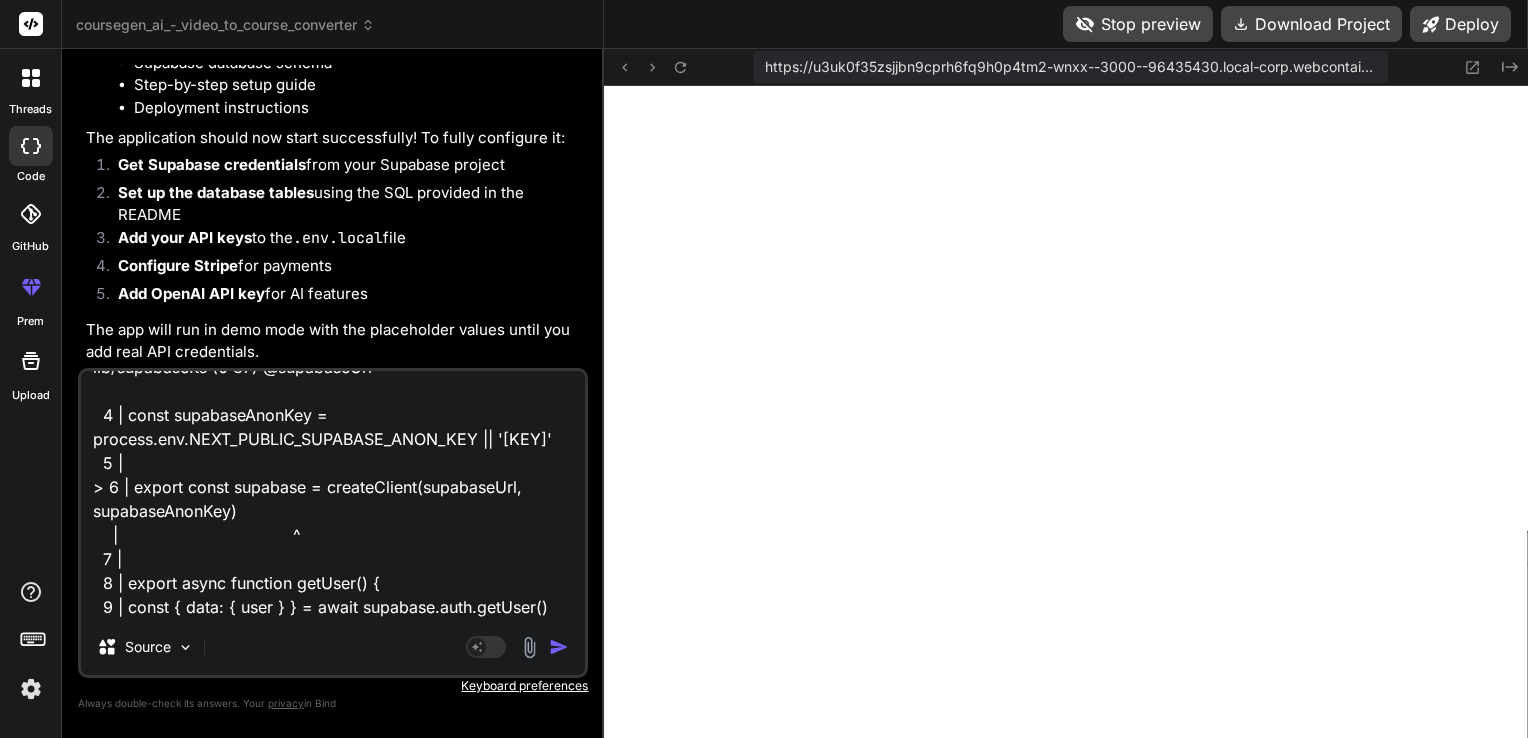 click on "TypeError: Failed to construct 'URL': Invalid URL
Source
lib/supabase.ts (6:37) @supabaseUrl
4 | const supabaseAnonKey = process.env.NEXT_PUBLIC_SUPABASE_ANON_KEY || '[KEY]'
5 |
> 6 | export const supabase = createClient(supabaseUrl, supabaseAnonKey)
|                                   ^
7 |
8 | export async function getUser() {
9 | const { data: { user } } = await supabase.auth.getUser()" at bounding box center [333, 495] 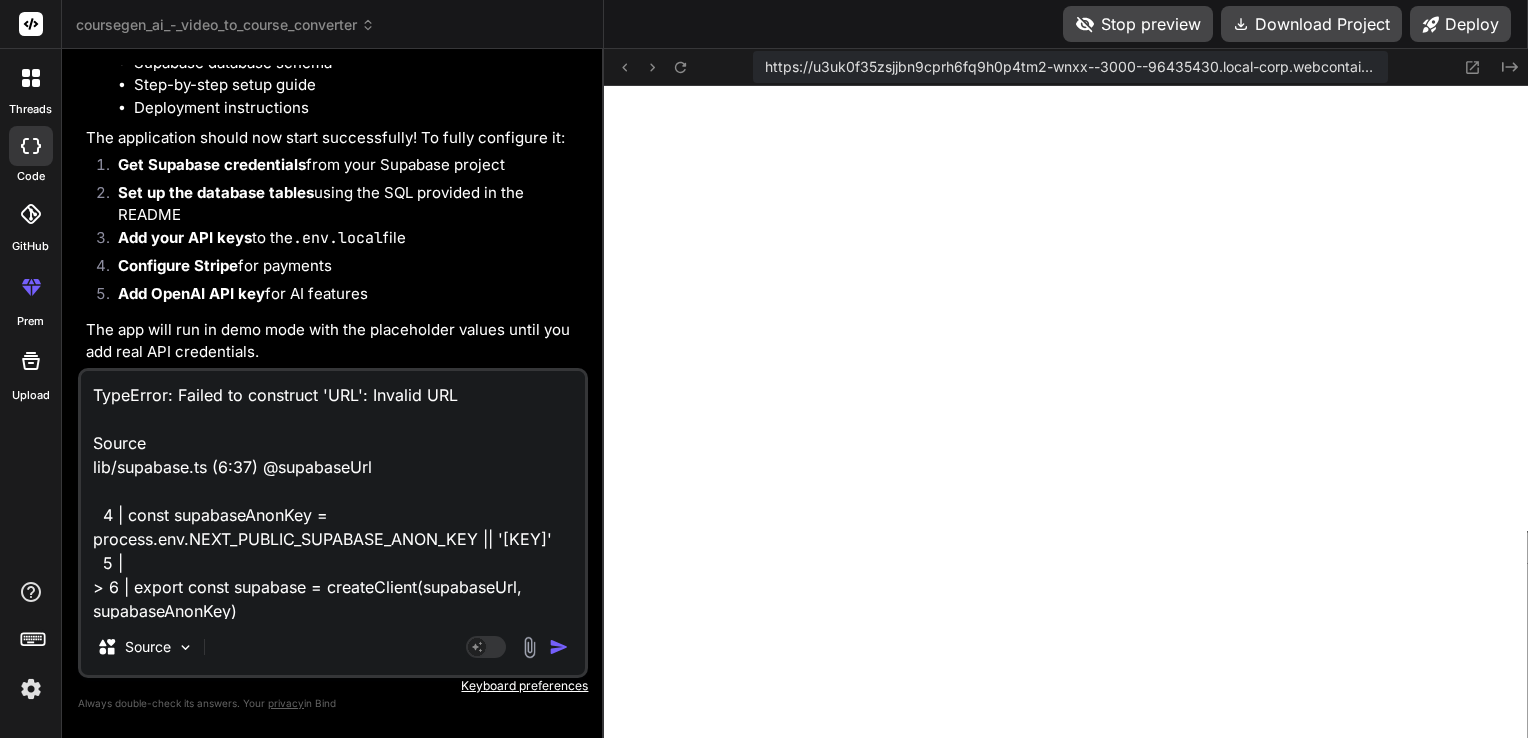 type 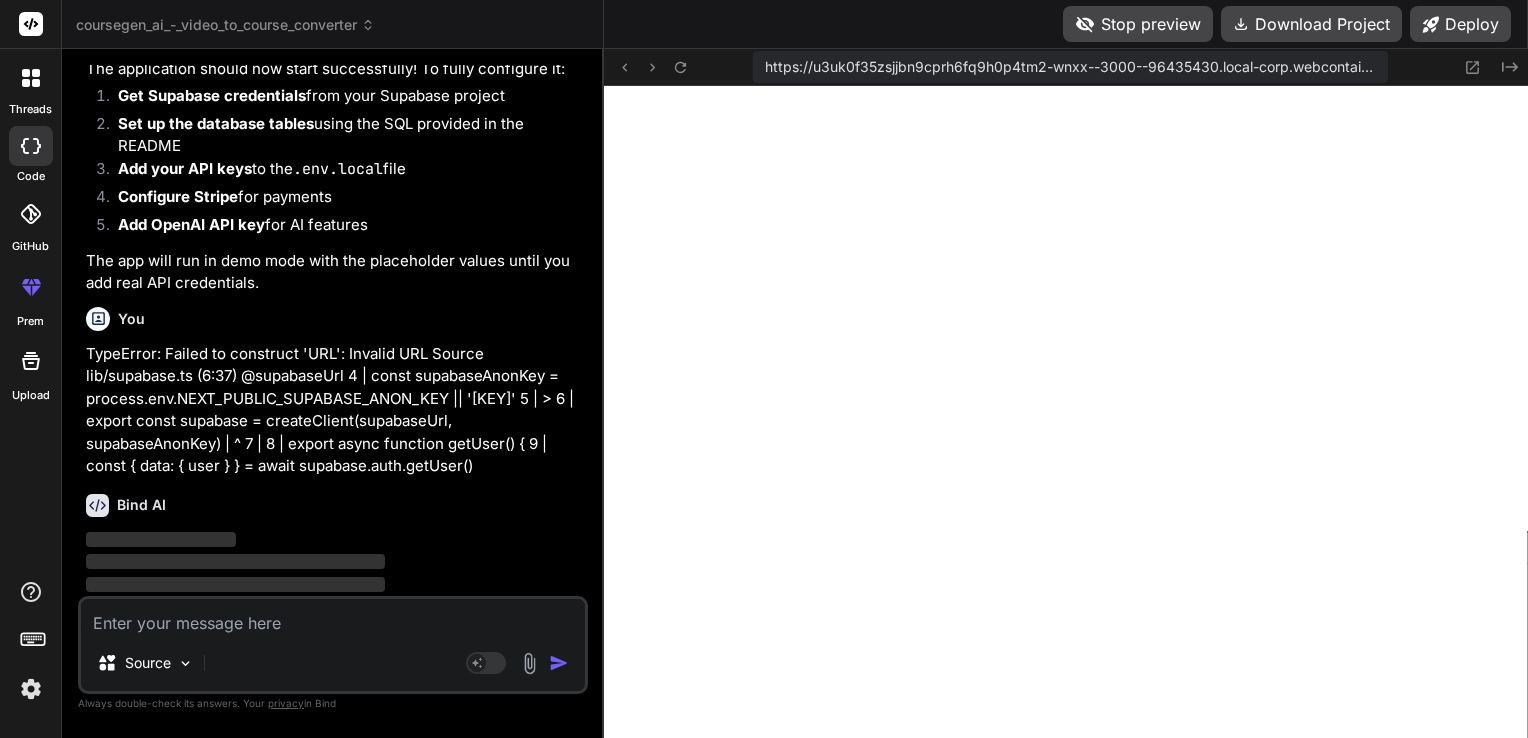 scroll, scrollTop: 8543, scrollLeft: 0, axis: vertical 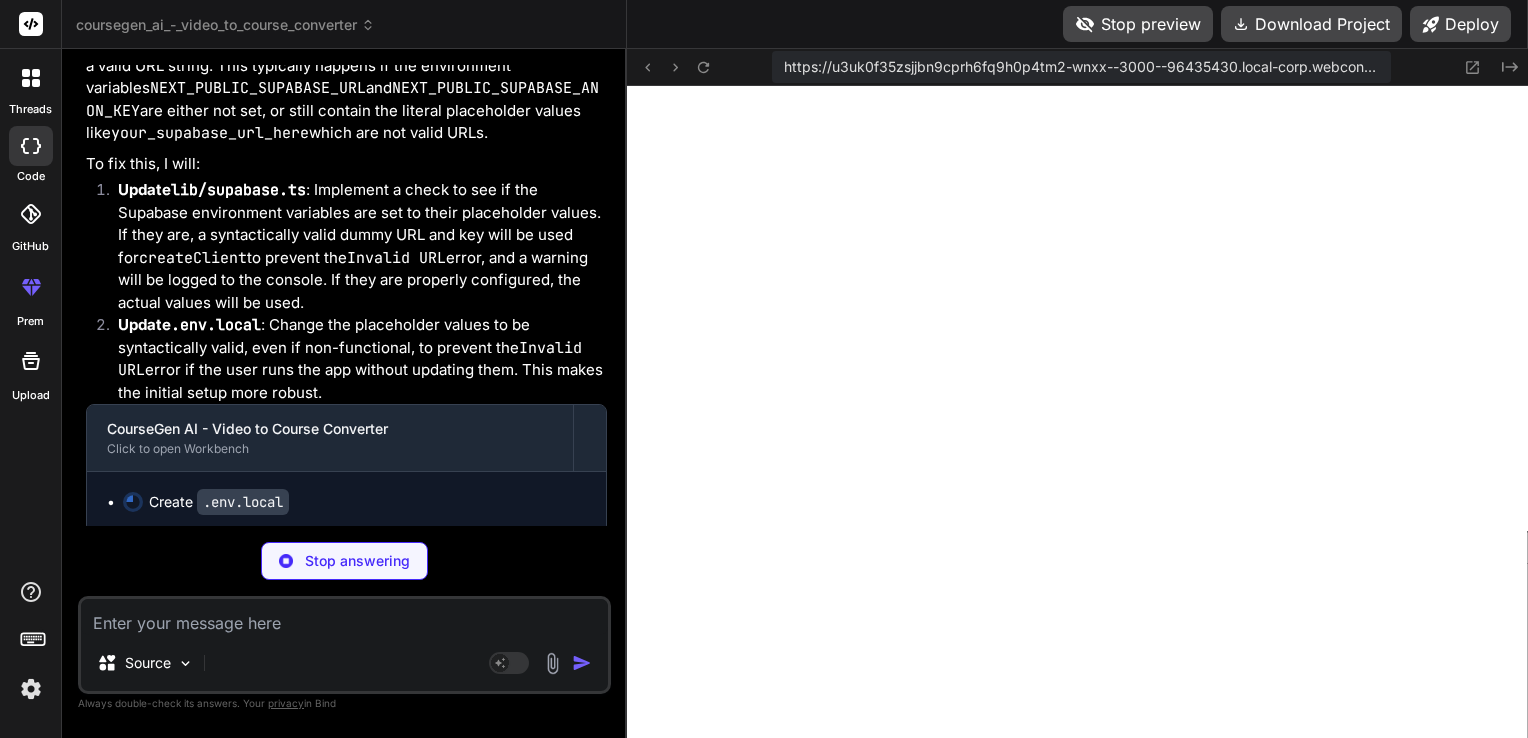 type on "x" 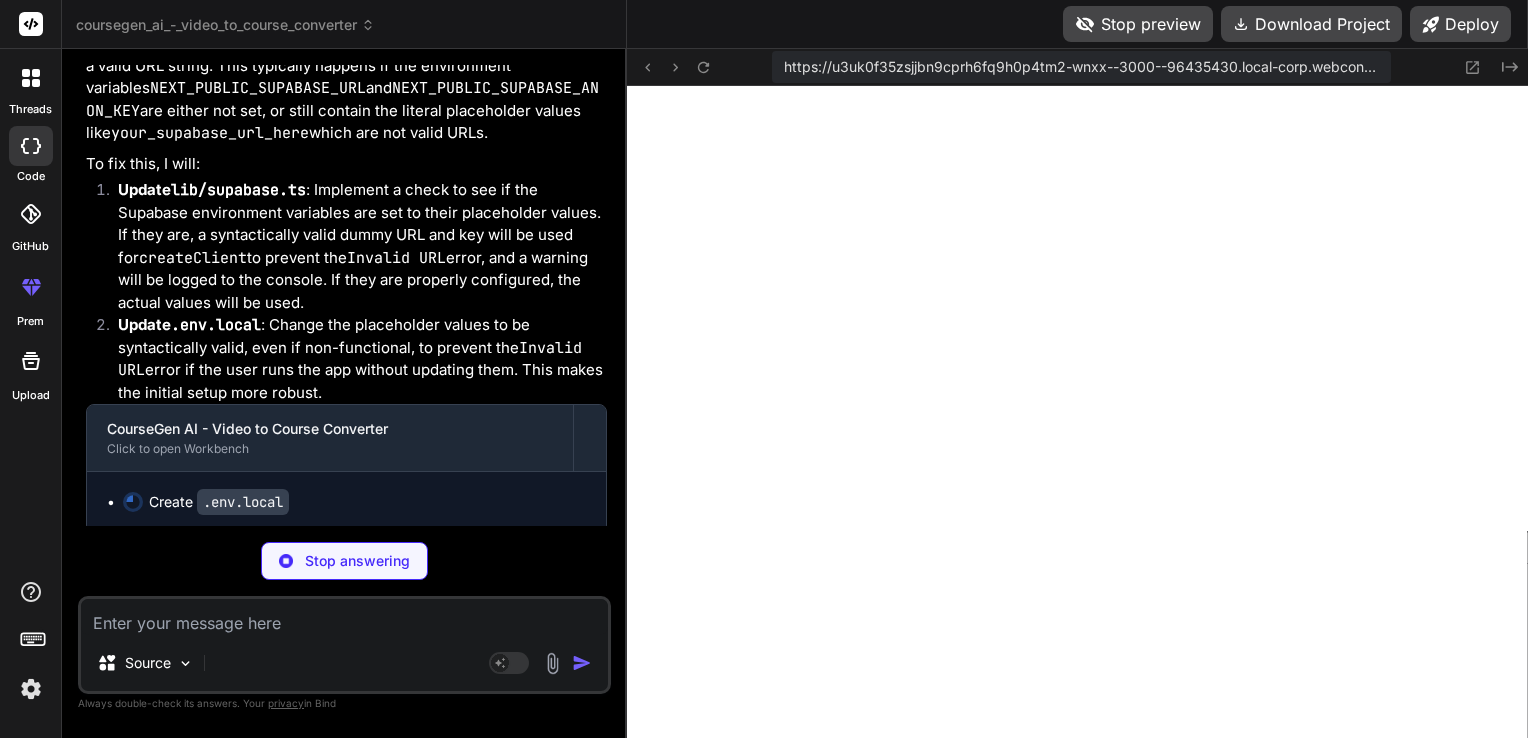 type on "# OpenAI Configuration
OPENAI_API_KEY=your_openai_api_key_here
# Resend Configuration
RESEND_API_KEY=your_resend_api_key_here
# Site URL
NEXT_PUBLIC_SITE_URL=http://localhost:3000" 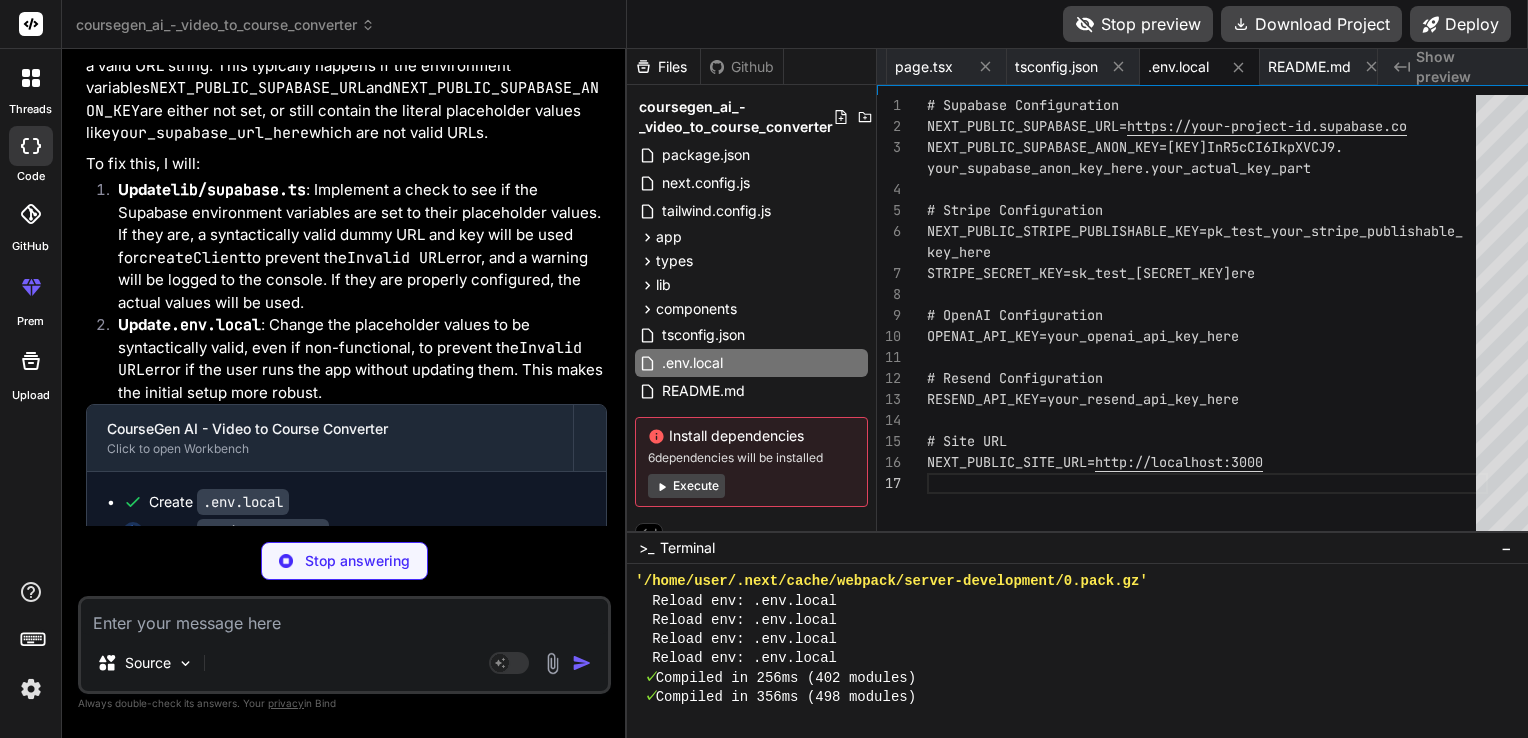 scroll, scrollTop: 19200, scrollLeft: 0, axis: vertical 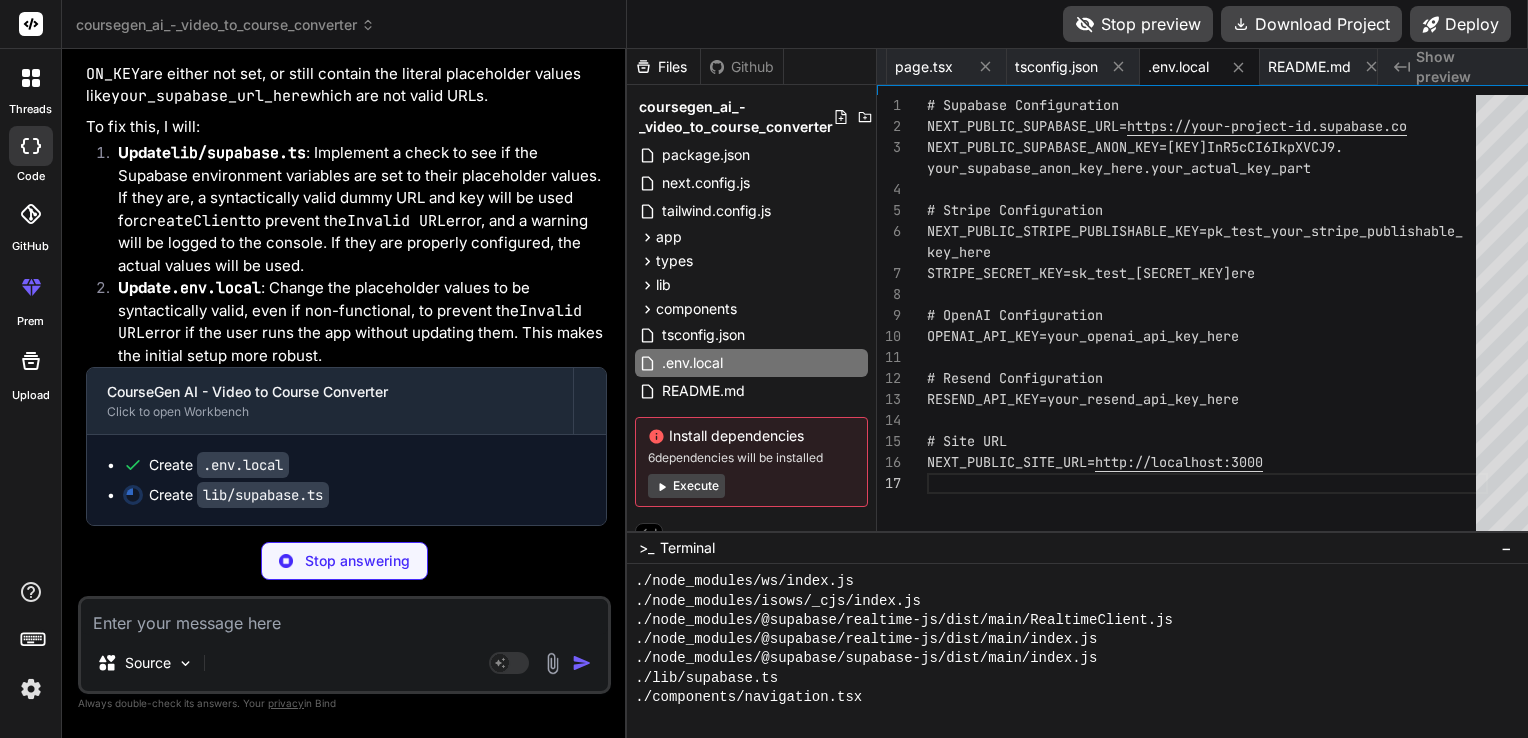 type on "x" 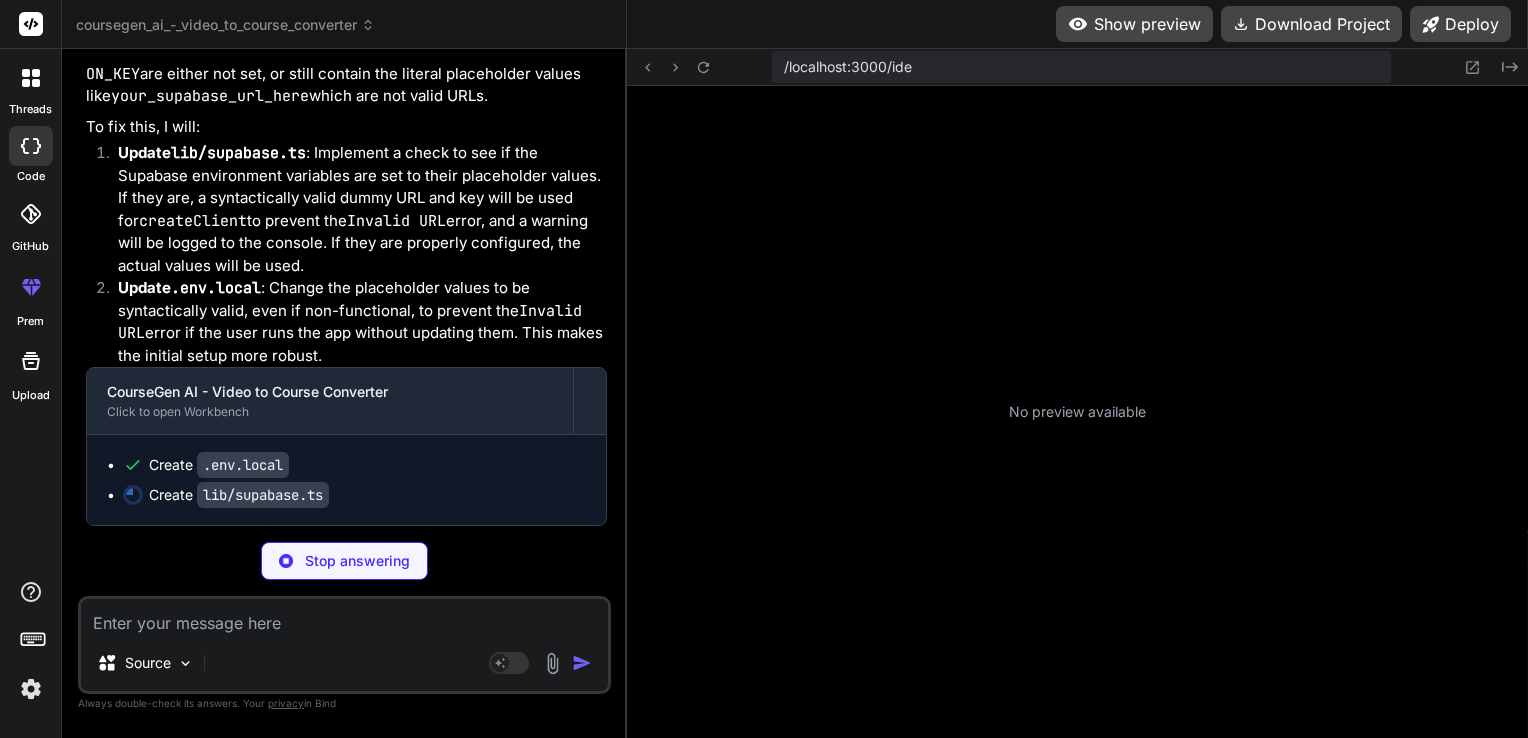 scroll, scrollTop: 0, scrollLeft: 803, axis: horizontal 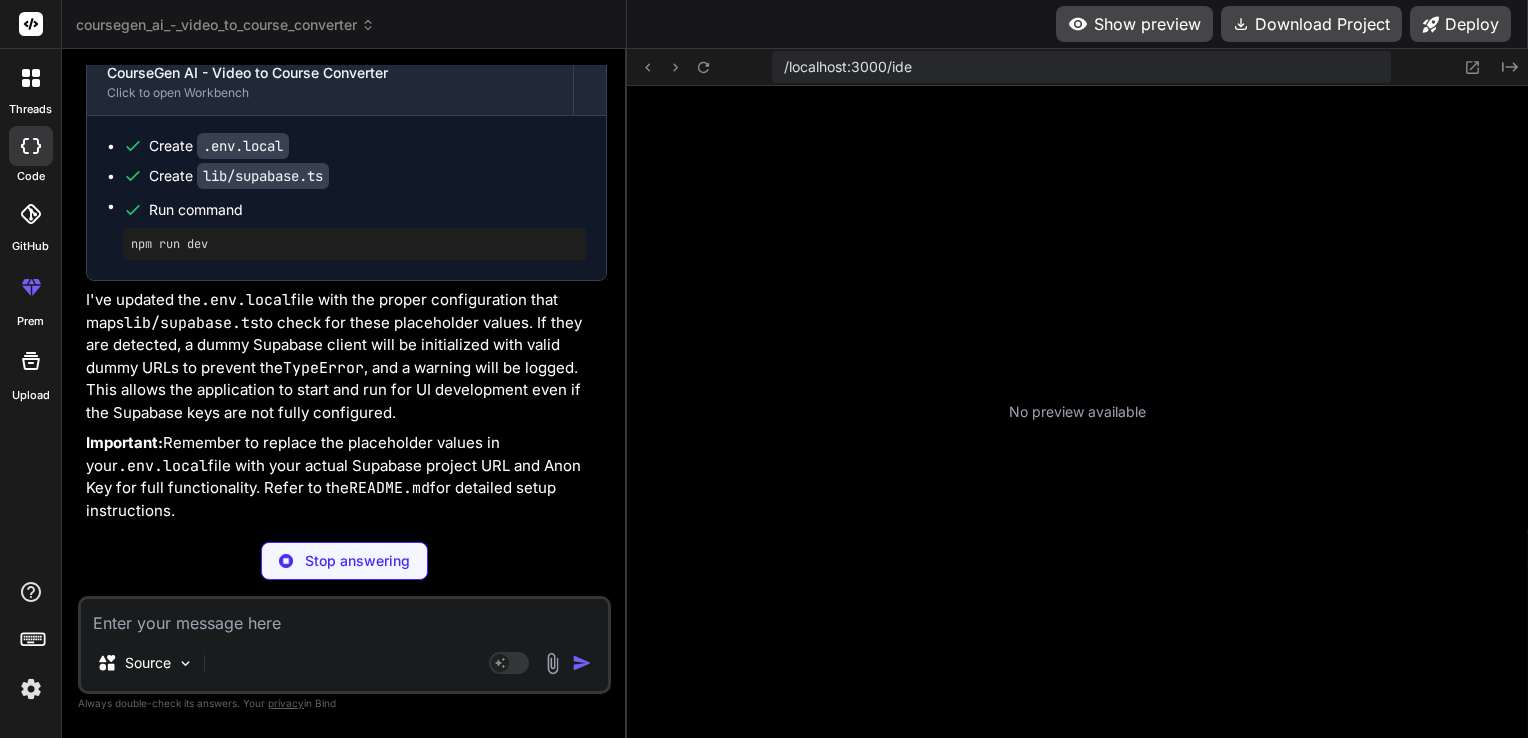 type on "x" 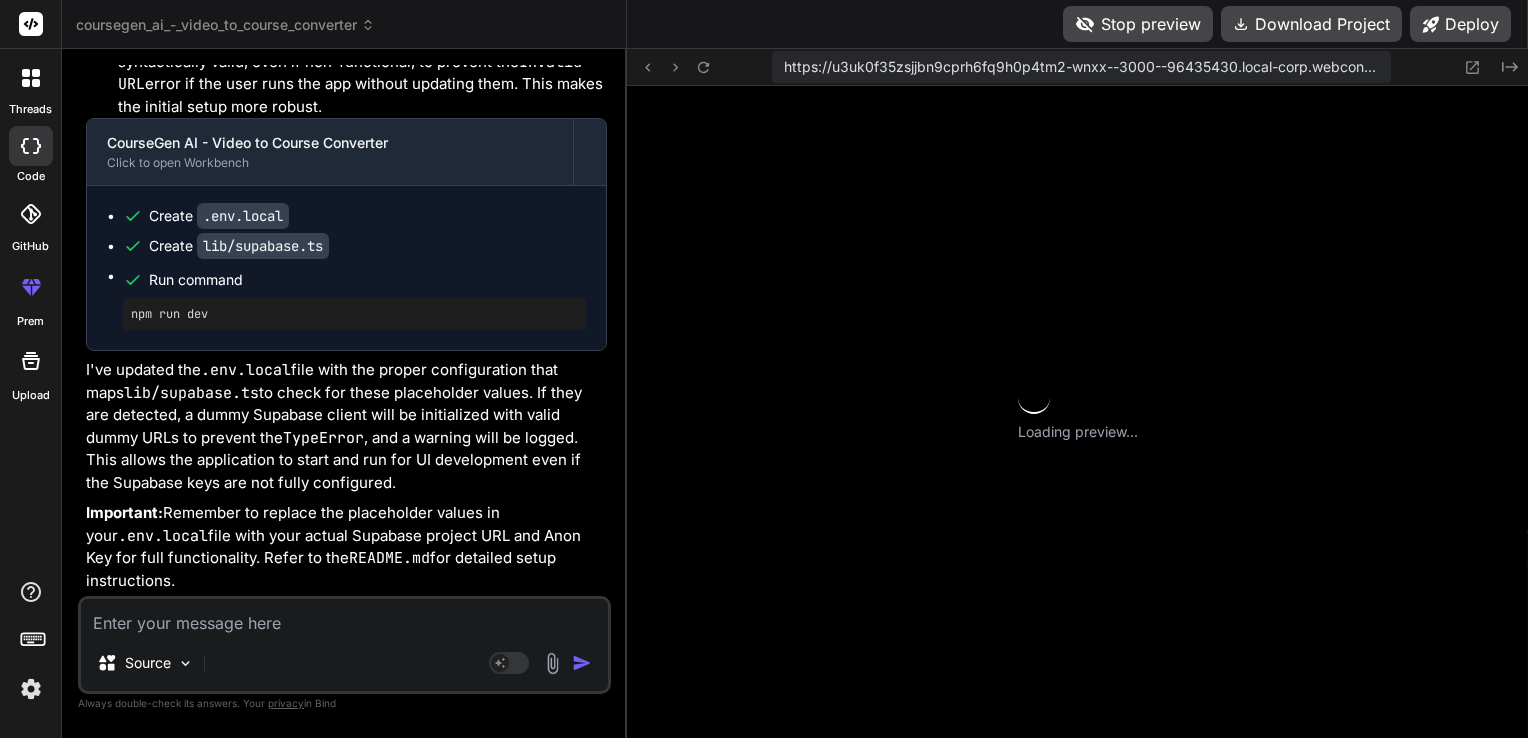 scroll, scrollTop: 8969, scrollLeft: 0, axis: vertical 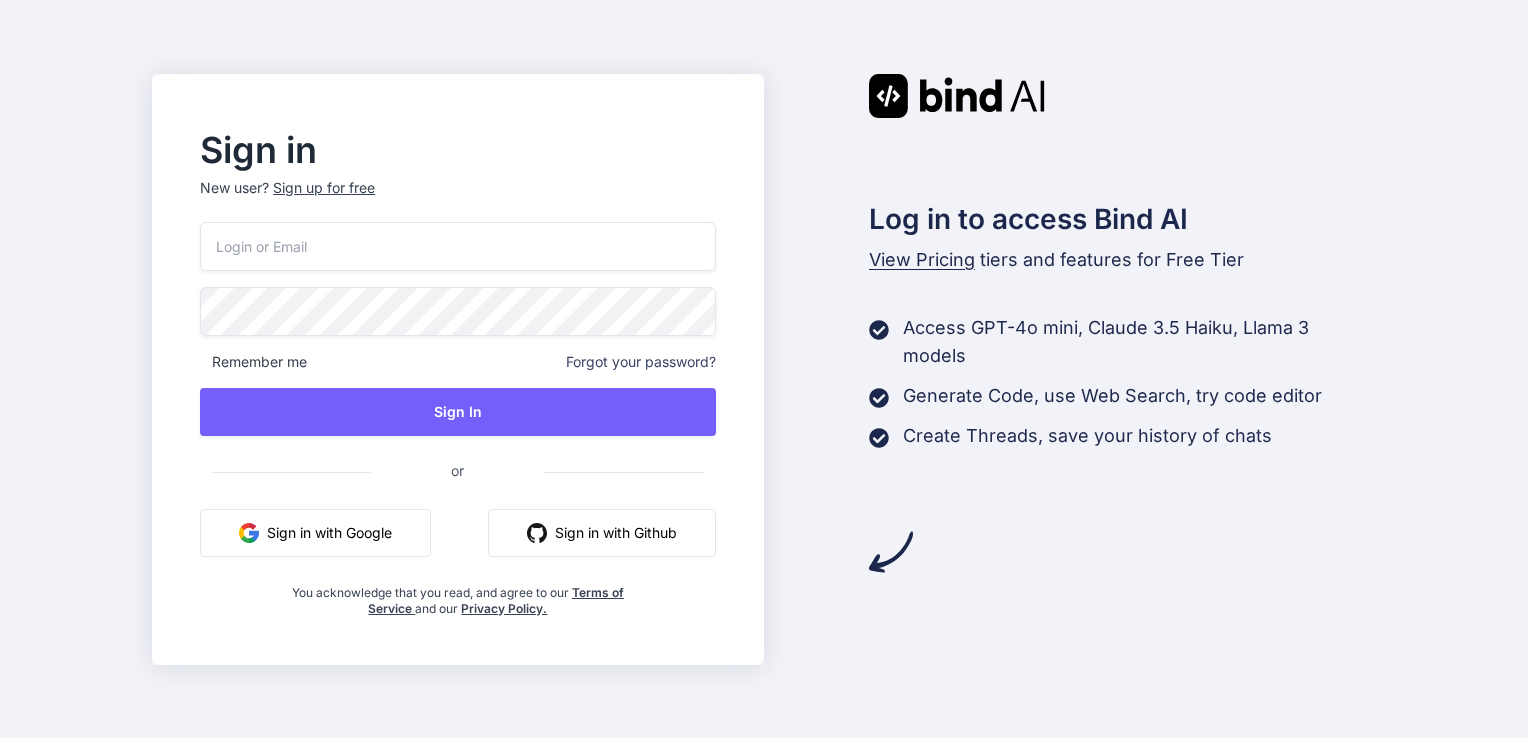 click on "Sign in with Google" at bounding box center [315, 533] 